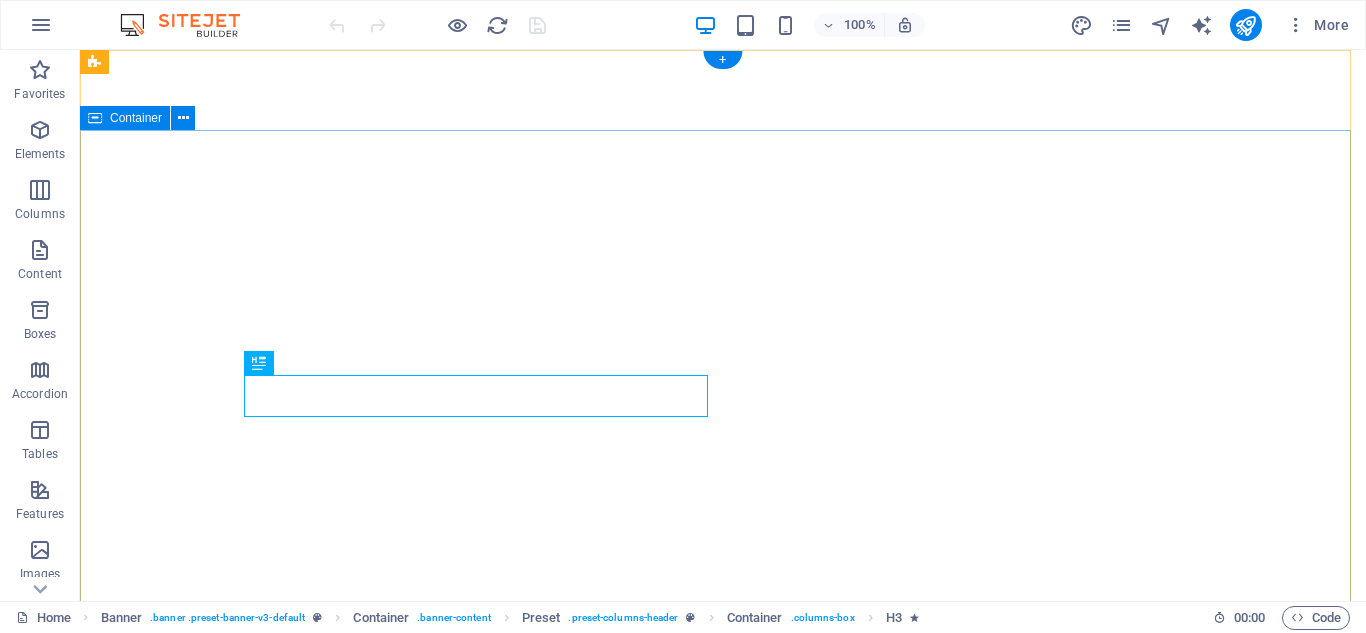 scroll, scrollTop: 0, scrollLeft: 0, axis: both 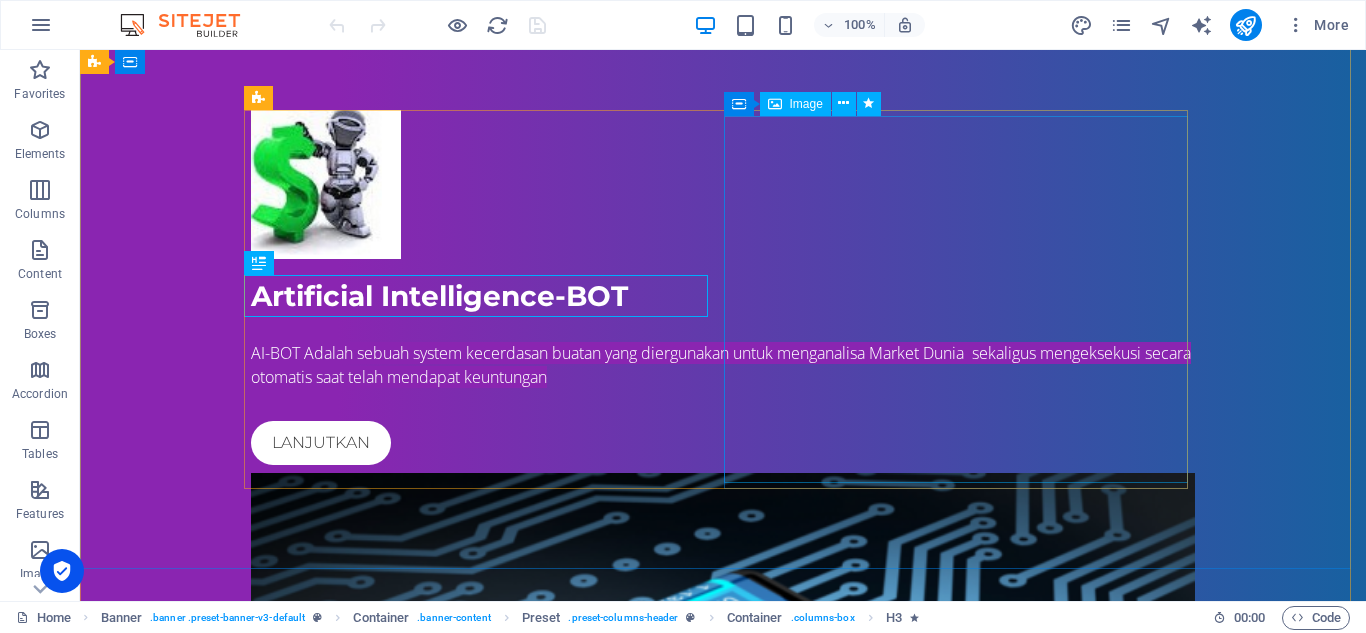 click at bounding box center (723, 846) 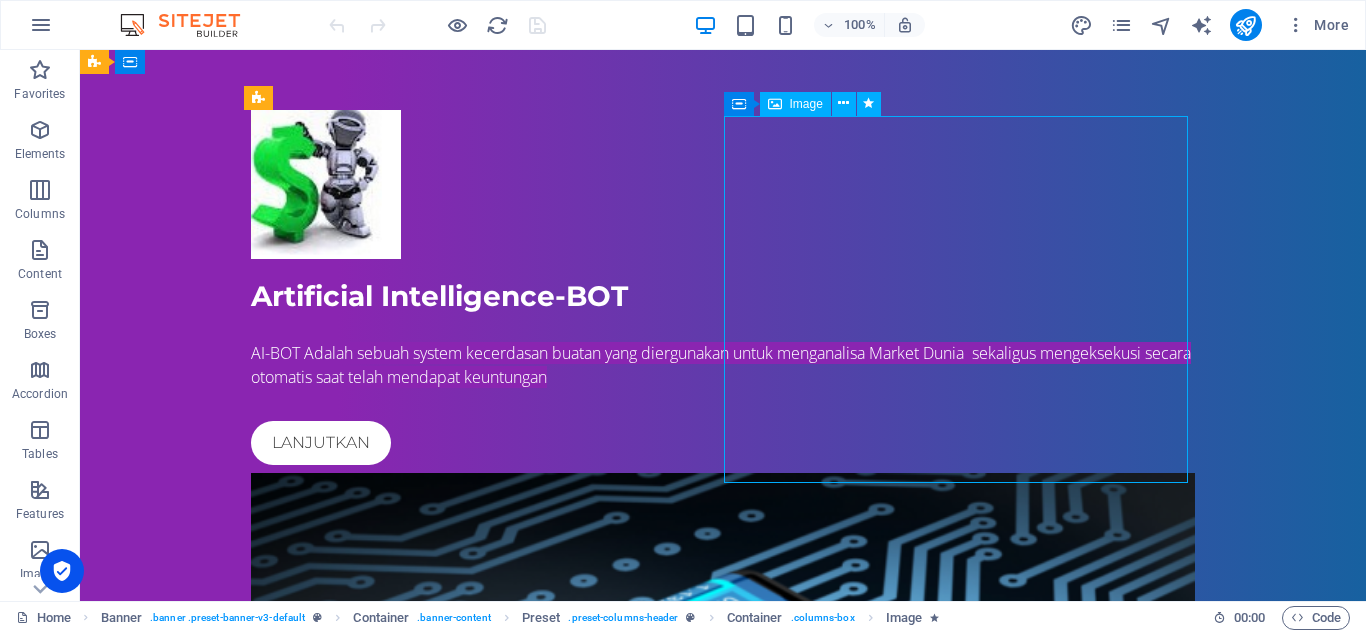 click at bounding box center [723, 846] 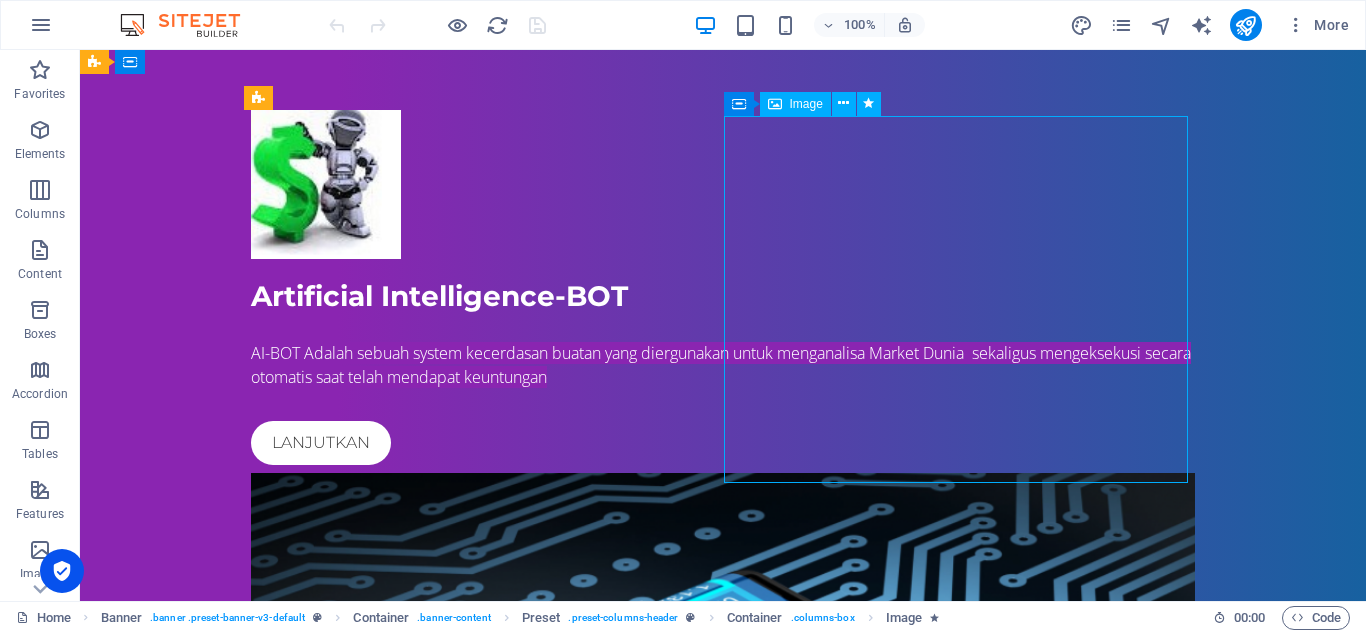 select on "%" 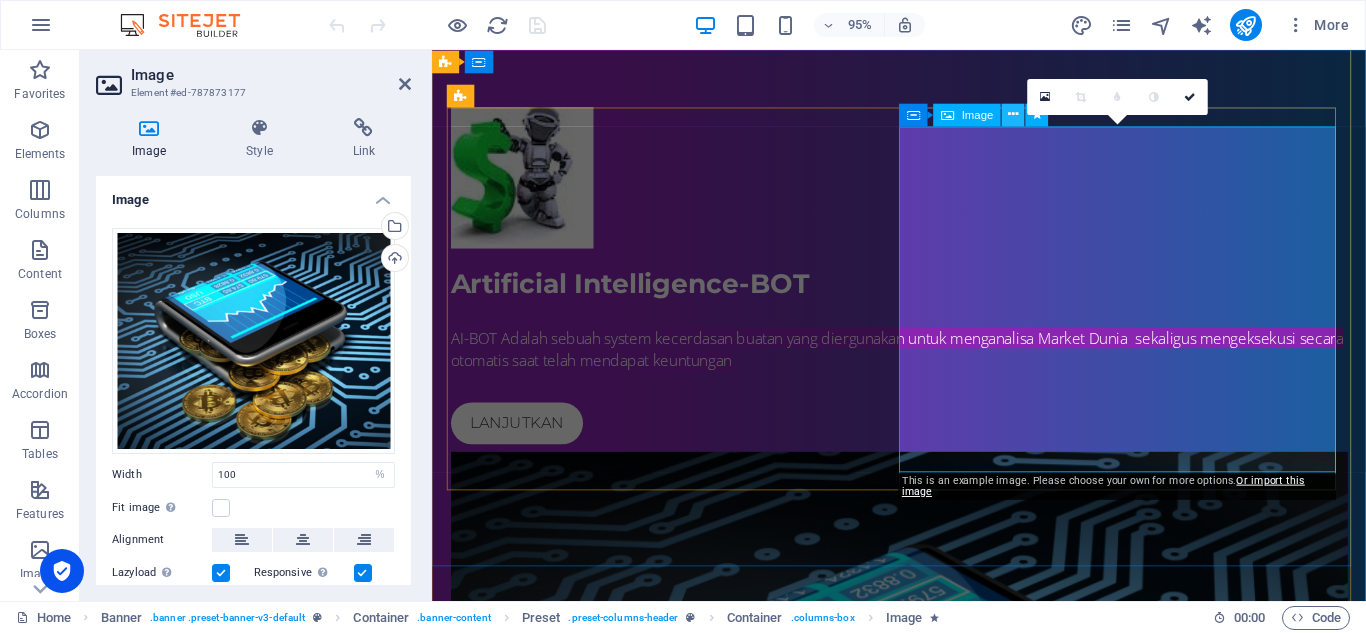 click at bounding box center (1014, 114) 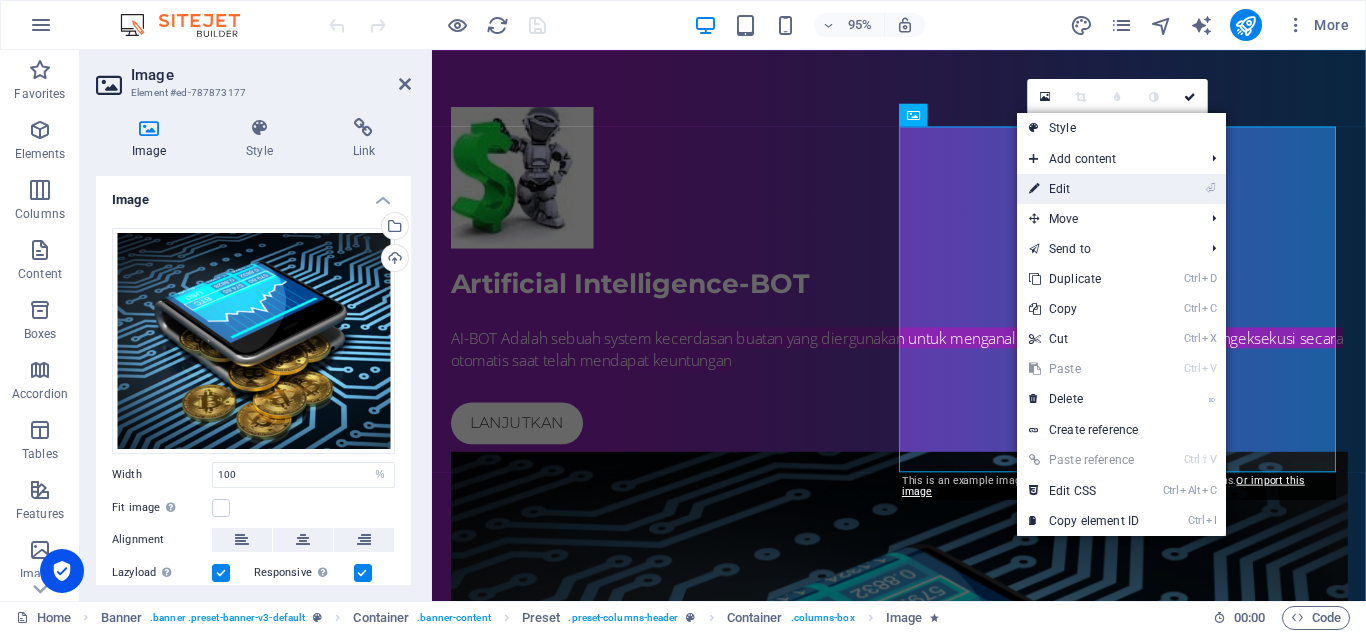 click on "⏎  Edit" at bounding box center (1084, 189) 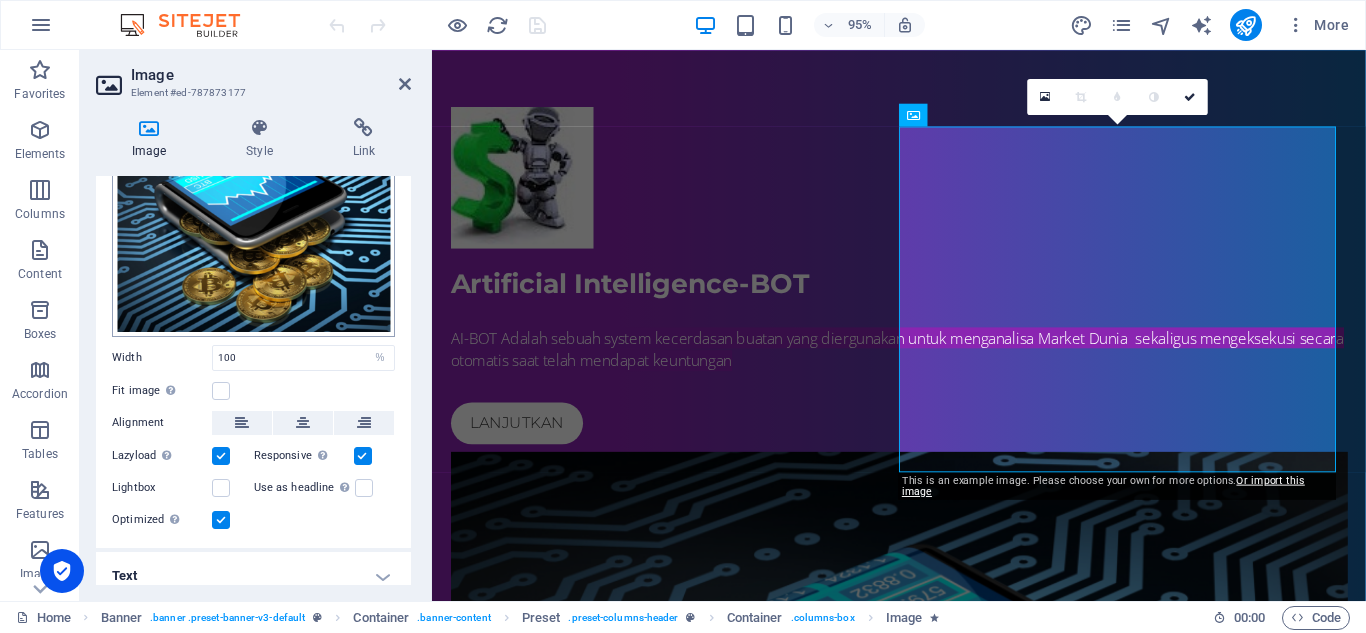scroll, scrollTop: 129, scrollLeft: 0, axis: vertical 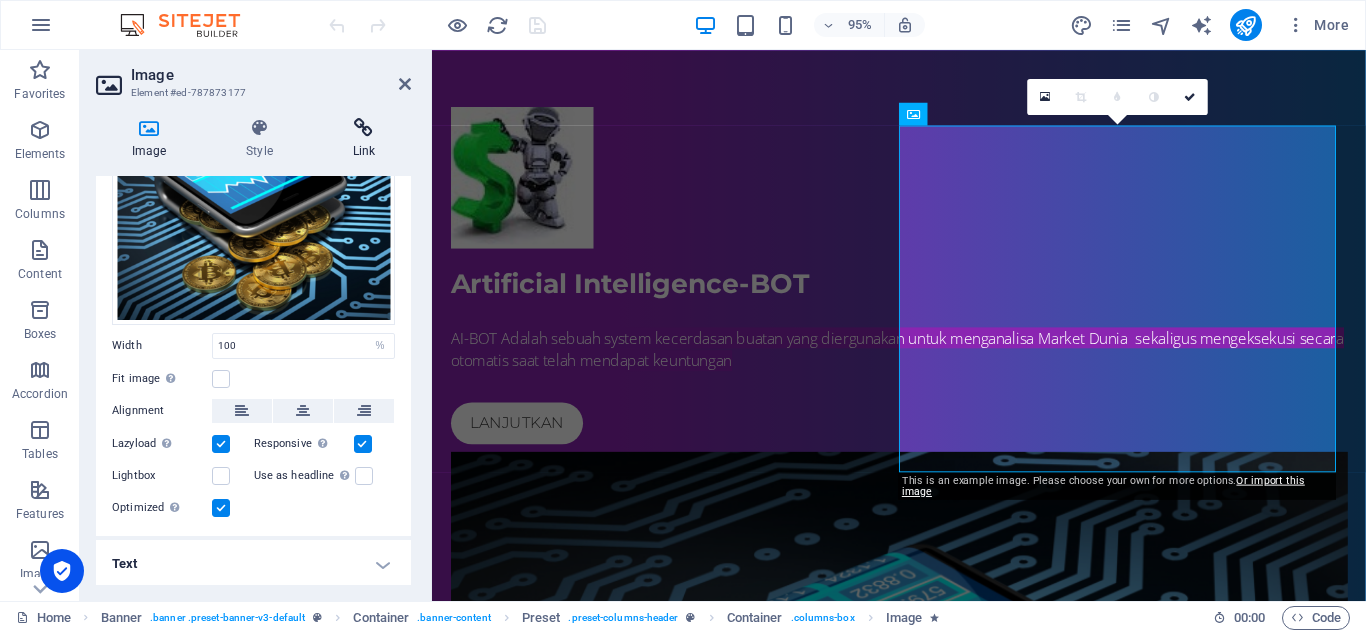 click at bounding box center [364, 128] 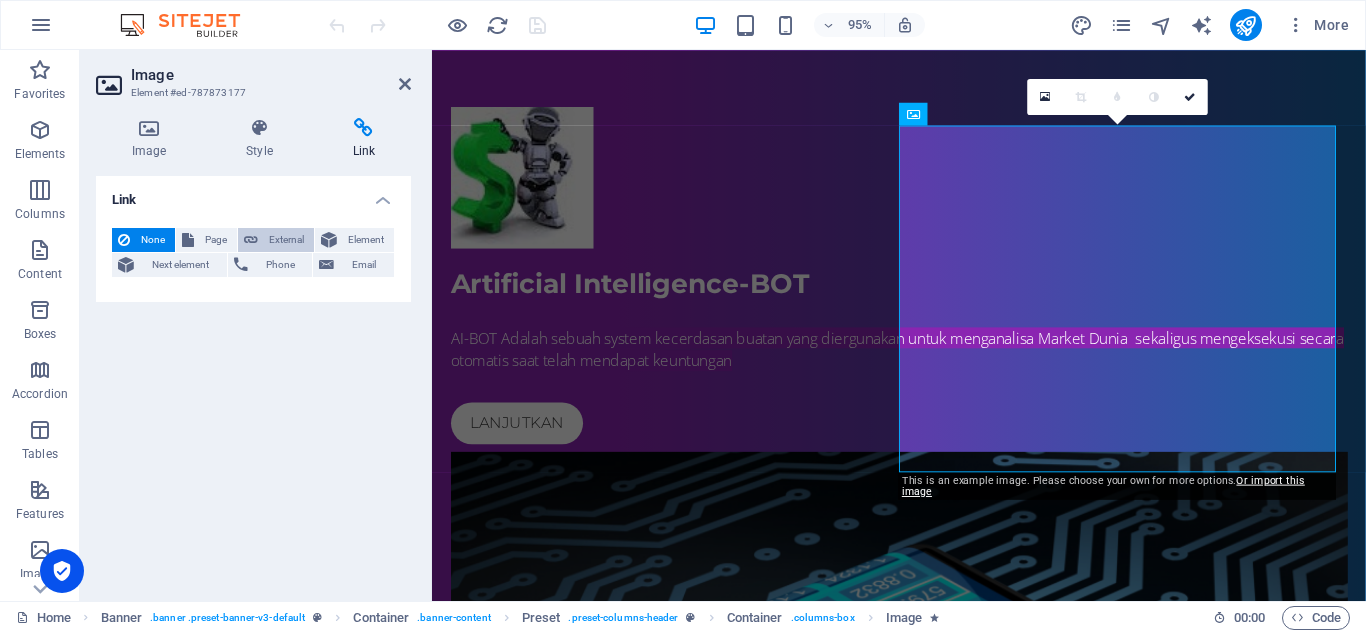 click on "External" at bounding box center (276, 240) 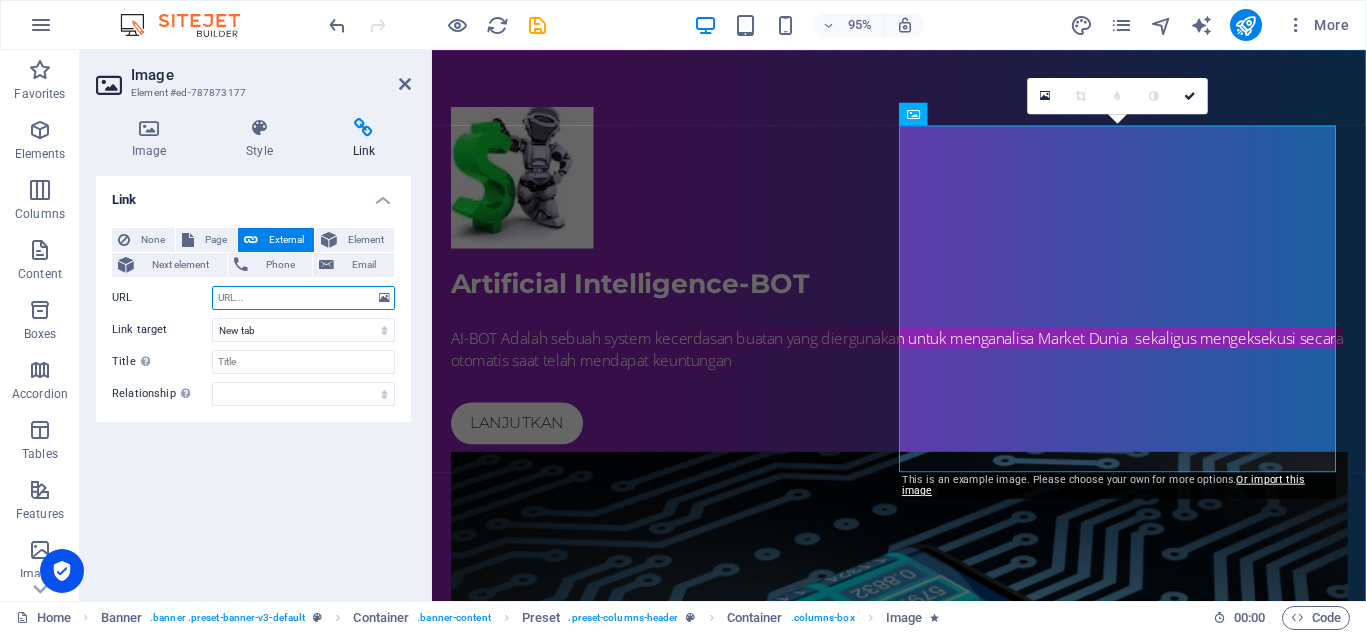 paste on "[URL][DOMAIN_NAME]" 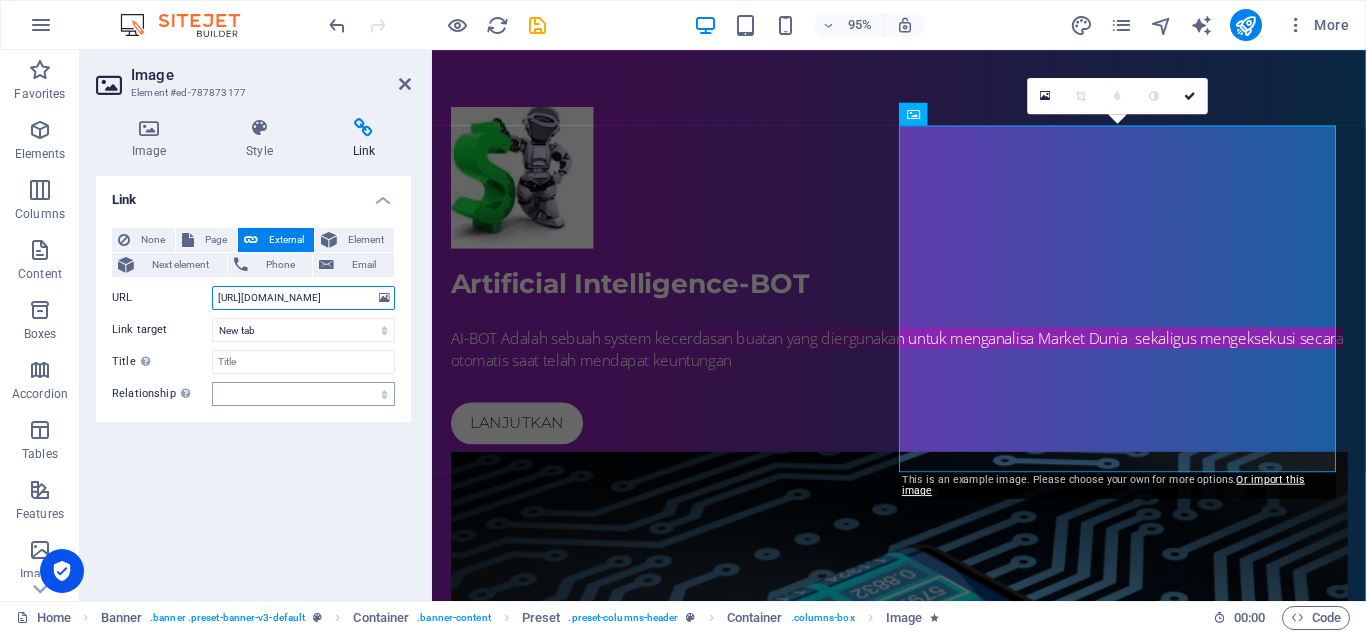 scroll, scrollTop: 0, scrollLeft: 120, axis: horizontal 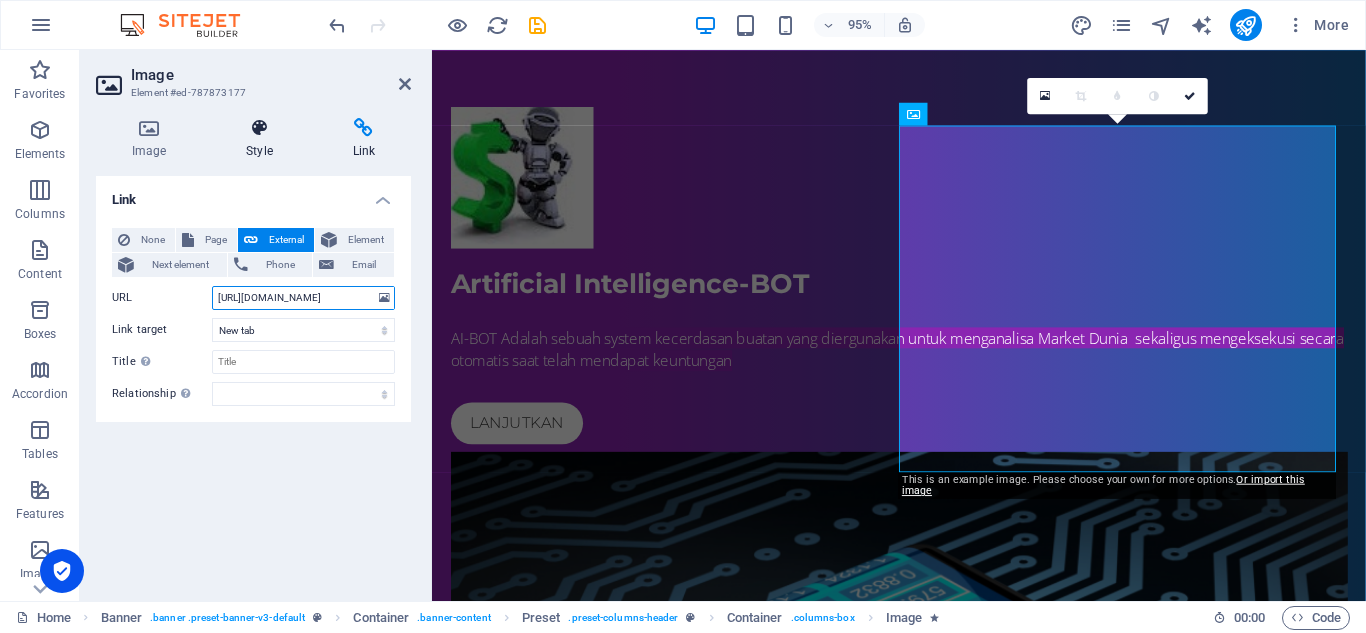 type on "[URL][DOMAIN_NAME]" 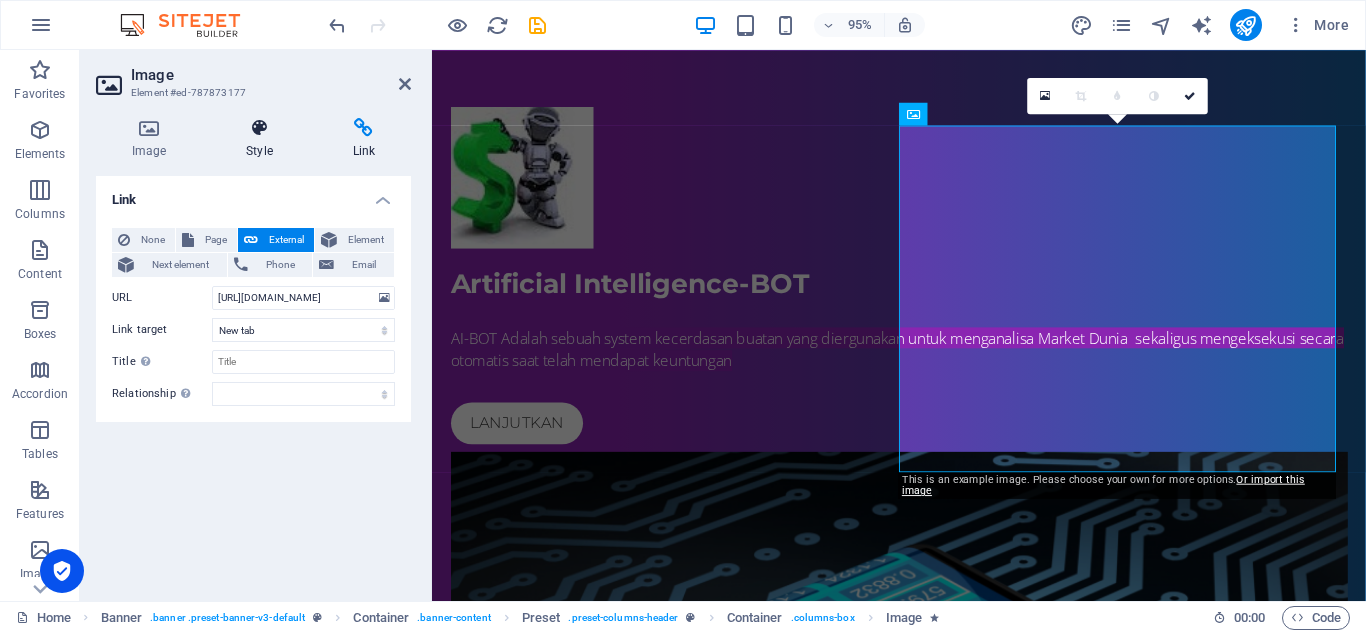 scroll, scrollTop: 0, scrollLeft: 0, axis: both 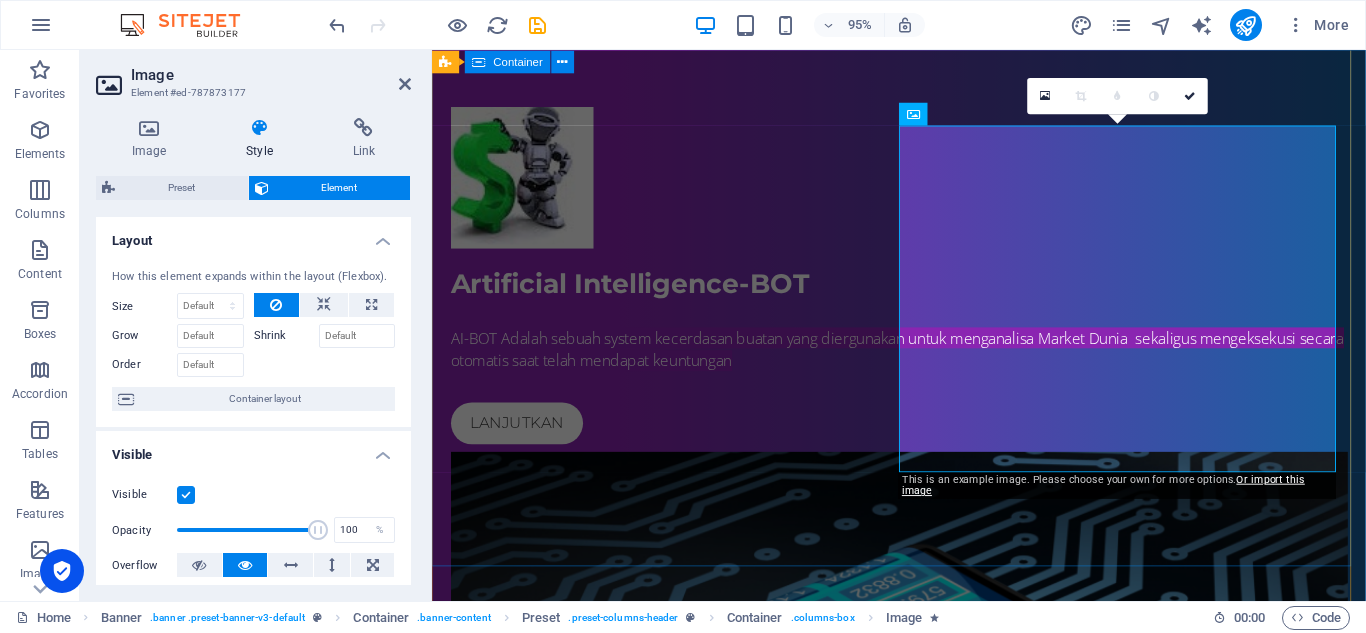 click on "Artificial Intelligence-BOT AI-BOT Adalah sebuah system kecerdasan buatan yang diergunakan untuk menganalisa Market Dunia  sekaligus mengeksekusi secara otomatis saat telah mendapat keuntungan Lanjutkan" at bounding box center (923, 665) 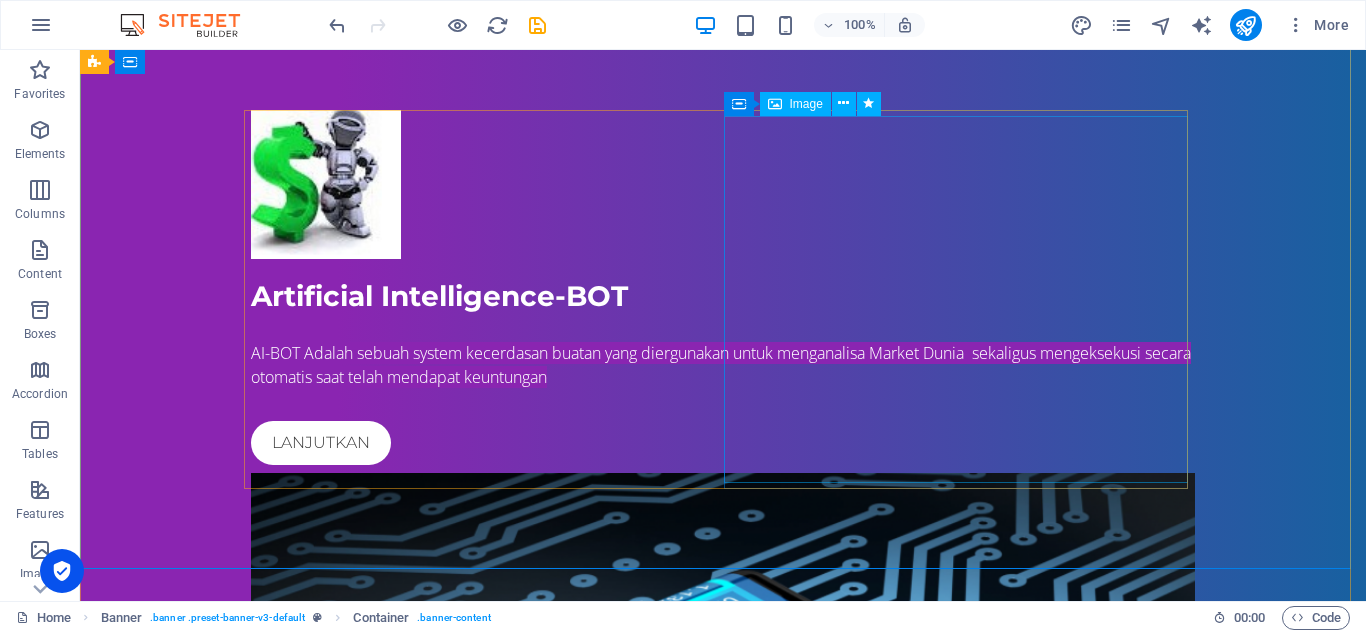 click at bounding box center (723, 847) 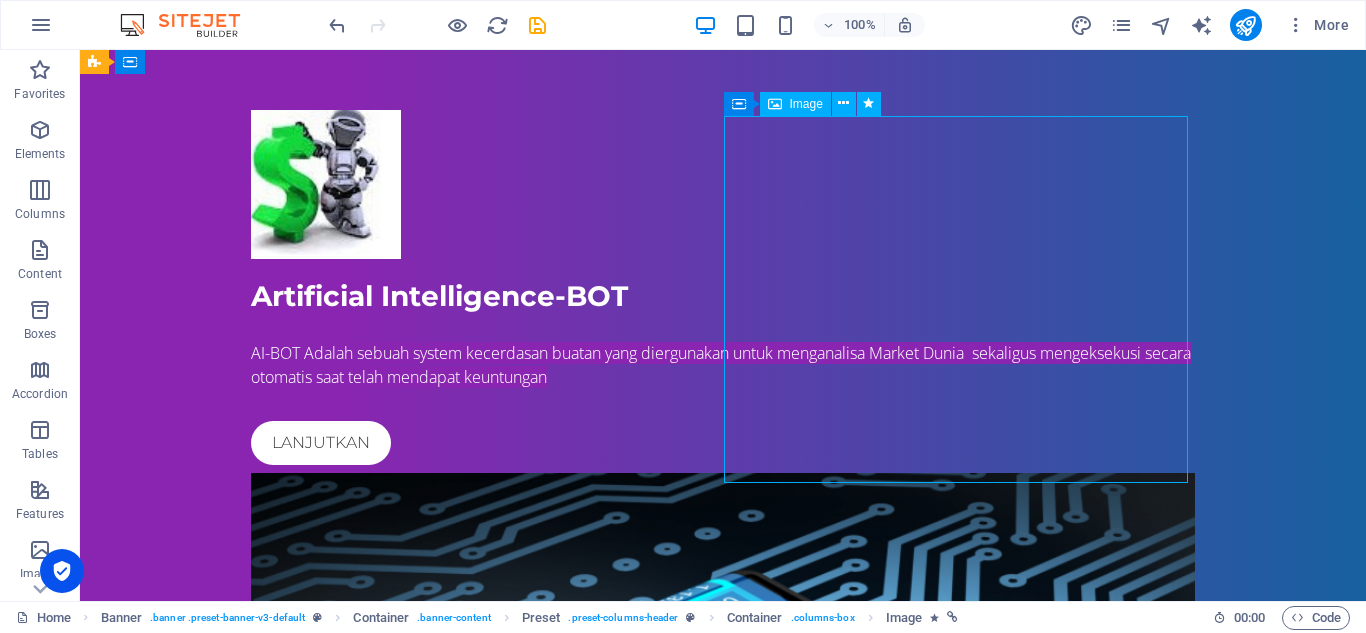 click at bounding box center [723, 847] 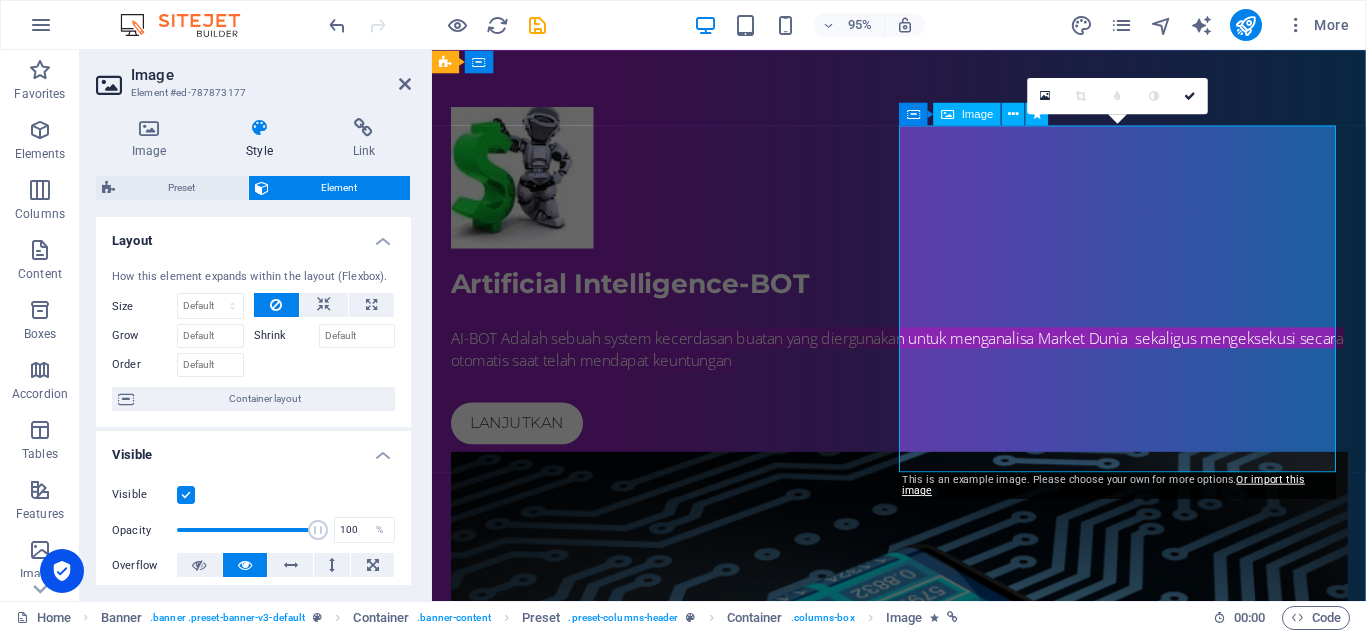 click at bounding box center [924, 847] 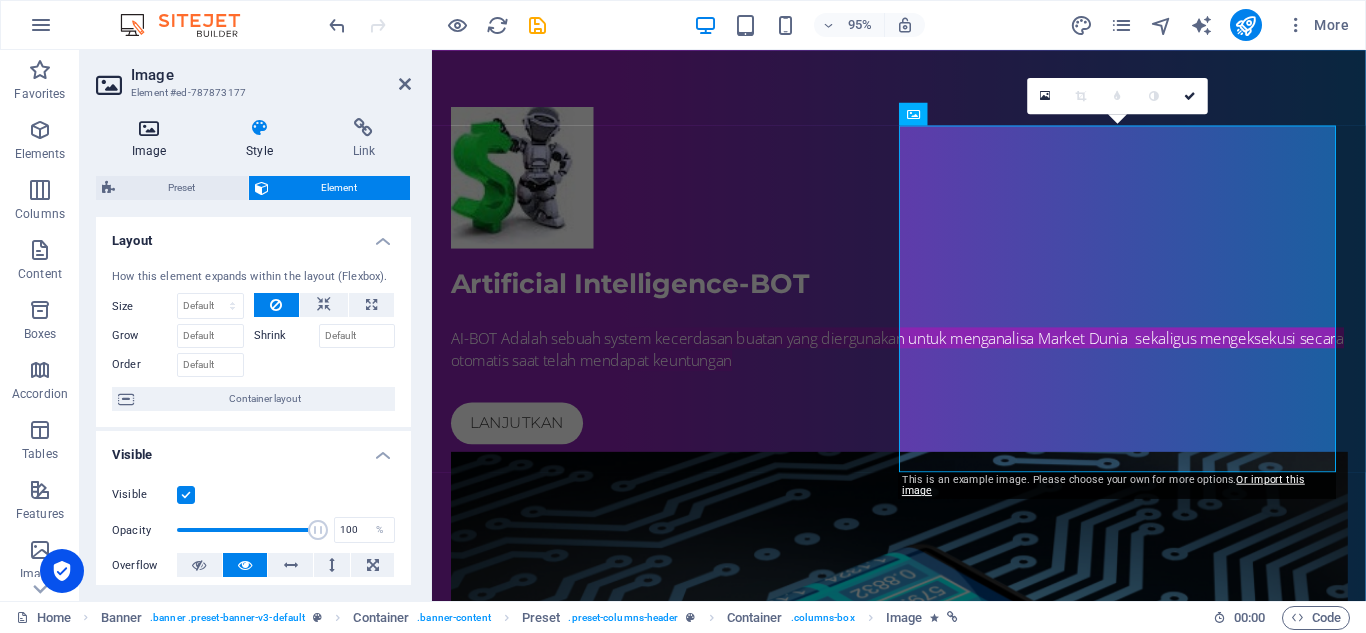 click at bounding box center [149, 128] 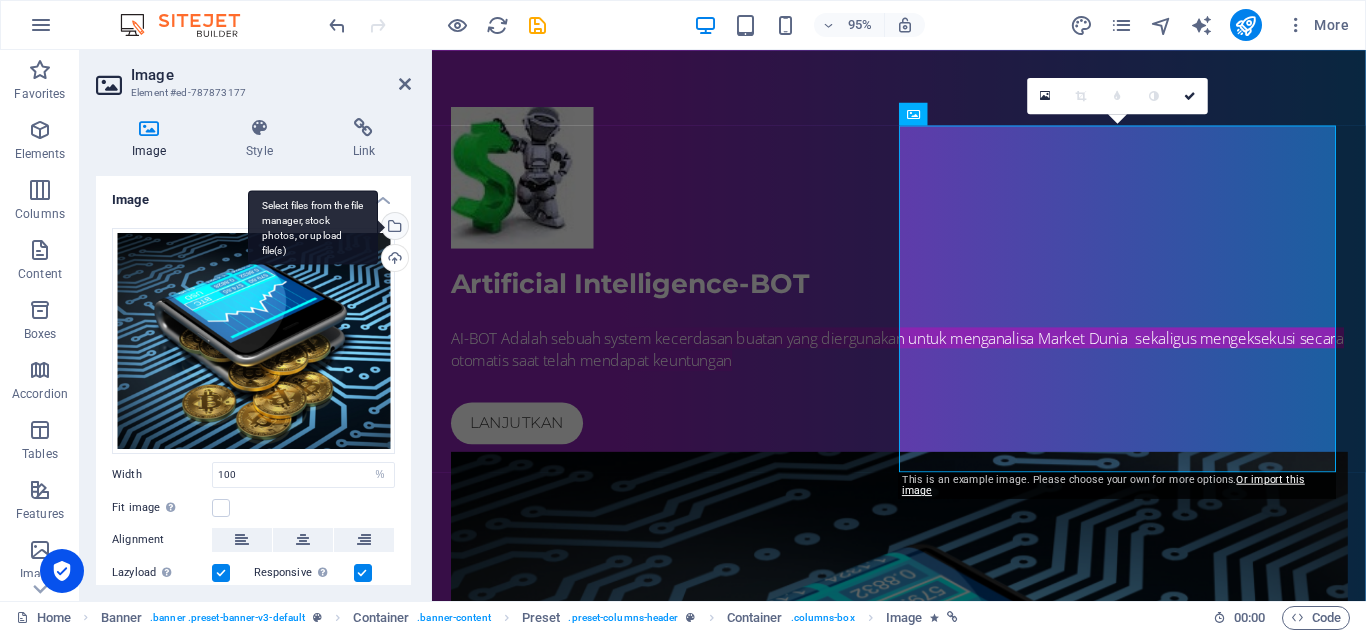 click on "Select files from the file manager, stock photos, or upload file(s)" at bounding box center [393, 228] 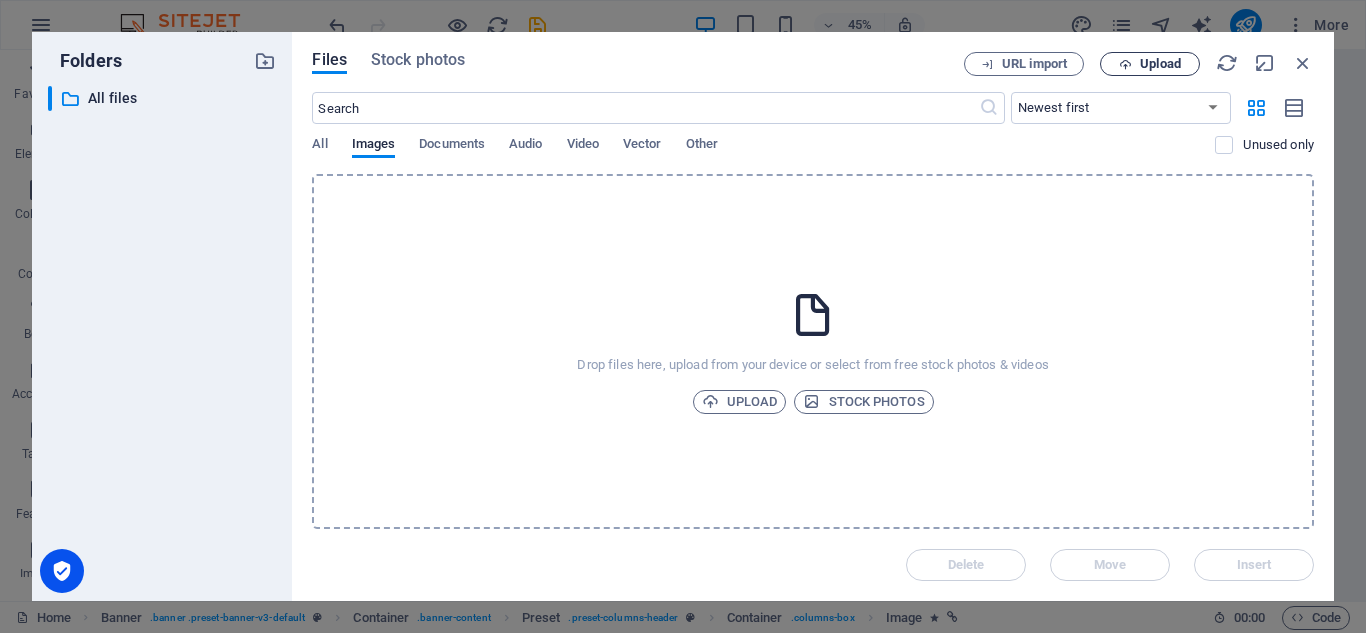 click on "Upload" at bounding box center [1160, 64] 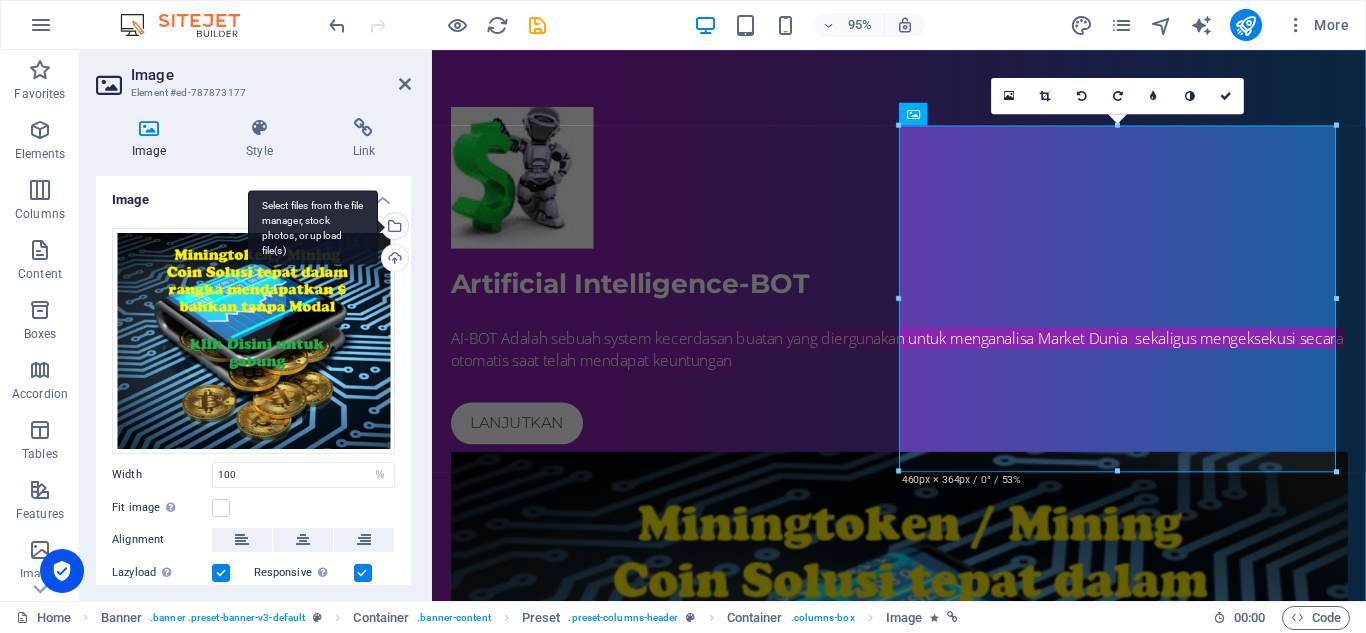 click on "Select files from the file manager, stock photos, or upload file(s)" at bounding box center [393, 228] 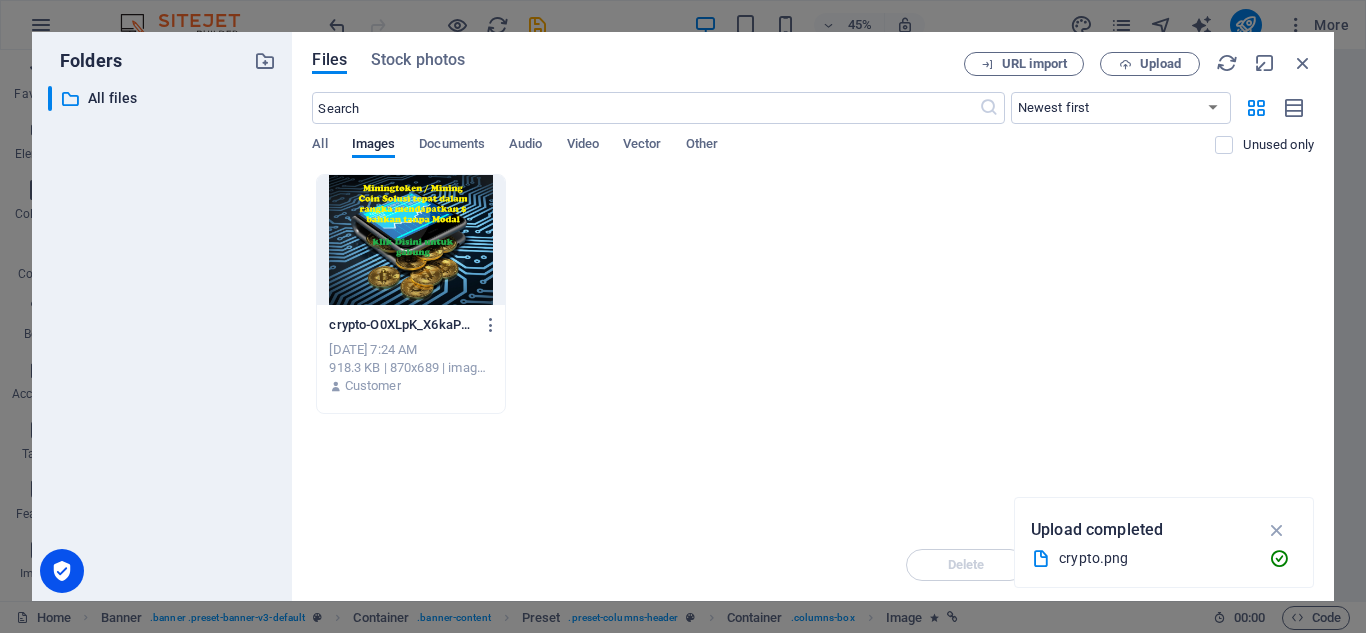 click at bounding box center [410, 240] 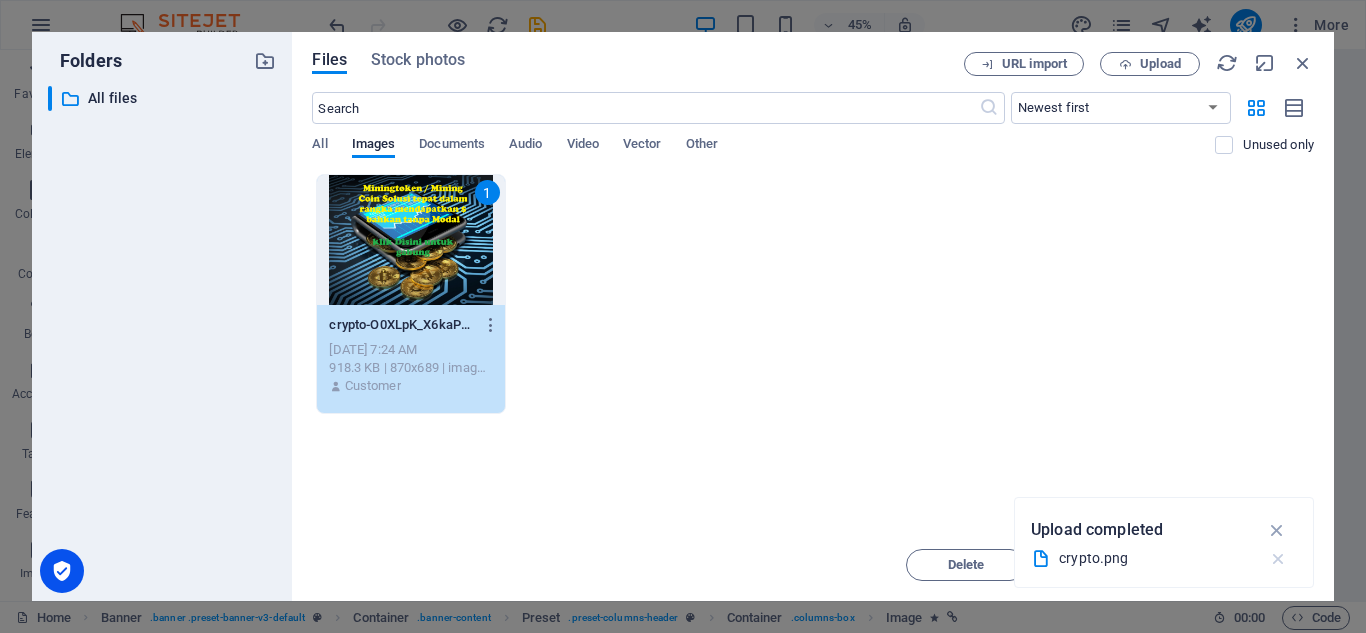 click at bounding box center (1278, 559) 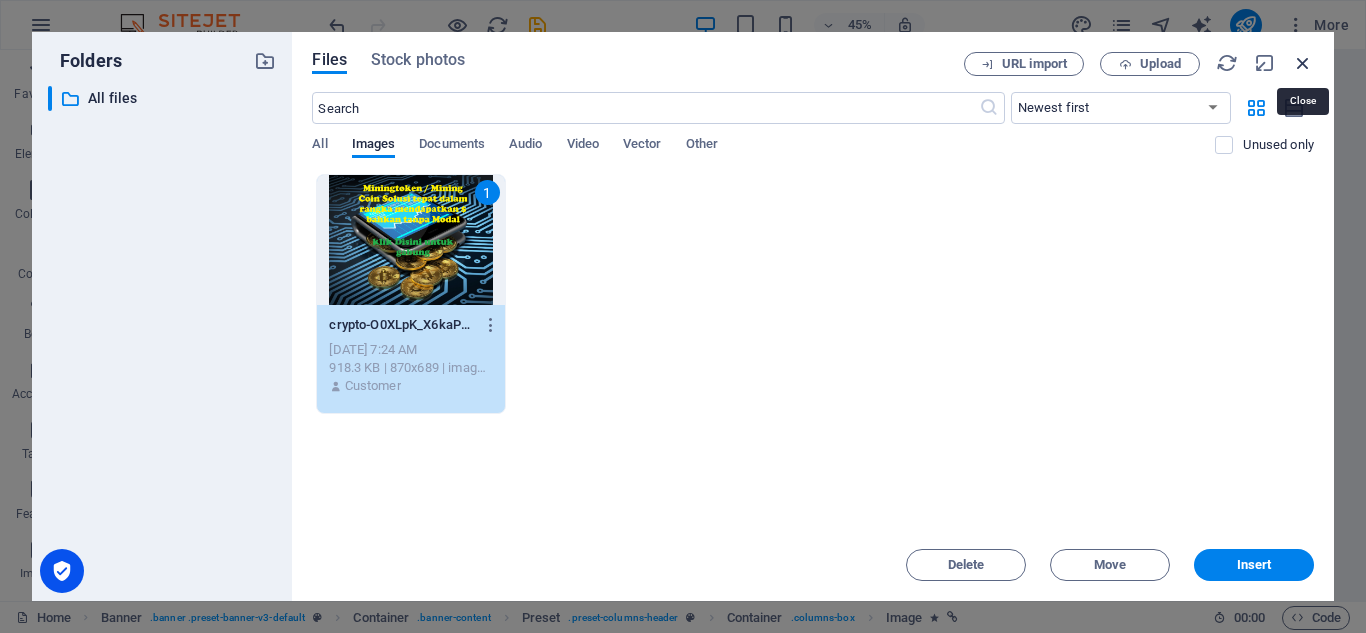 click at bounding box center (1303, 63) 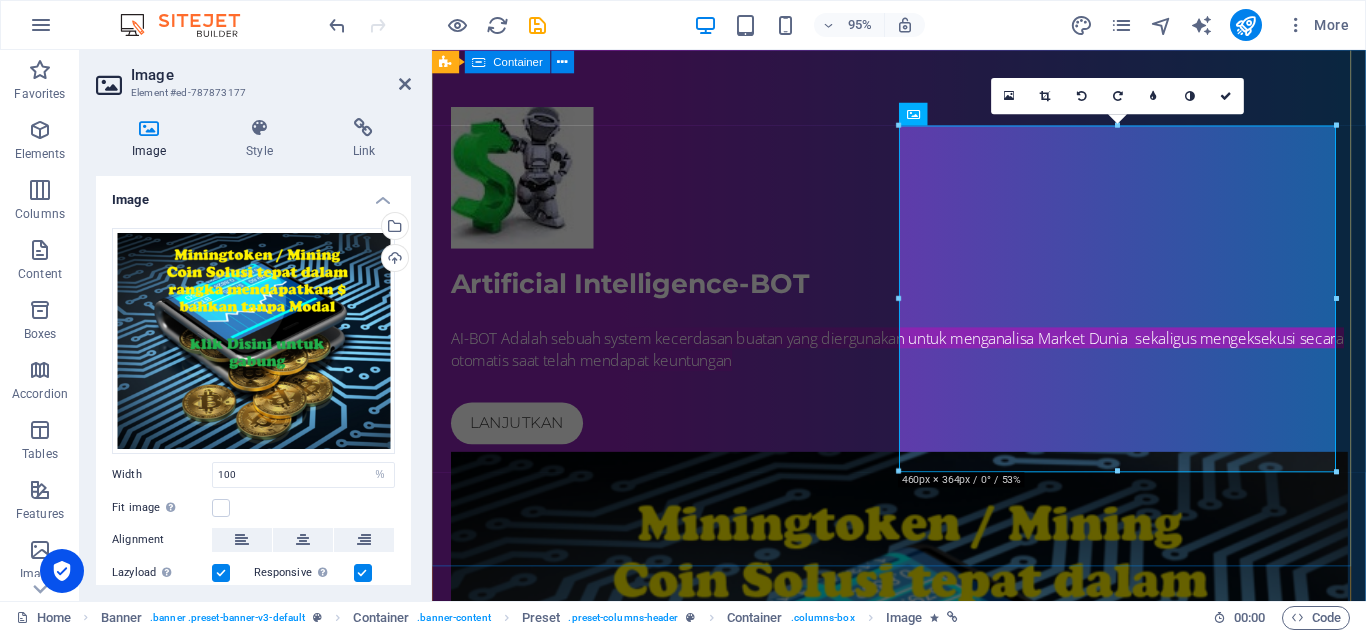 click on "Artificial Intelligence-BOT AI-BOT Adalah sebuah system kecerdasan buatan yang diergunakan untuk menganalisa Market Dunia  sekaligus mengeksekusi secara otomatis saat telah mendapat keuntungan Lanjutkan" at bounding box center (923, 665) 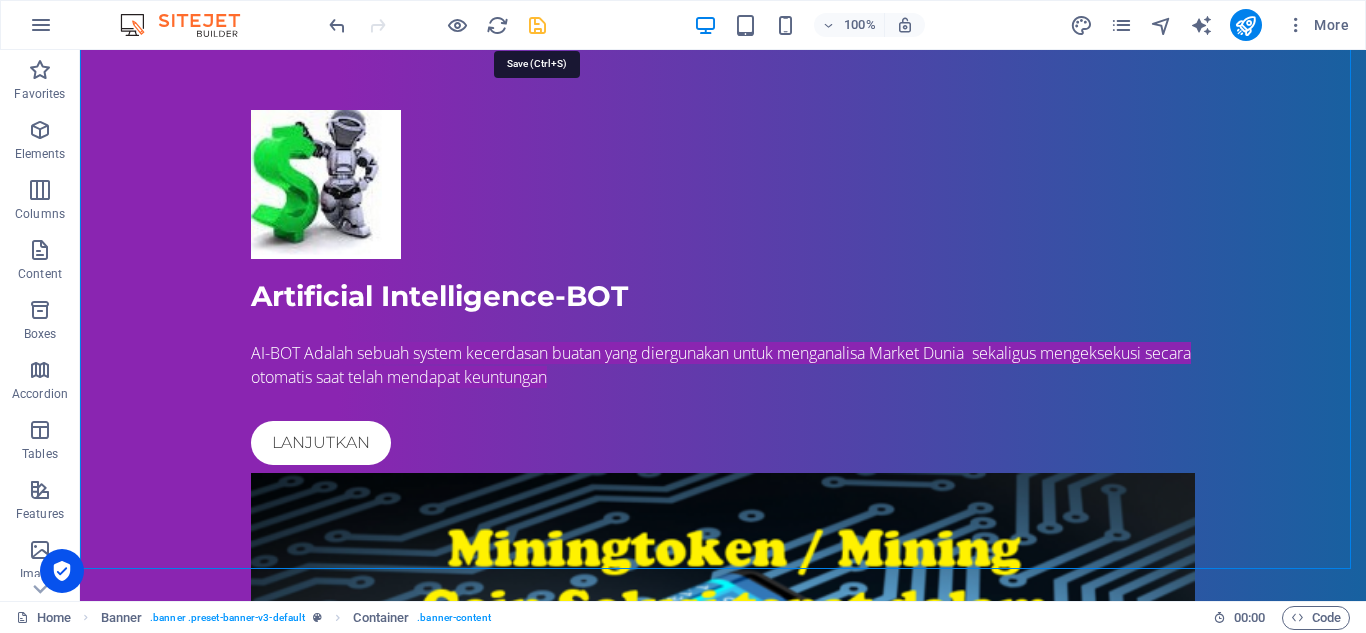 click at bounding box center (537, 25) 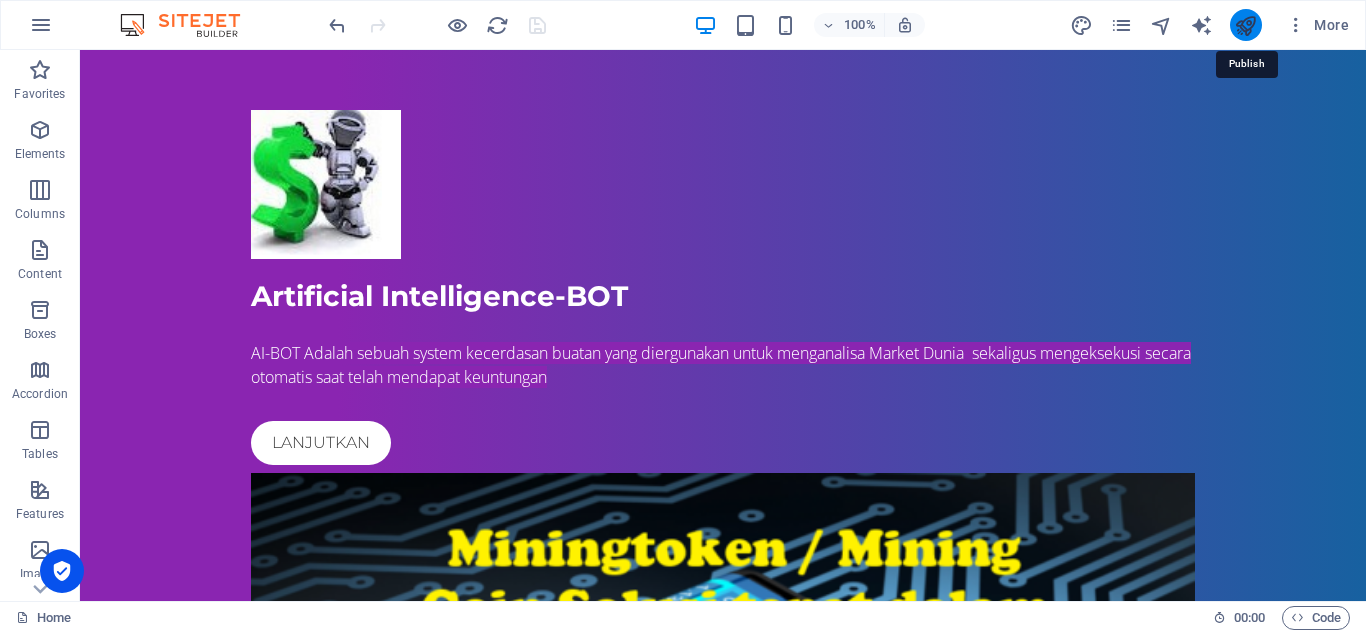 click at bounding box center [1245, 25] 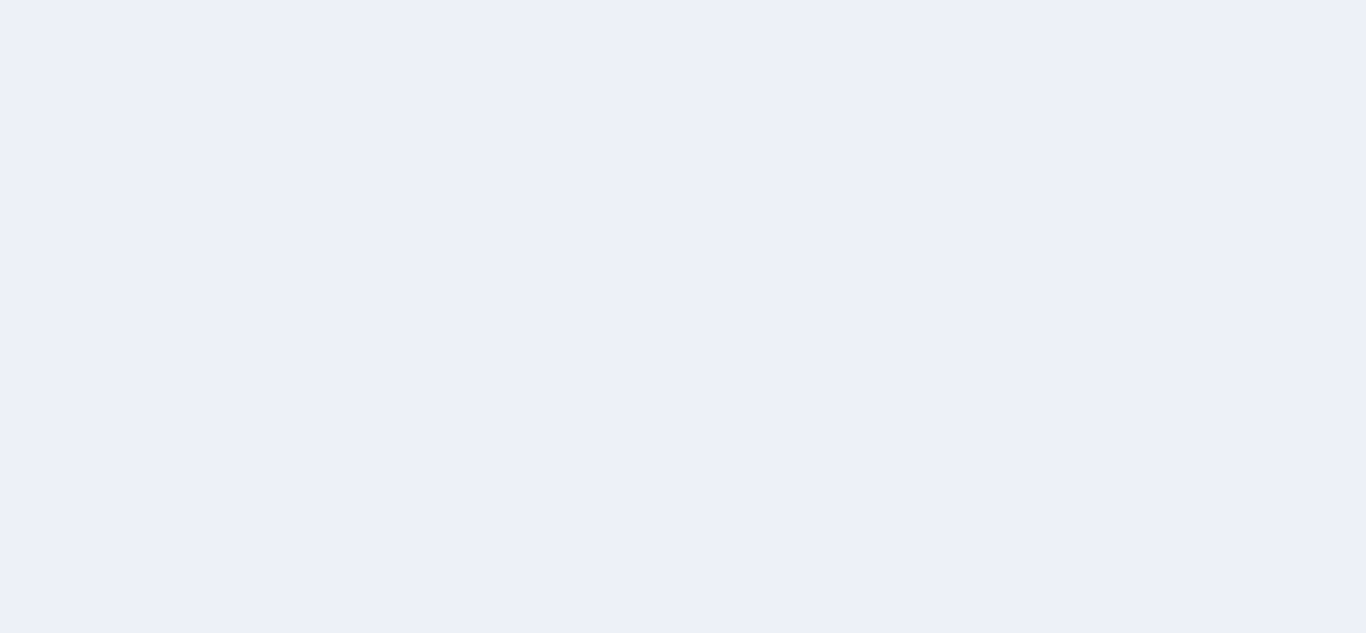 scroll, scrollTop: 0, scrollLeft: 0, axis: both 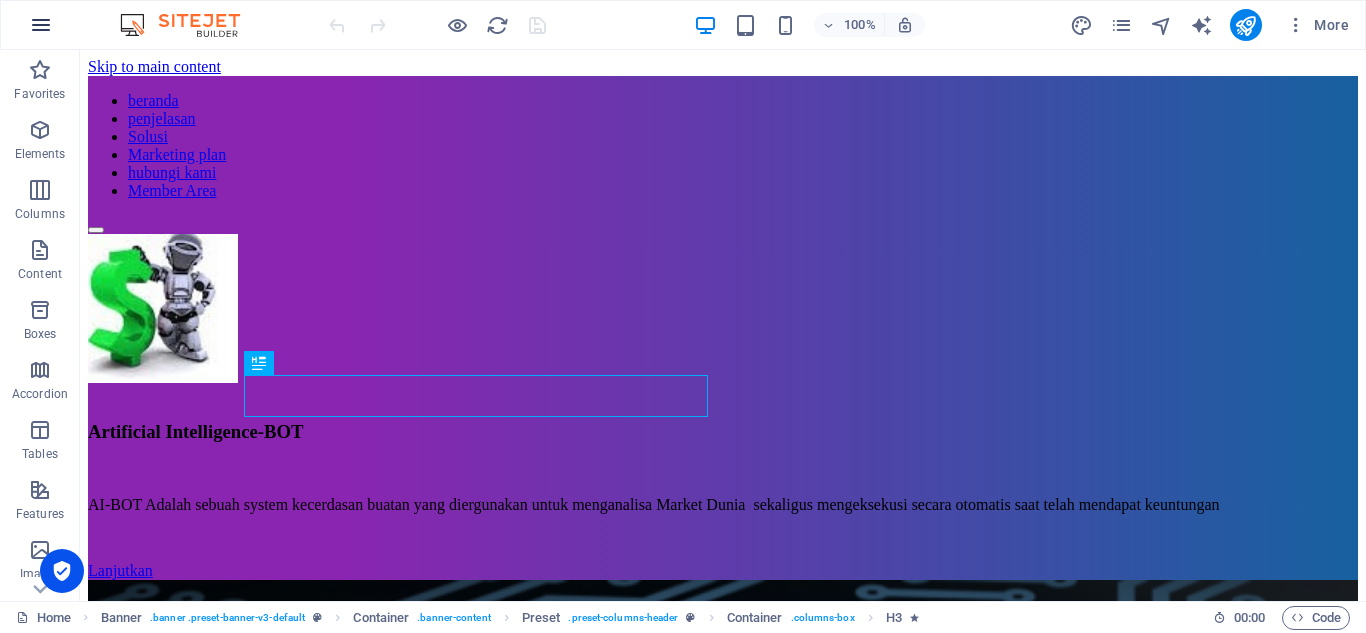 click at bounding box center [41, 25] 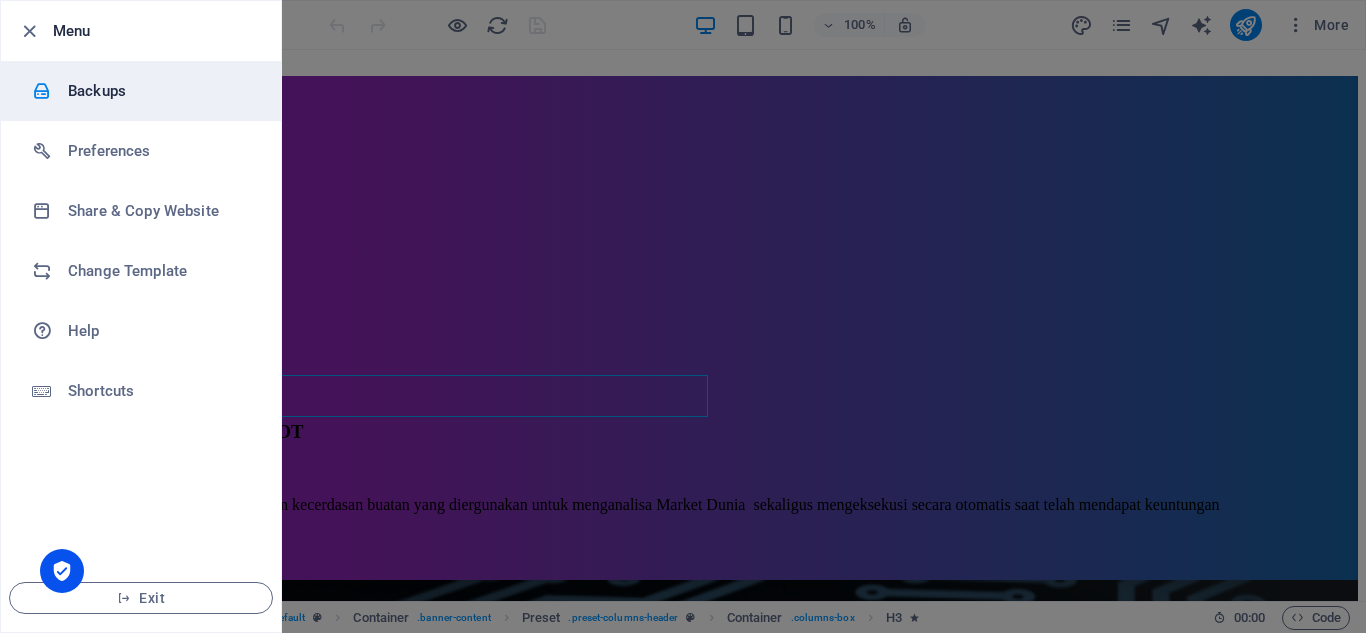 click on "Backups" at bounding box center [160, 91] 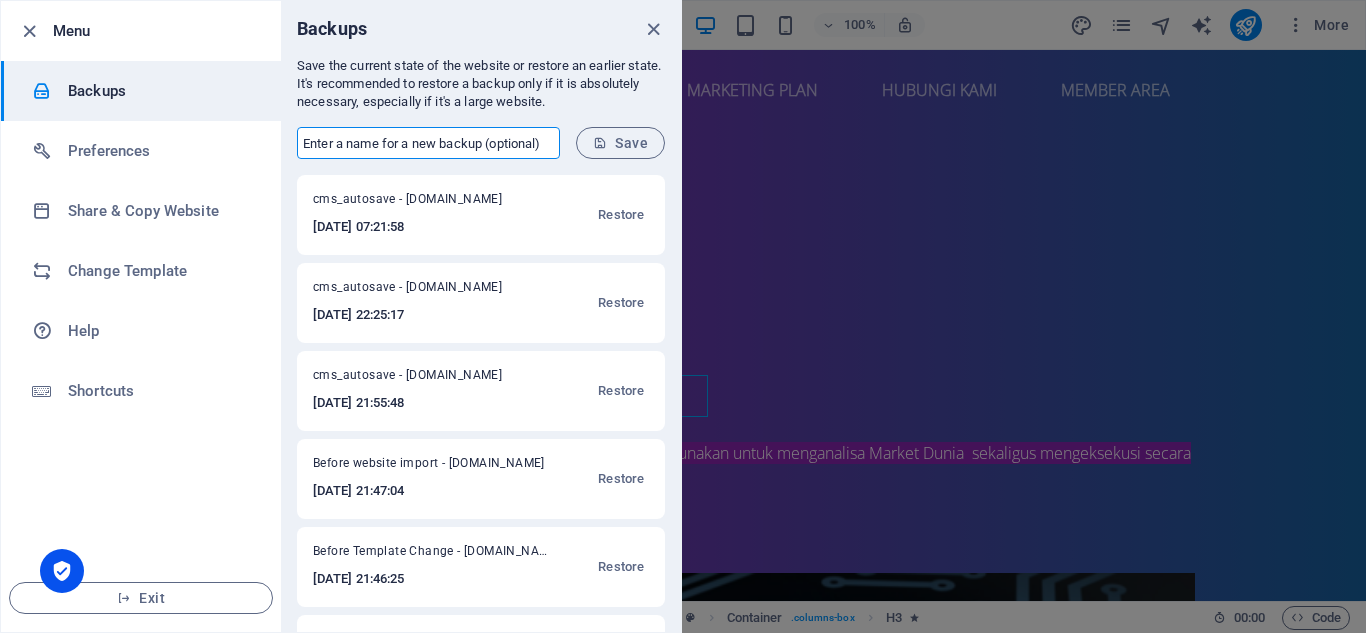 click at bounding box center [428, 143] 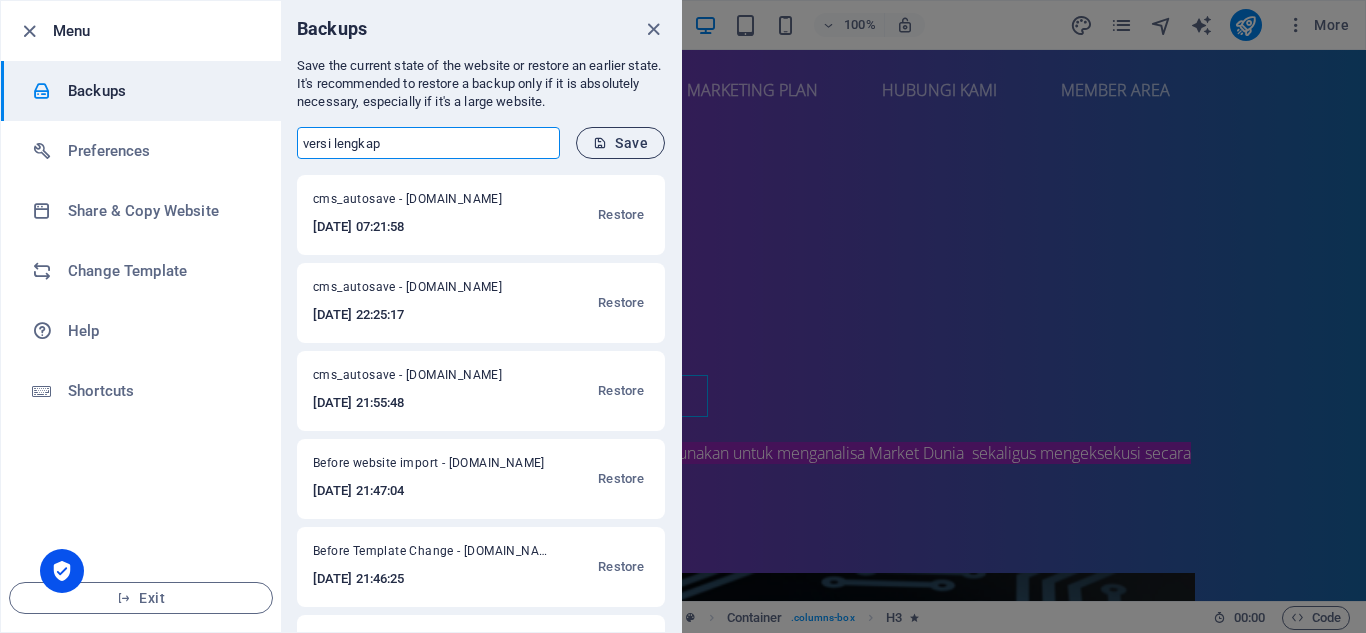 type on "versi lengkap" 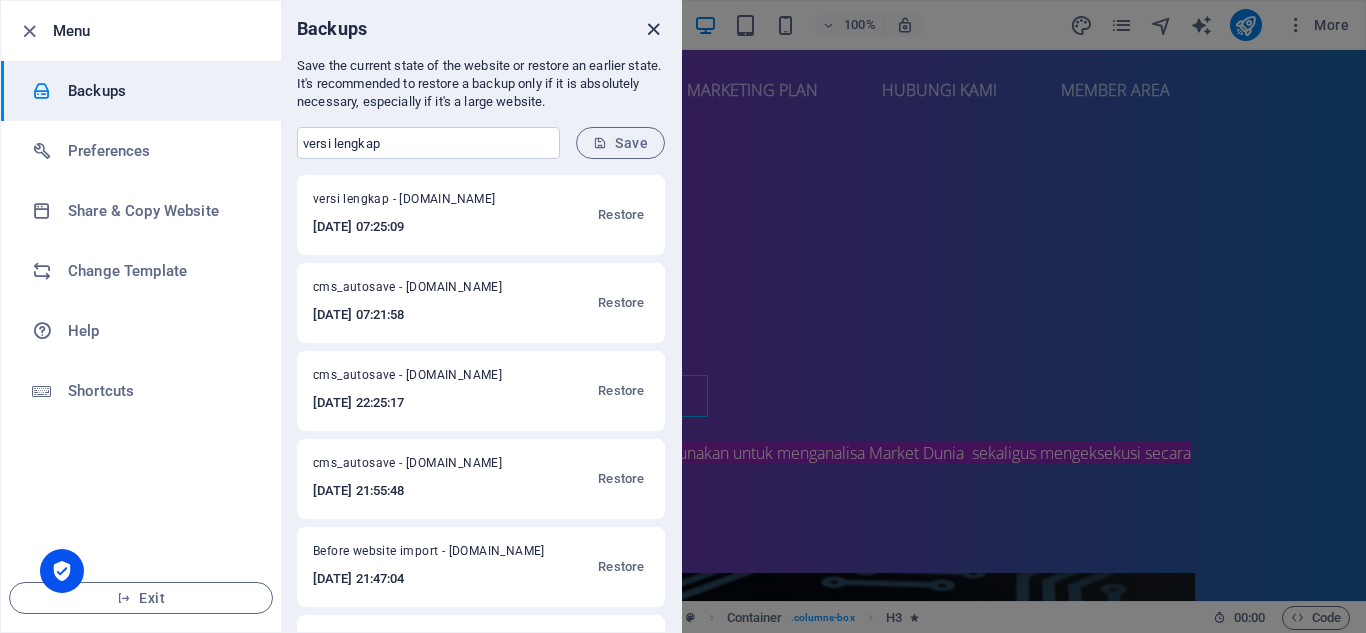 click at bounding box center [653, 29] 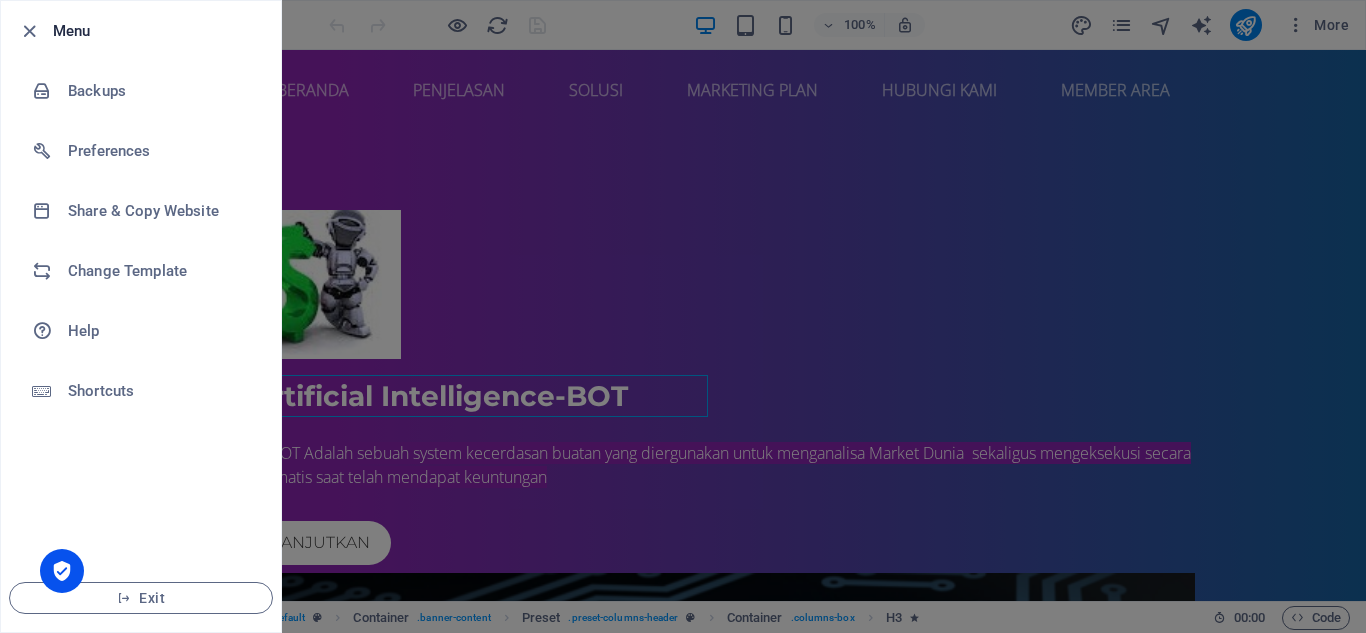click at bounding box center [683, 316] 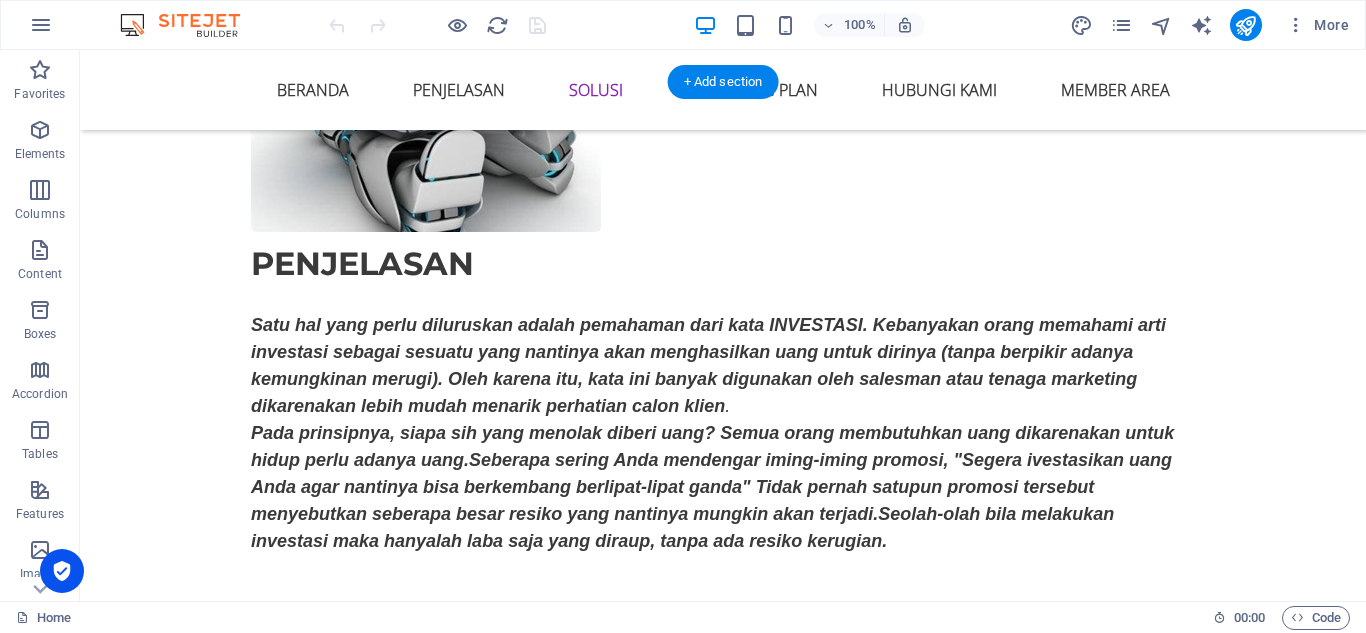 scroll, scrollTop: 1800, scrollLeft: 0, axis: vertical 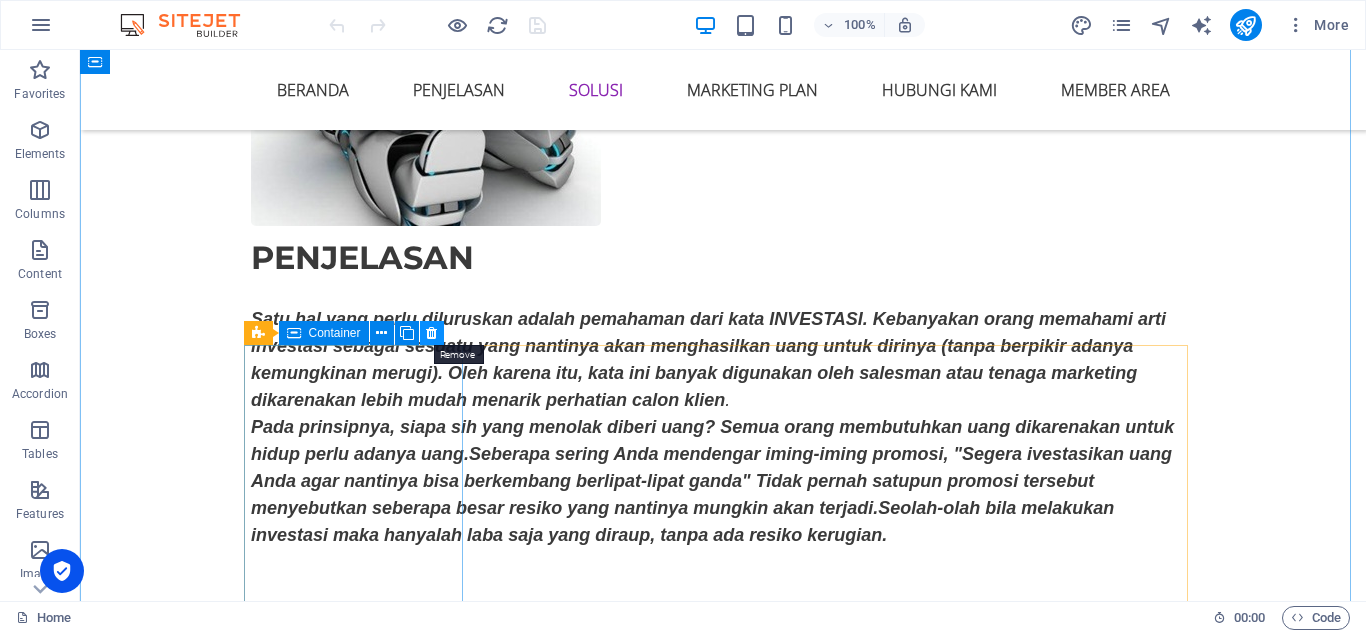 click at bounding box center [431, 333] 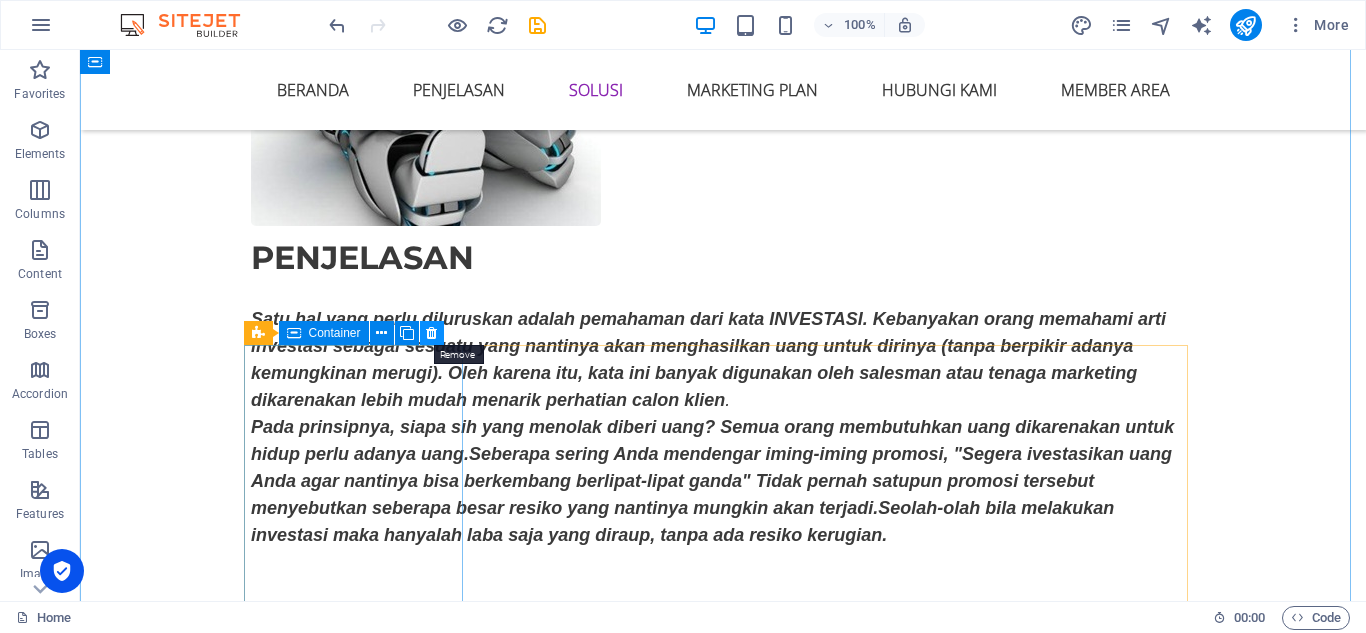 click at bounding box center [431, 333] 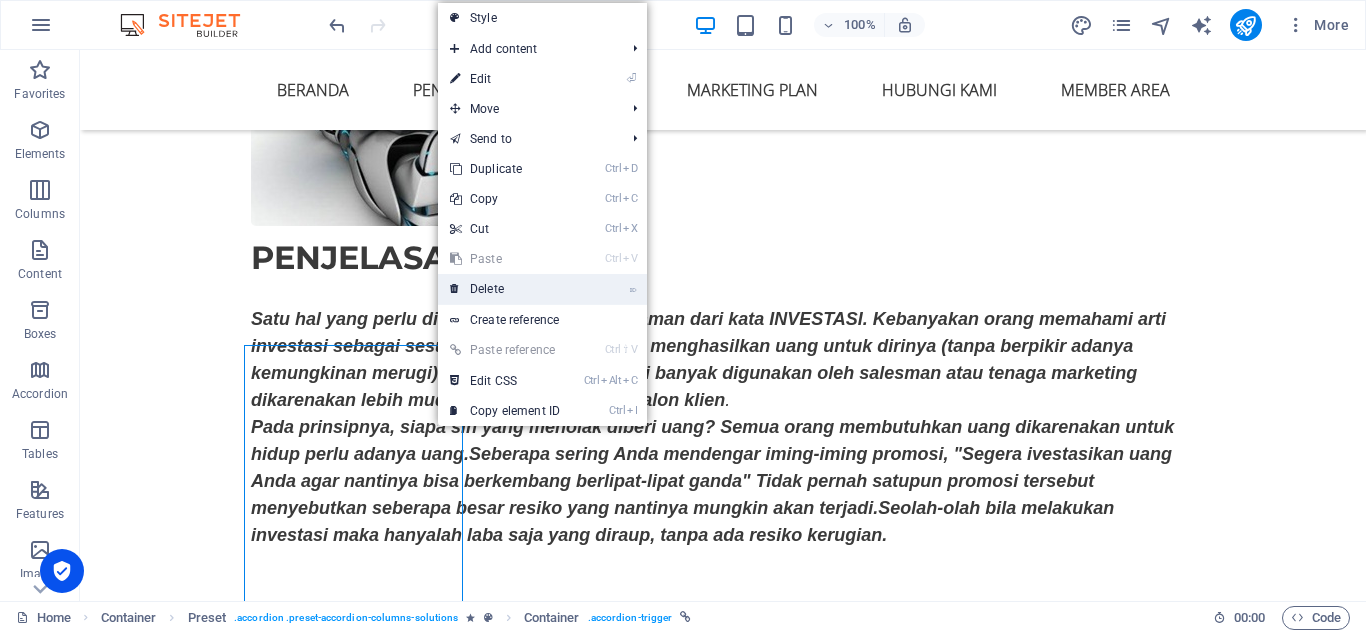 click on "⌦  Delete" at bounding box center [505, 289] 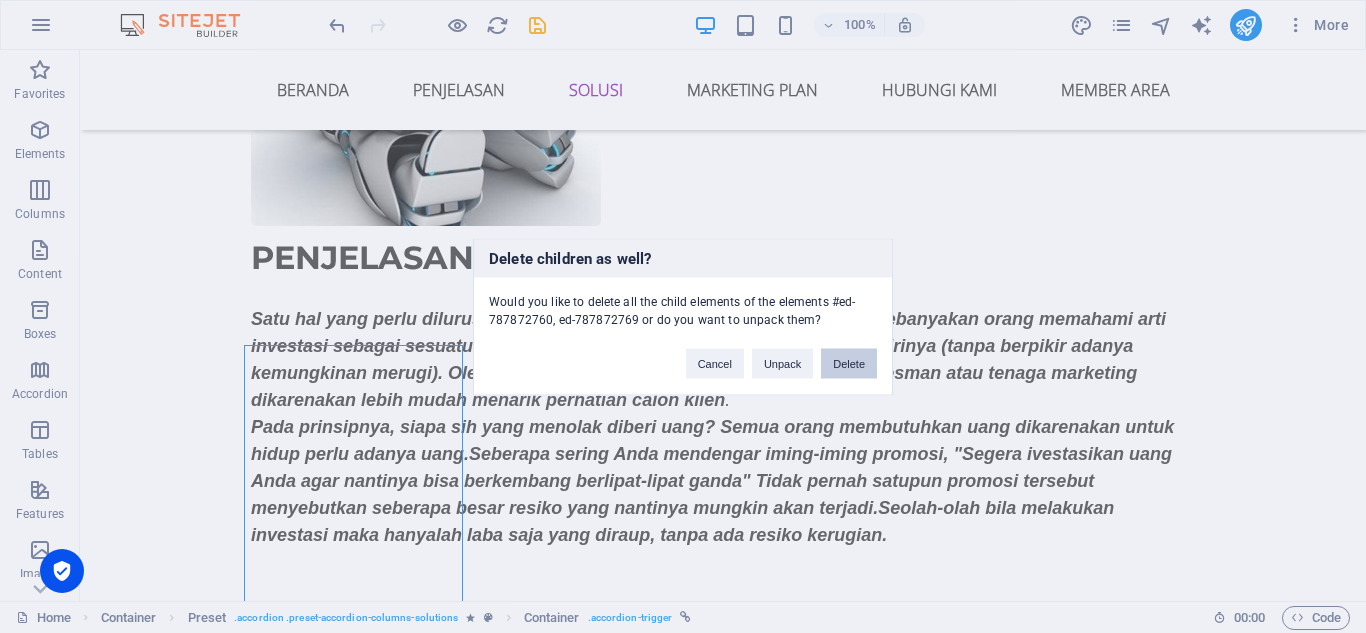 click on "Delete" at bounding box center [849, 363] 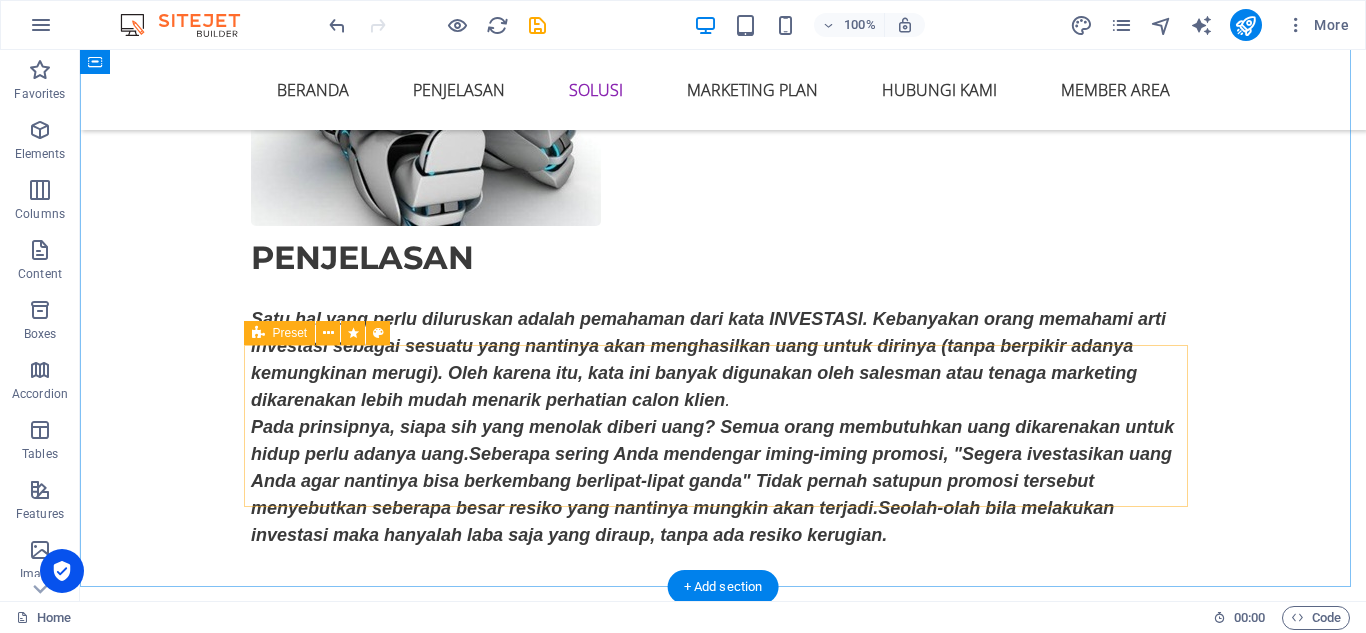 click on "Drop content here or  Add elements  Paste clipboard" at bounding box center [723, 1249] 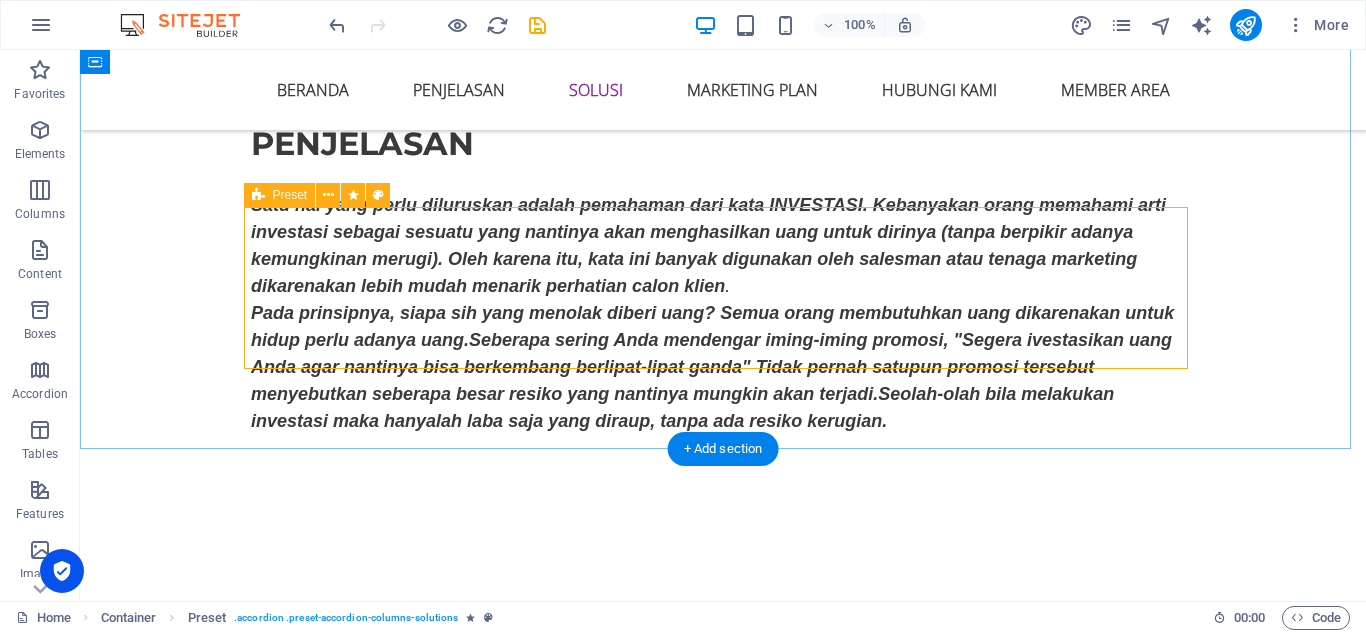 scroll, scrollTop: 1800, scrollLeft: 0, axis: vertical 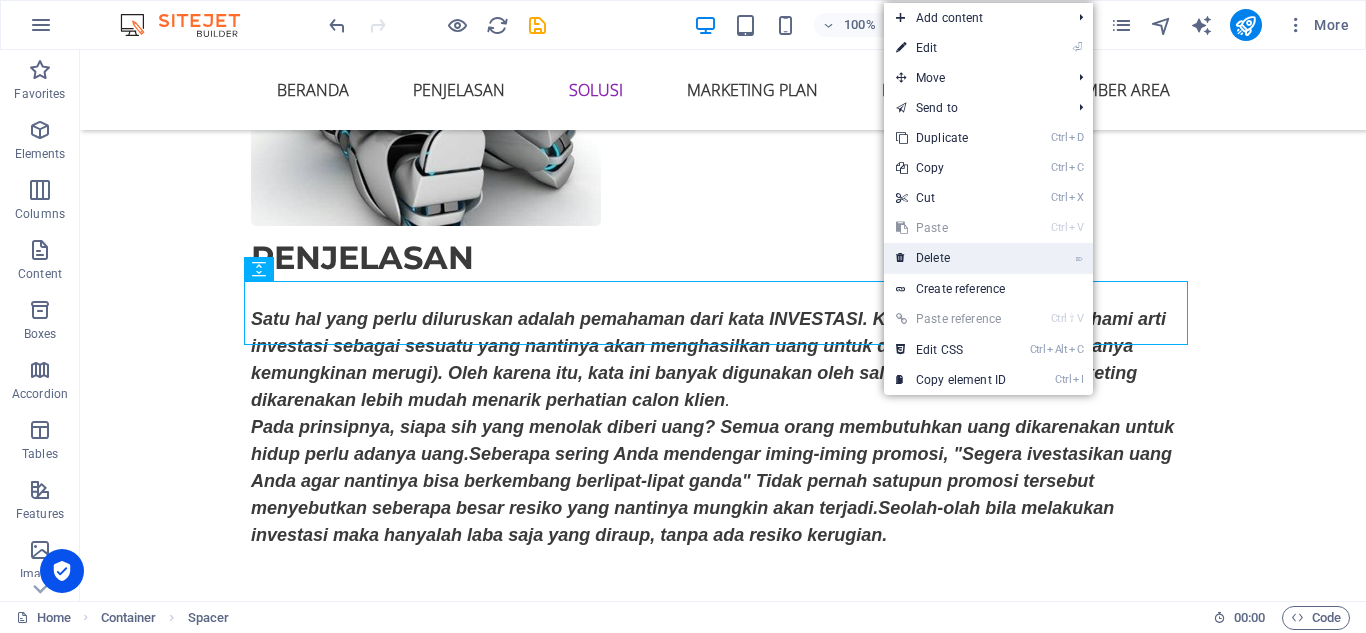 click on "⌦  Delete" at bounding box center (951, 258) 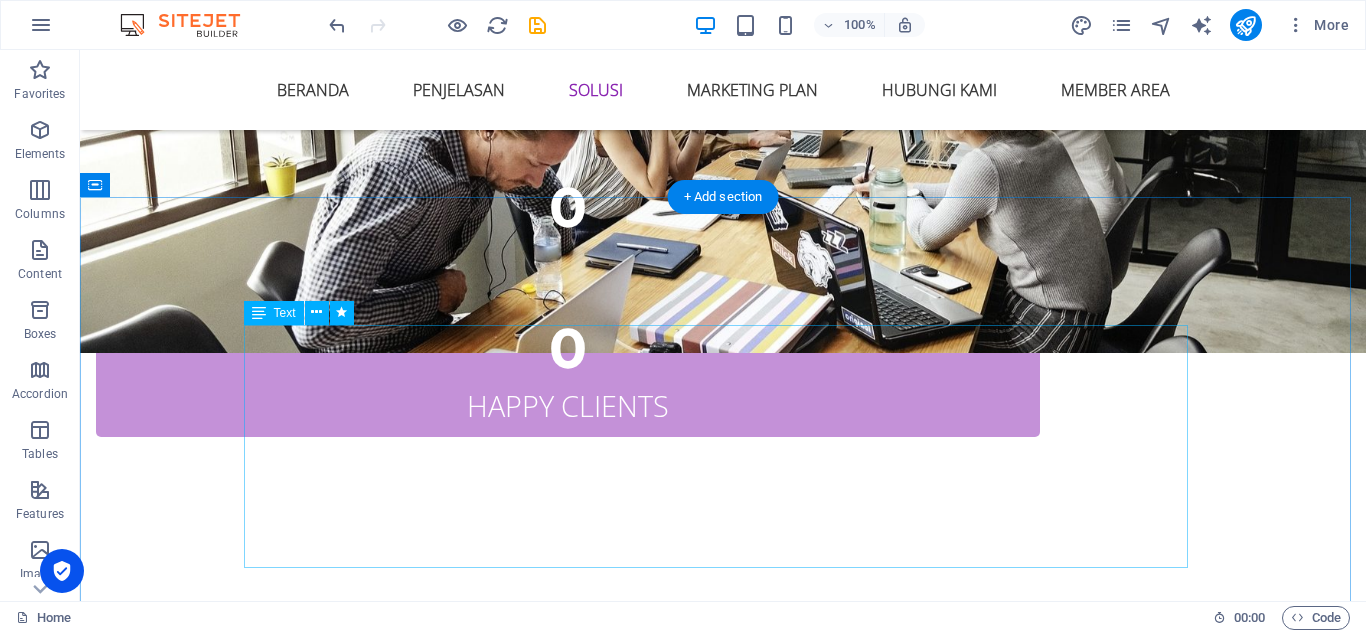 scroll, scrollTop: 3400, scrollLeft: 0, axis: vertical 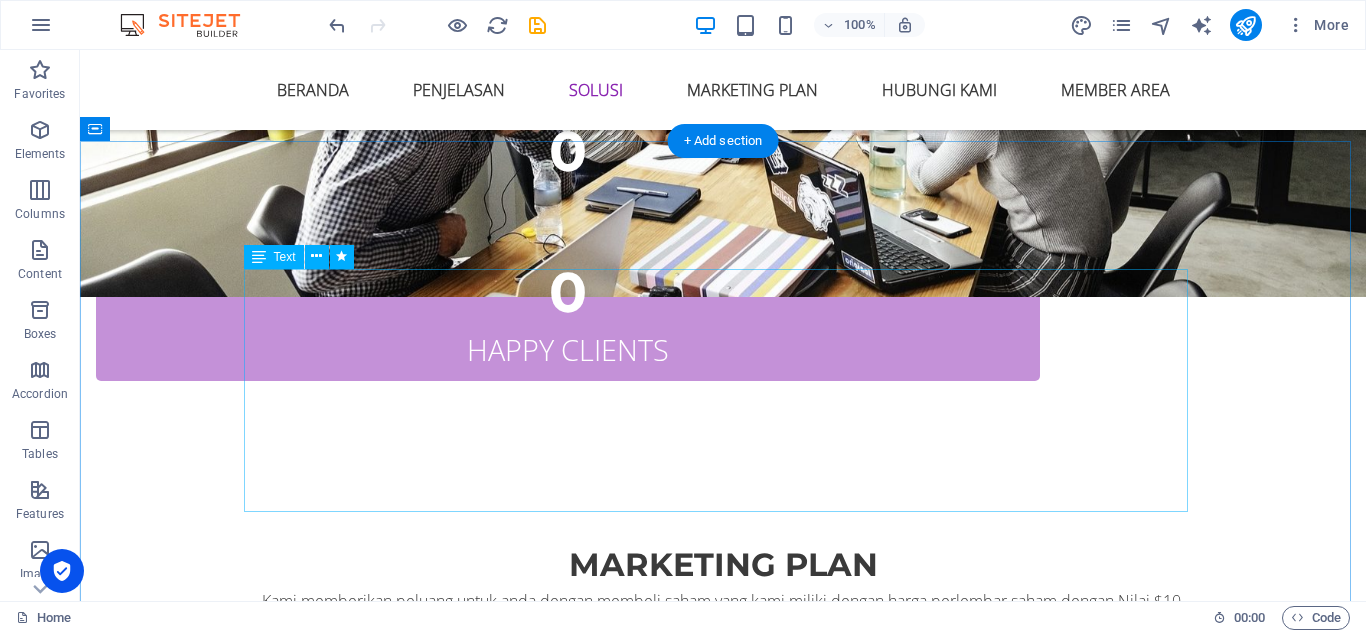 click on "Mengapa saya memilih Trading di Binary.com ? Karena di Binary.com saya telah membuktikan sendiri Bisa Profit Konsisten dan Proses WD super cepat melalui Agen tempat saya deposit. Anda Ingin di Gaji Berapa di Binary.com ? Semua itu tergantung anda sendiri mau tiap hari dapat $10 maka dalam 30 hari anda mendapat Gaji $300 kalau di WD menjadi 16000 x 300 = 480000 lebih besar dari UMR Karyawan PT." at bounding box center (723, 2330) 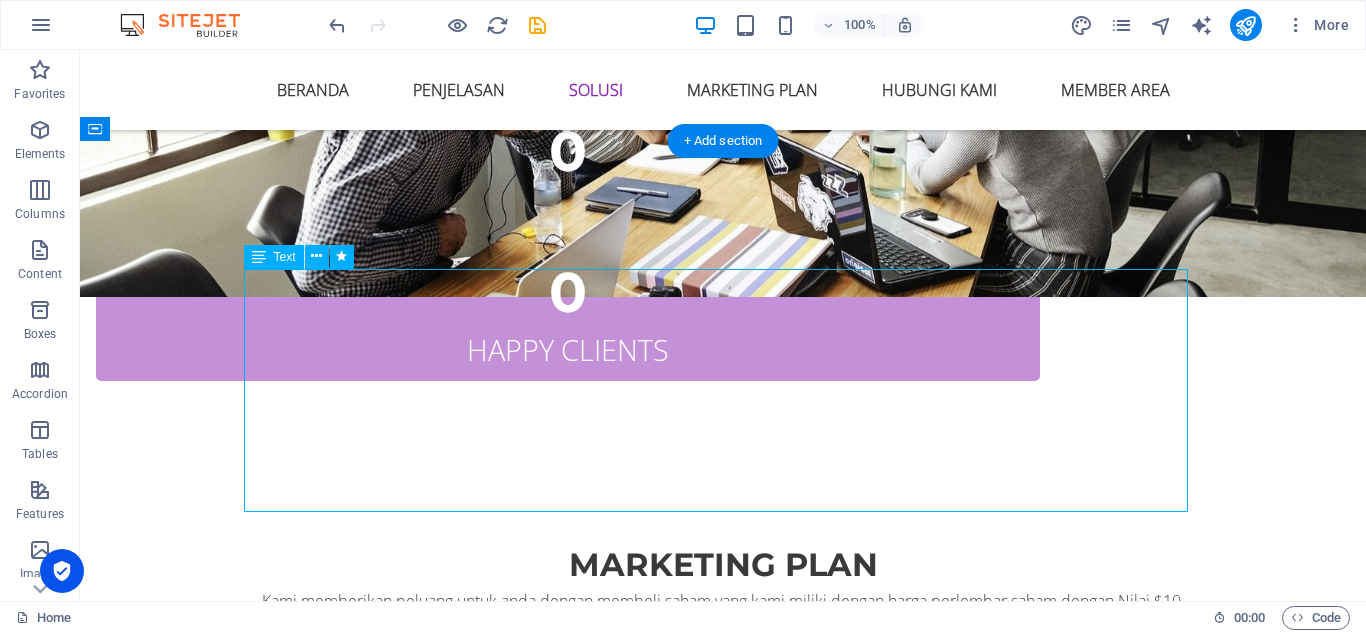 click on "Mengapa saya memilih Trading di Binary.com ? Karena di Binary.com saya telah membuktikan sendiri Bisa Profit Konsisten dan Proses WD super cepat melalui Agen tempat saya deposit. Anda Ingin di Gaji Berapa di Binary.com ? Semua itu tergantung anda sendiri mau tiap hari dapat $10 maka dalam 30 hari anda mendapat Gaji $300 kalau di WD menjadi 16000 x 300 = 480000 lebih besar dari UMR Karyawan PT." at bounding box center [723, 2330] 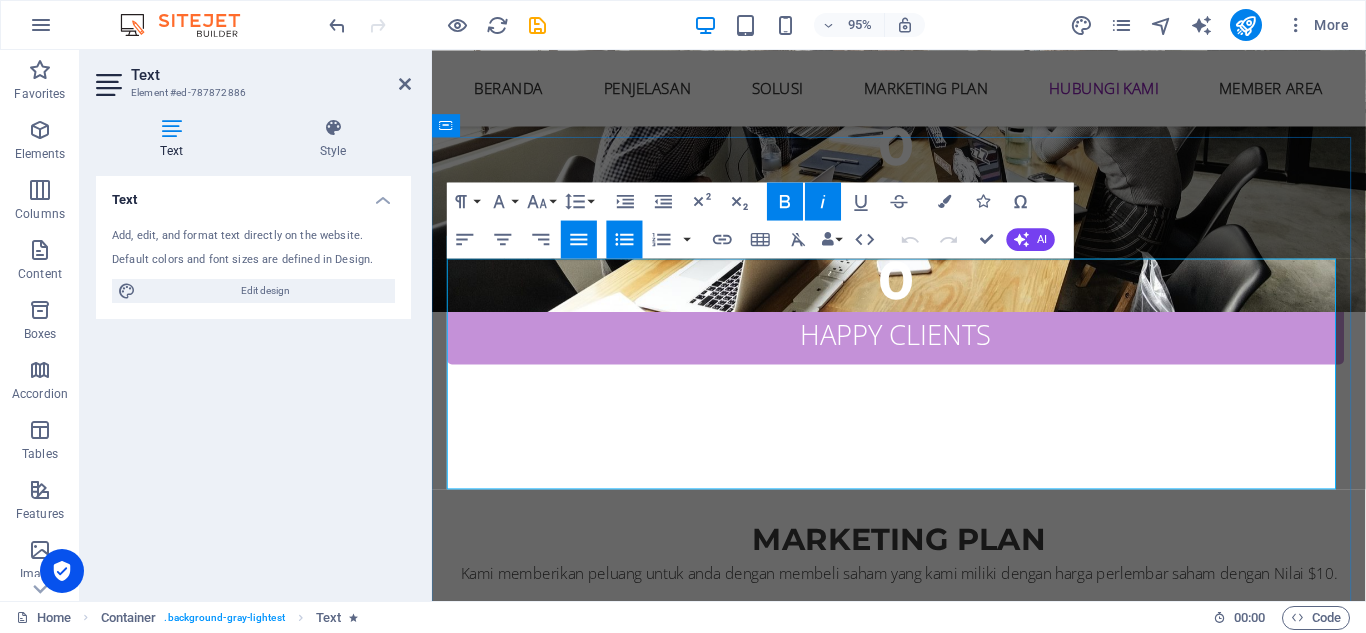 scroll, scrollTop: 3424, scrollLeft: 0, axis: vertical 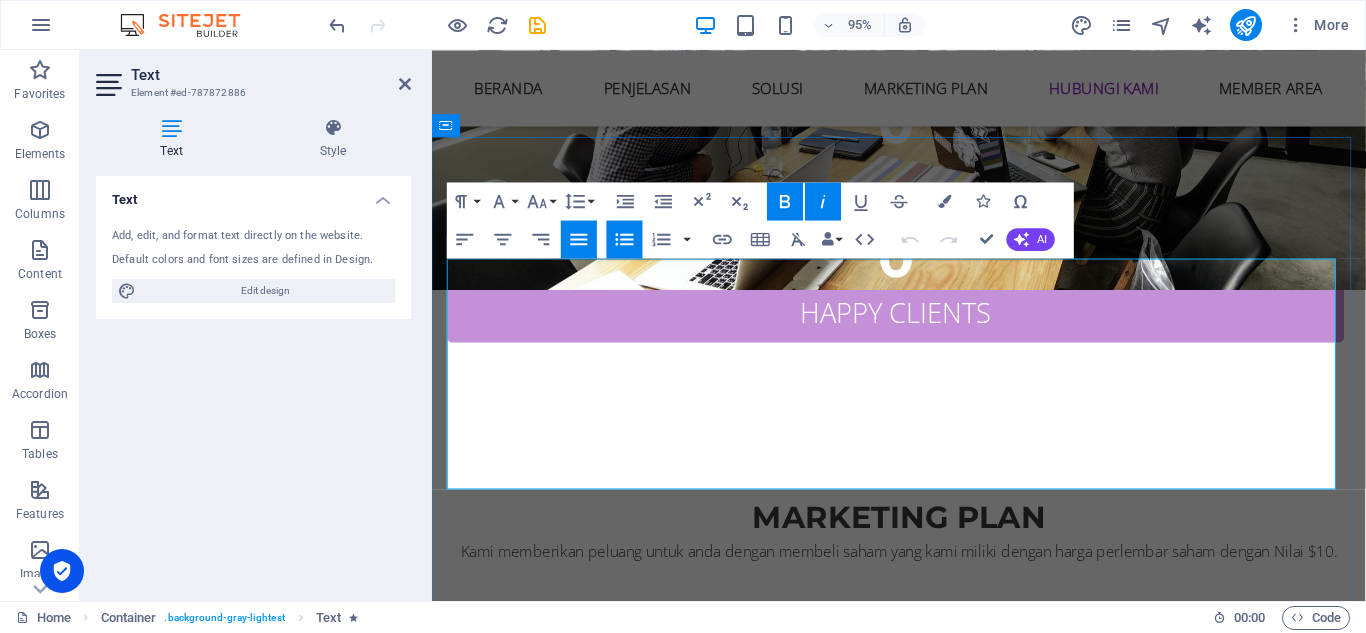drag, startPoint x: 462, startPoint y: 301, endPoint x: 1263, endPoint y: 482, distance: 821.1955 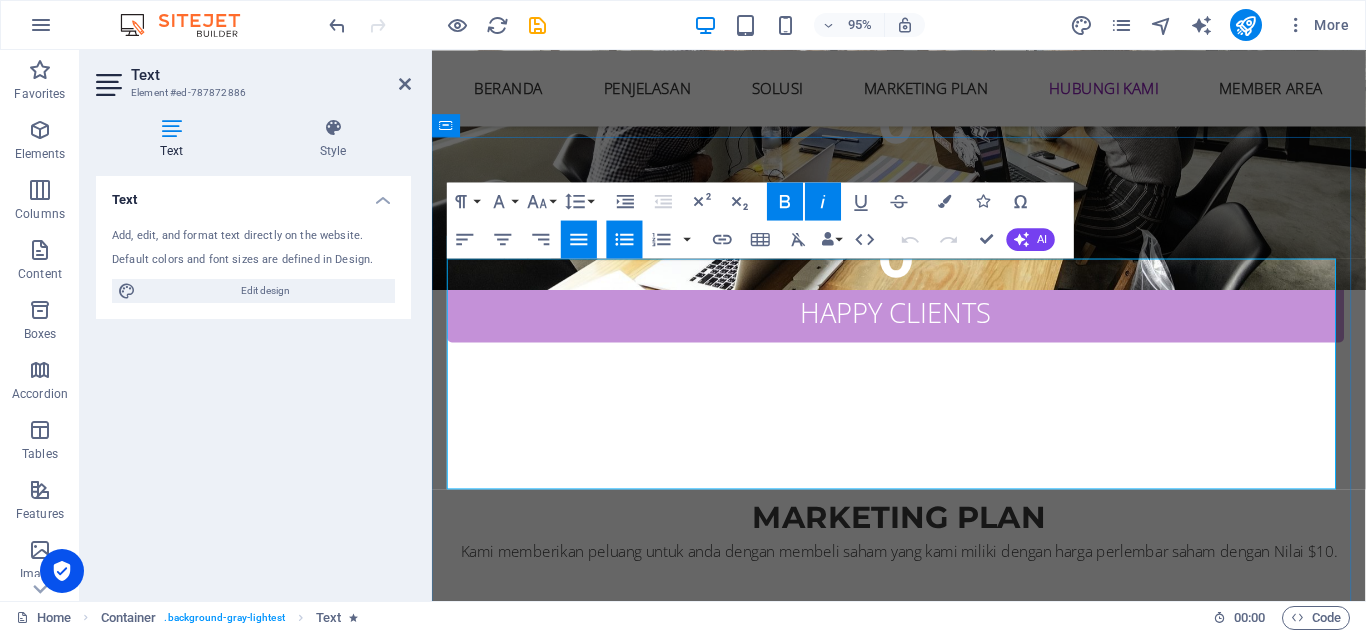 type 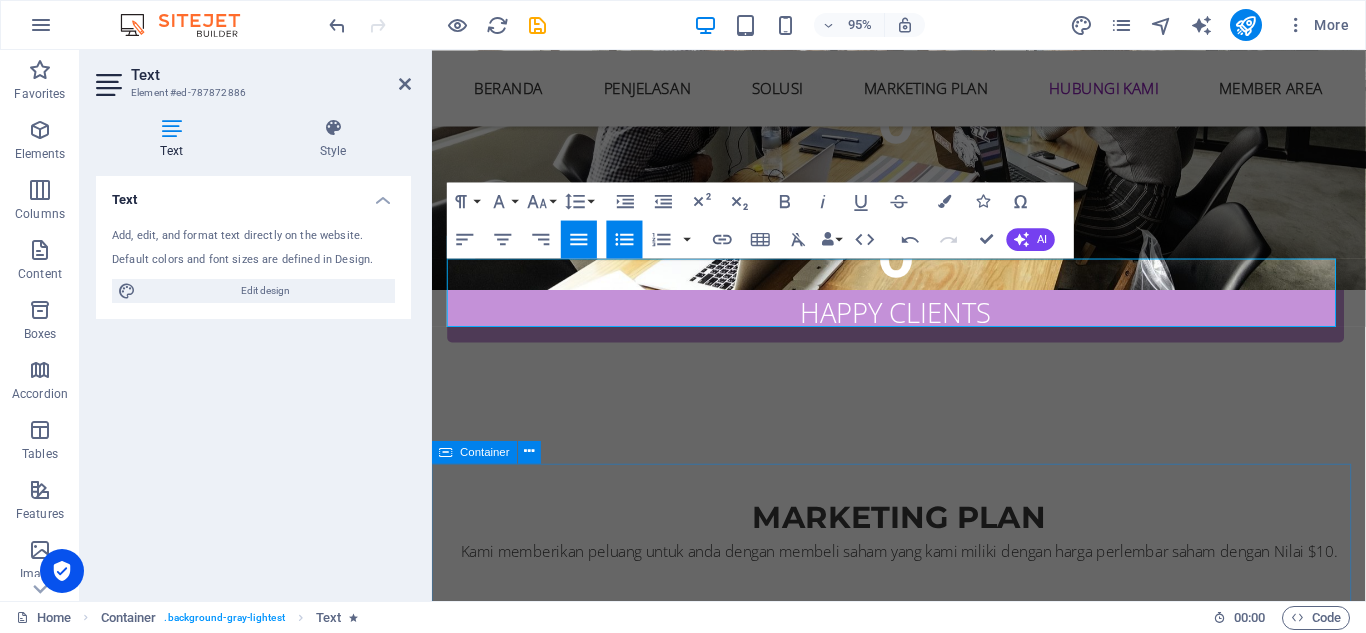 scroll, scrollTop: 3524, scrollLeft: 0, axis: vertical 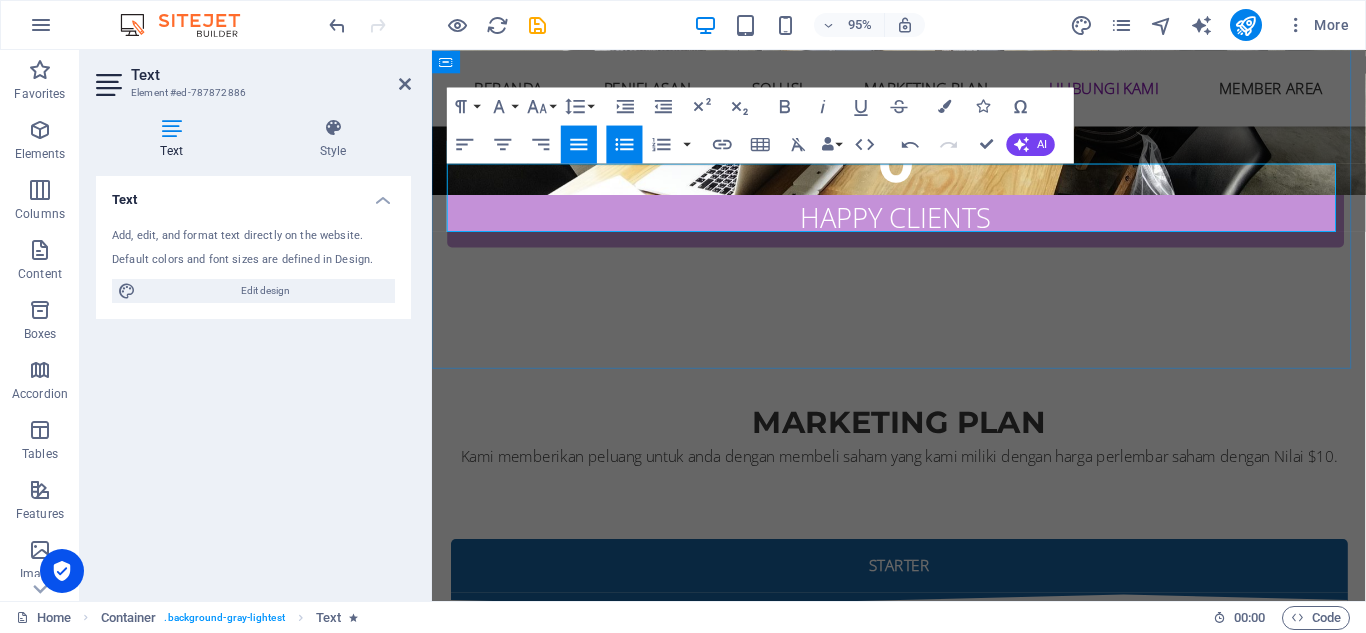 drag, startPoint x: 465, startPoint y: 207, endPoint x: 914, endPoint y: 207, distance: 449 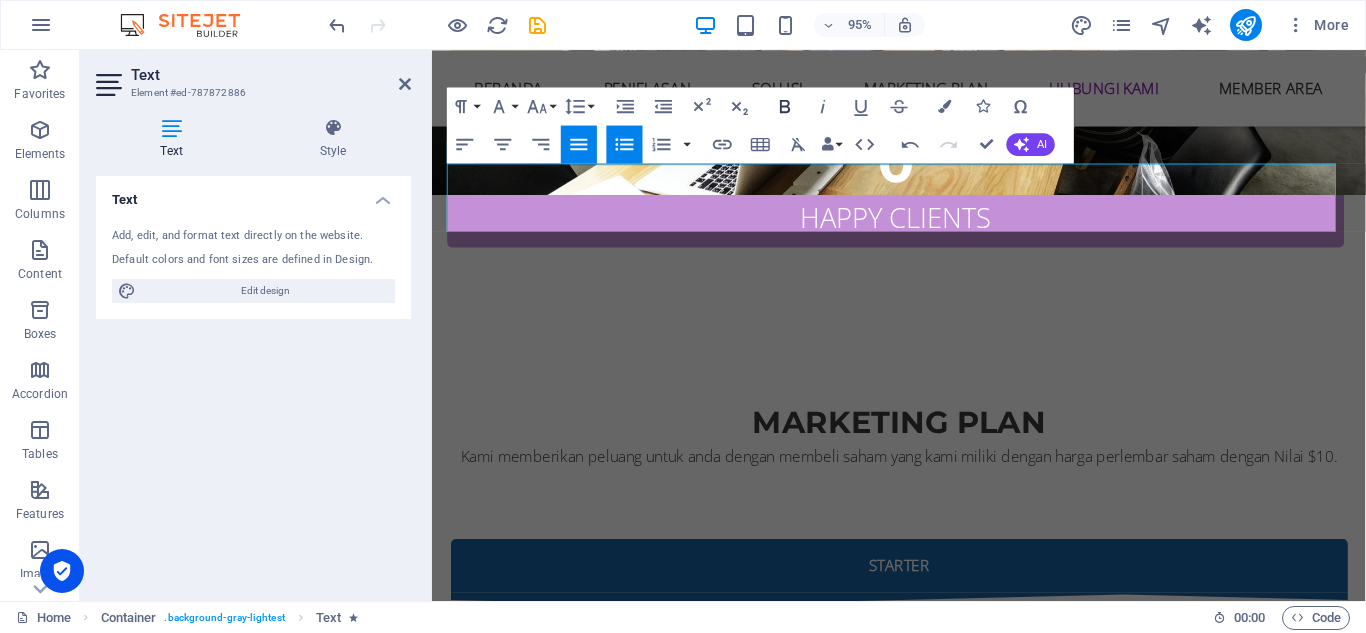 click 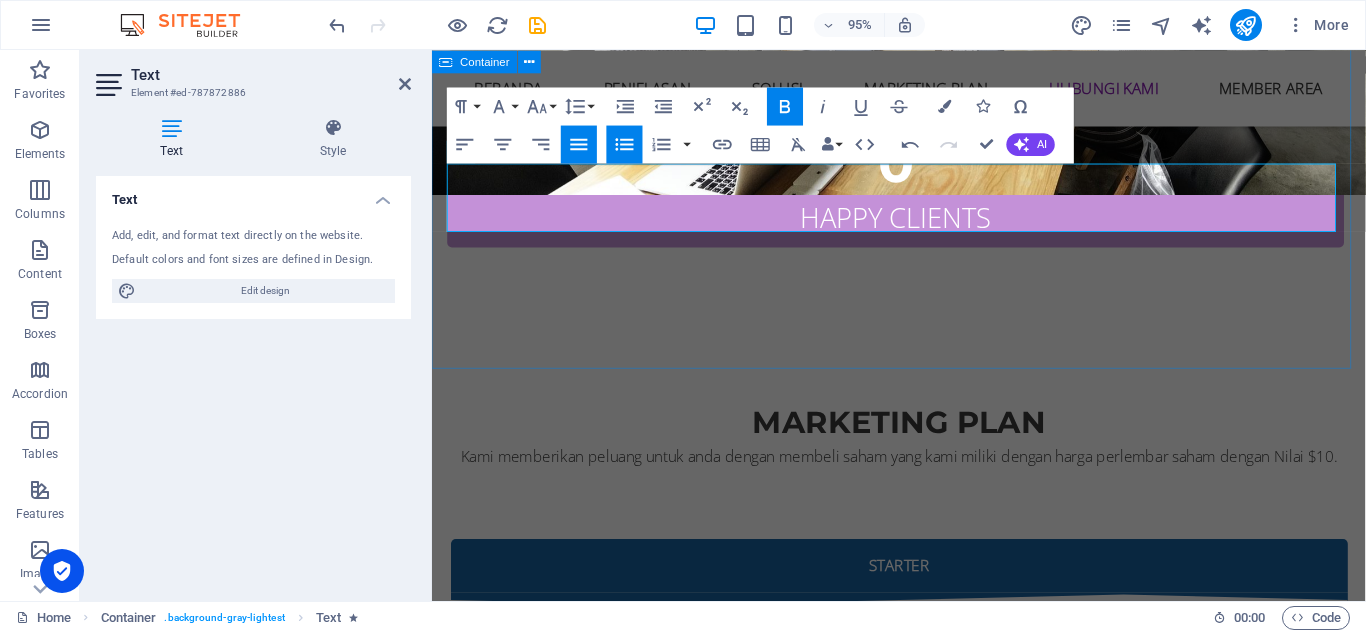 click on "hubungi kami Untuk Lebih Jelasnya silahkan Hubungi kami Via Whatsapp" at bounding box center [923, 2127] 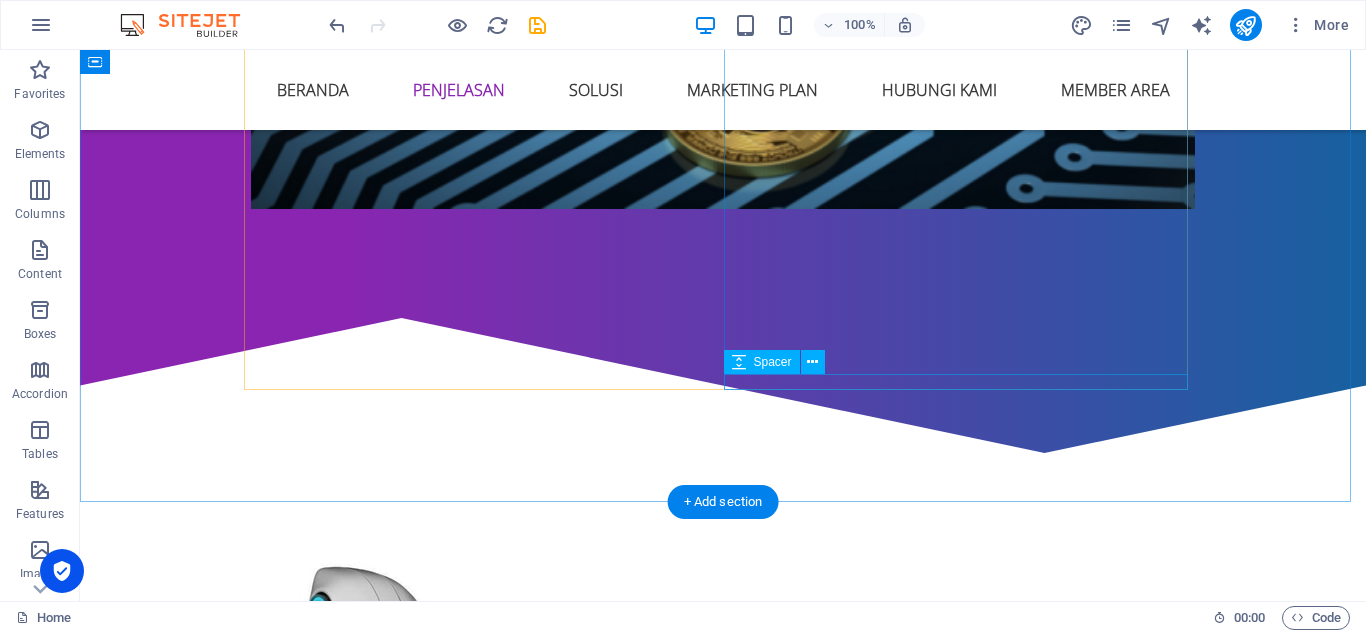 scroll, scrollTop: 1000, scrollLeft: 0, axis: vertical 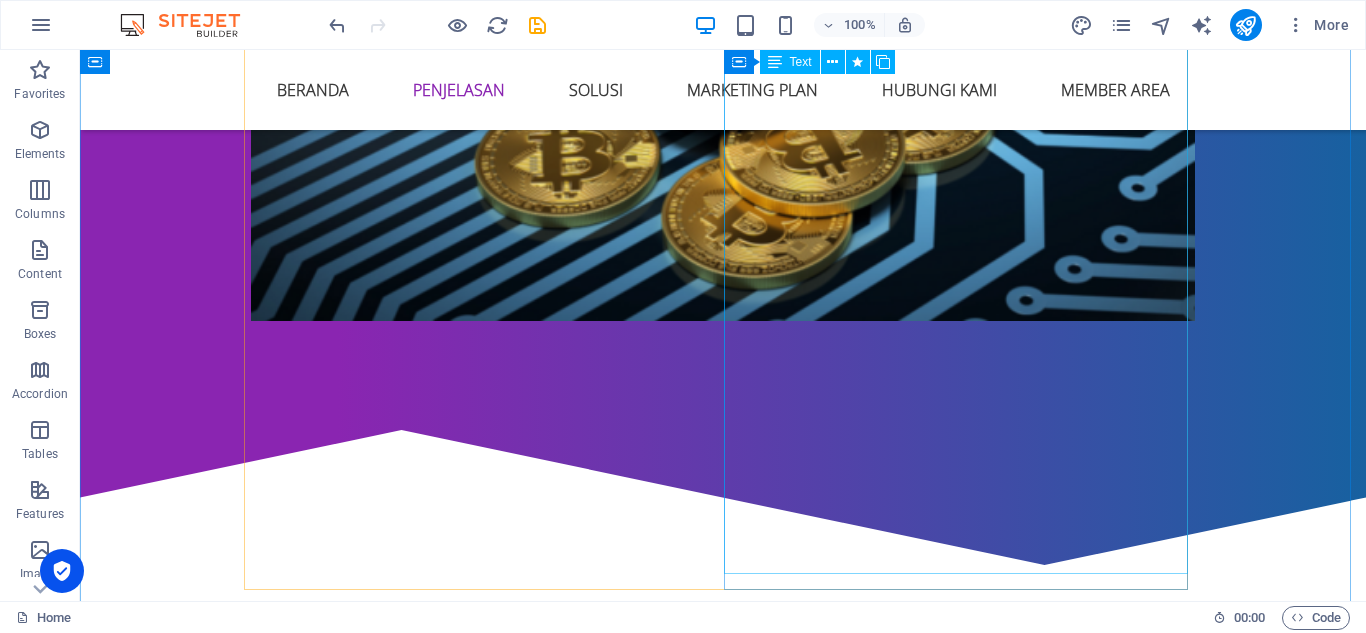 click on "Satu hal yang perlu diluruskan adalah pemahaman dari kata INVESTASI.
Kebanyakan orang memahami arti investasi sebagai sesuatu yang nantinya akan menghasilkan uang untuk dirinya (tanpa berpikir adanya kemungkinan merugi).
Oleh karena itu, kata ini banyak digunakan oleh salesman atau tenaga marketing dikarenakan lebih mudah menarik perhatian calon klien .
Pada prinsipnya, siapa sih yang menolak diberi uang? Semua orang membutuhkan uang dikarenakan untuk hidup perlu adanya uang.Seberapa sering Anda mendengar iming-iming promosi, "Segera ivestasikan uang Anda agar nantinya bisa berkembang berlipat-lipat ganda" Tidak pernah satupun promosi tersebut menyebutkan seberapa besar resiko yang nantinya mungkin akan terjadi.Seolah-olah bila melakukan investasi maka hanyalah laba saja yang diraup, tanpa ada resiko kerugian." at bounding box center [723, 1239] 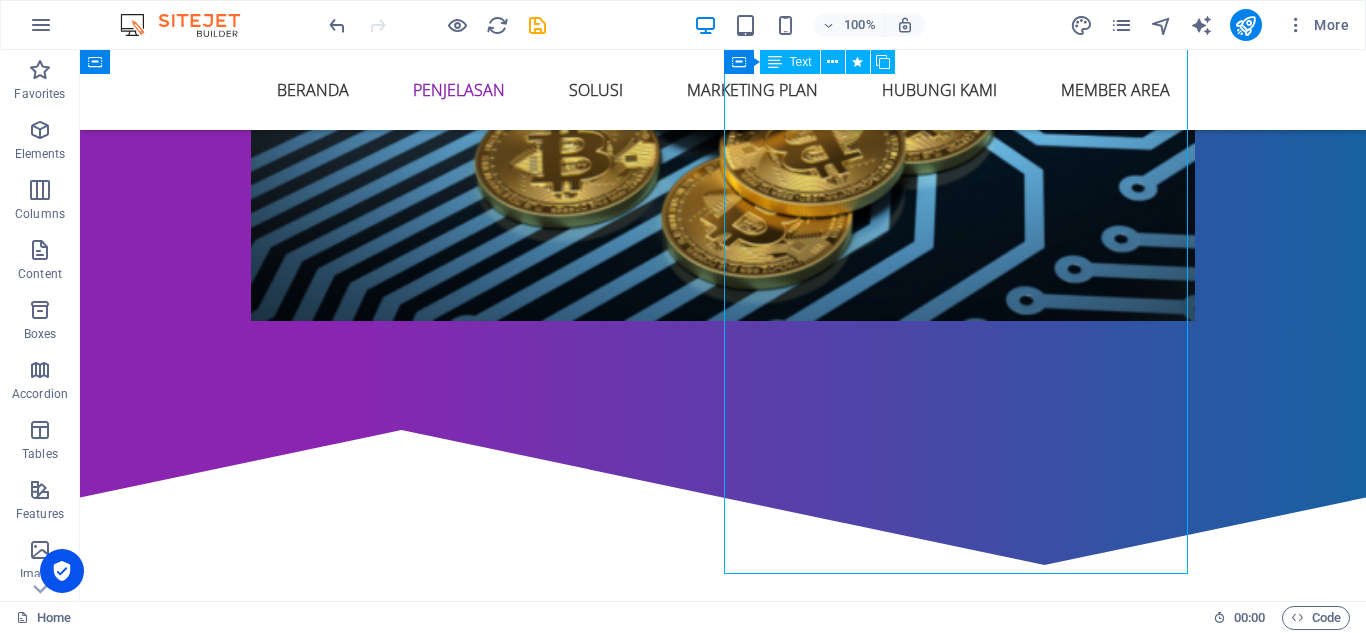click on "Satu hal yang perlu diluruskan adalah pemahaman dari kata INVESTASI.
Kebanyakan orang memahami arti investasi sebagai sesuatu yang nantinya akan menghasilkan uang untuk dirinya (tanpa berpikir adanya kemungkinan merugi).
Oleh karena itu, kata ini banyak digunakan oleh salesman atau tenaga marketing dikarenakan lebih mudah menarik perhatian calon klien .
Pada prinsipnya, siapa sih yang menolak diberi uang? Semua orang membutuhkan uang dikarenakan untuk hidup perlu adanya uang.Seberapa sering Anda mendengar iming-iming promosi, "Segera ivestasikan uang Anda agar nantinya bisa berkembang berlipat-lipat ganda" Tidak pernah satupun promosi tersebut menyebutkan seberapa besar resiko yang nantinya mungkin akan terjadi.Seolah-olah bila melakukan investasi maka hanyalah laba saja yang diraup, tanpa ada resiko kerugian." at bounding box center (723, 1239) 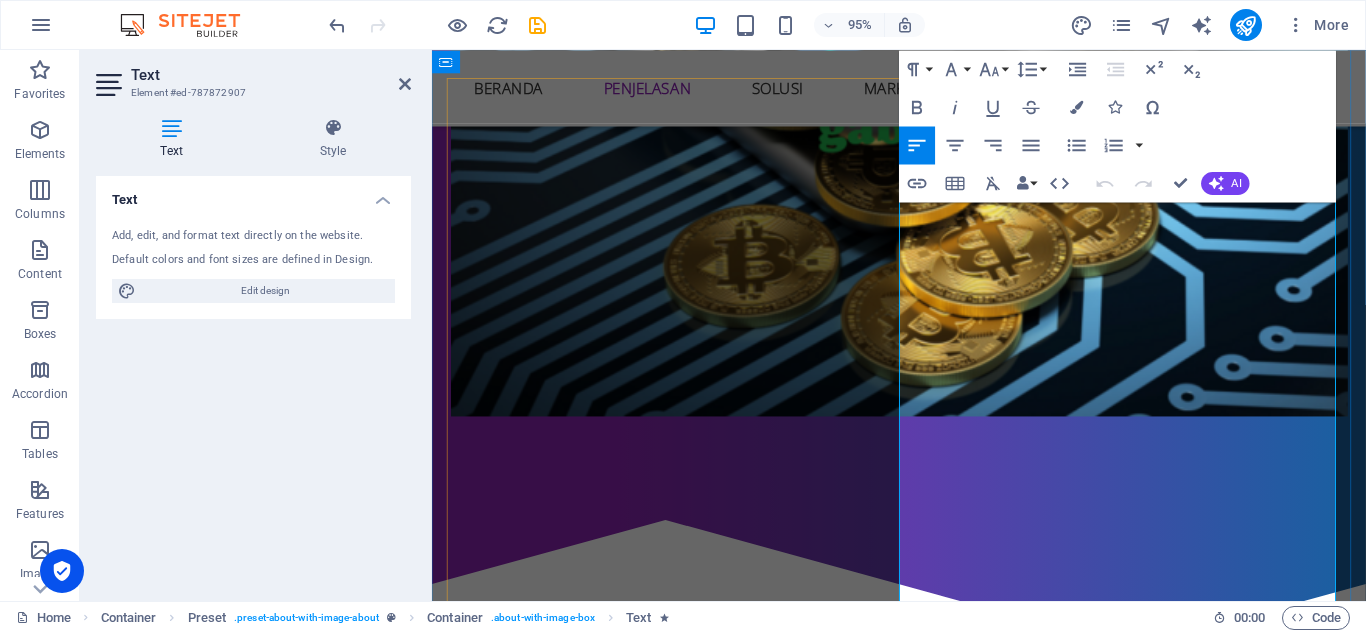 scroll, scrollTop: 1086, scrollLeft: 0, axis: vertical 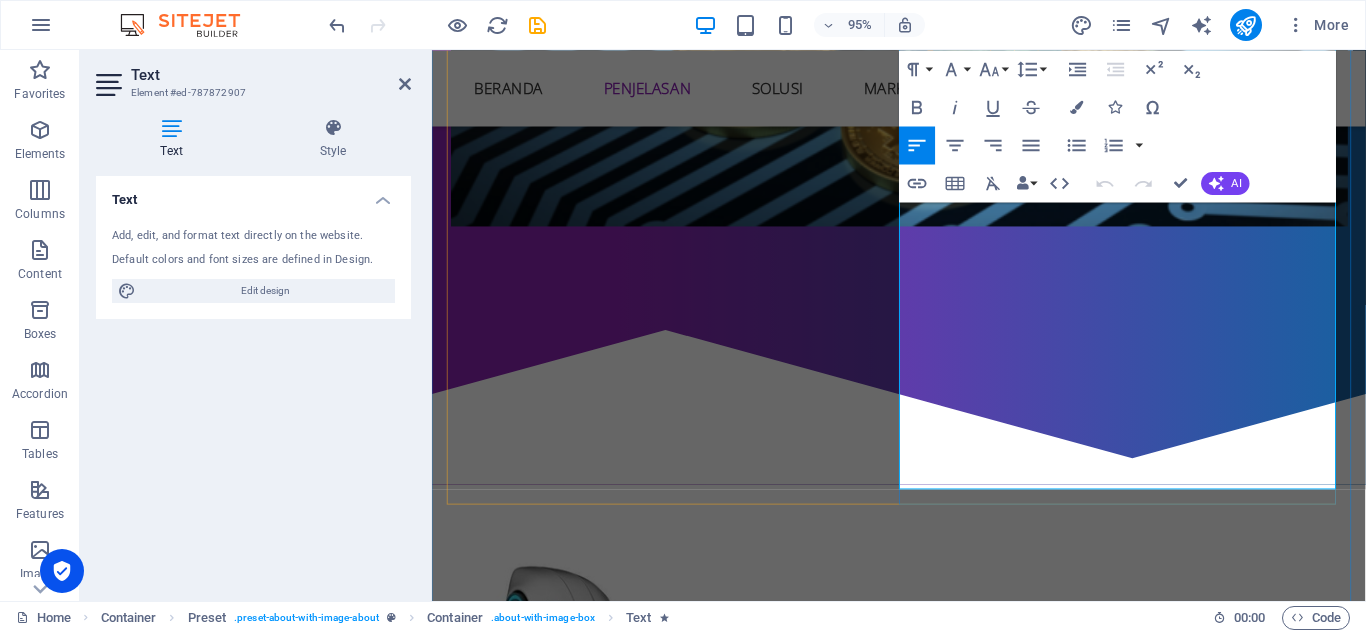 click on "Satu hal yang perlu diluruskan adalah pemahaman dari kata INVESTASI.
Kebanyakan orang memahami arti investasi sebagai sesuatu yang nantinya akan menghasilkan uang untuk dirinya (tanpa berpikir adanya kemungkinan merugi).
Oleh karena itu, kata ini banyak digunakan oleh salesman atau tenaga marketing dikarenakan lebih mudah menarik perhatian calon klien .
Pada prinsipnya, siapa sih yang menolak diberi uang? Semua orang membutuhkan uang dikarenakan untuk hidup perlu adanya uang.Seberapa sering Anda mendengar iming-iming promosi, "Segera ivestasikan uang Anda agar nantinya bisa berkembang berlipat-lipat ganda" Tidak pernah satupun promosi tersebut menyebutkan seberapa besar resiko yang nantinya mungkin akan terjadi.Seolah-olah bila melakukan investasi maka hanyalah laba saja yang diraup, tanpa ada resiko kerugian." at bounding box center (924, 1165) 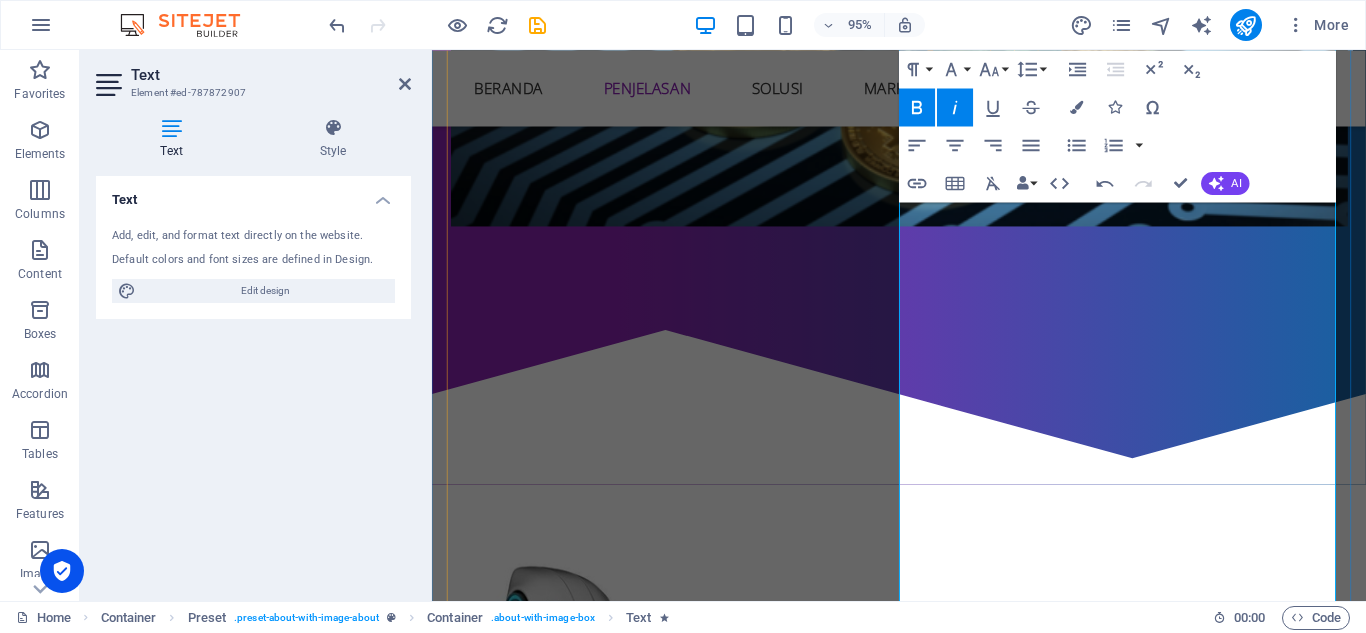 click on "Satu hal yang perlu diluruskan adalah pemahaman dari kata INVESTASI.
Kebanyakan orang memahami arti investasi sebagai sesuatu yang nantinya akan menghasilkan uang untuk dirinya (tanpa berpikir adanya kemungkinan merugi).
Oleh karena itu, kata ini banyak digunakan oleh salesman atau tenaga marketing dikarenakan lebih mudah menarik perhatian calon klien .
Pada prinsipnya, siapa sih yang menolak diberi uang? Semua orang membutuhkan uang dikarenakan untuk hidup perlu adanya uang.Seberapa sering Anda mendengar iming-iming promosi, "Segera ivestasikan uang Anda agar nantinya bisa berkembang berlipat-lipat ganda" Tidak pernah satupun promosi tersebut menyebutkan seberapa besar resiko yang nantinya mungkin akan terjadi.Seolah-olah bila melakukan investasi maka hanyalah laba saja yang diraup, tanpa ada resiko kerugian." at bounding box center (924, 1141) 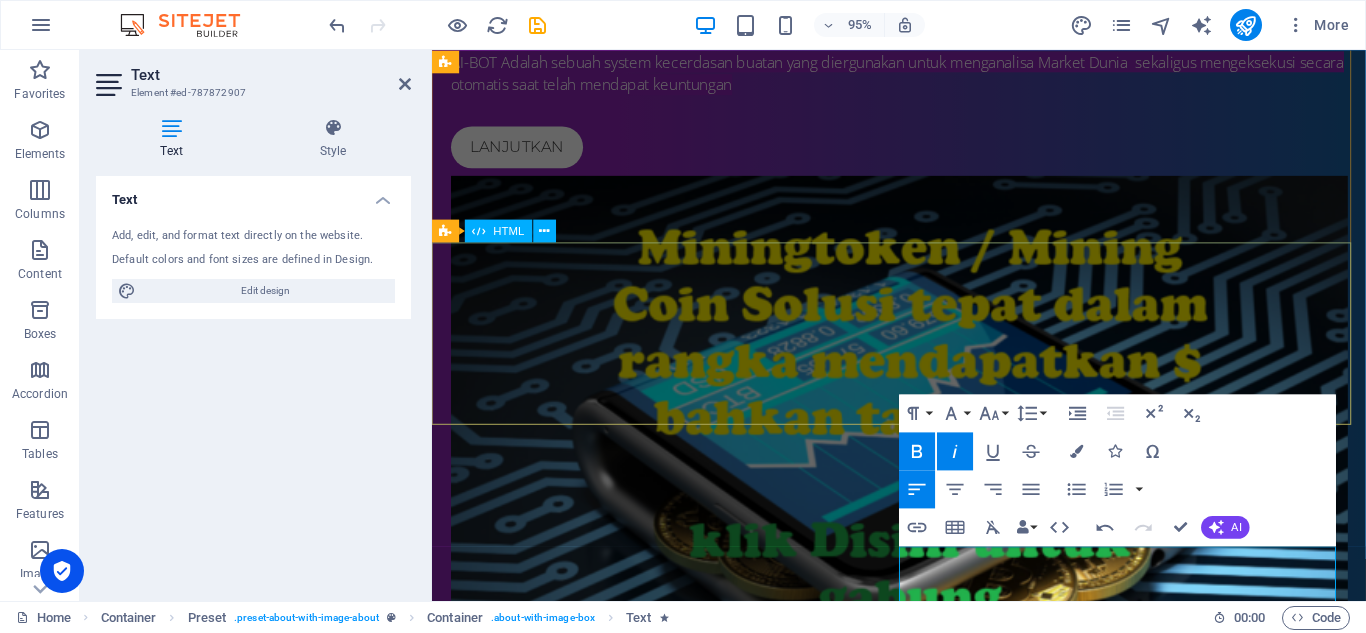 scroll, scrollTop: 386, scrollLeft: 0, axis: vertical 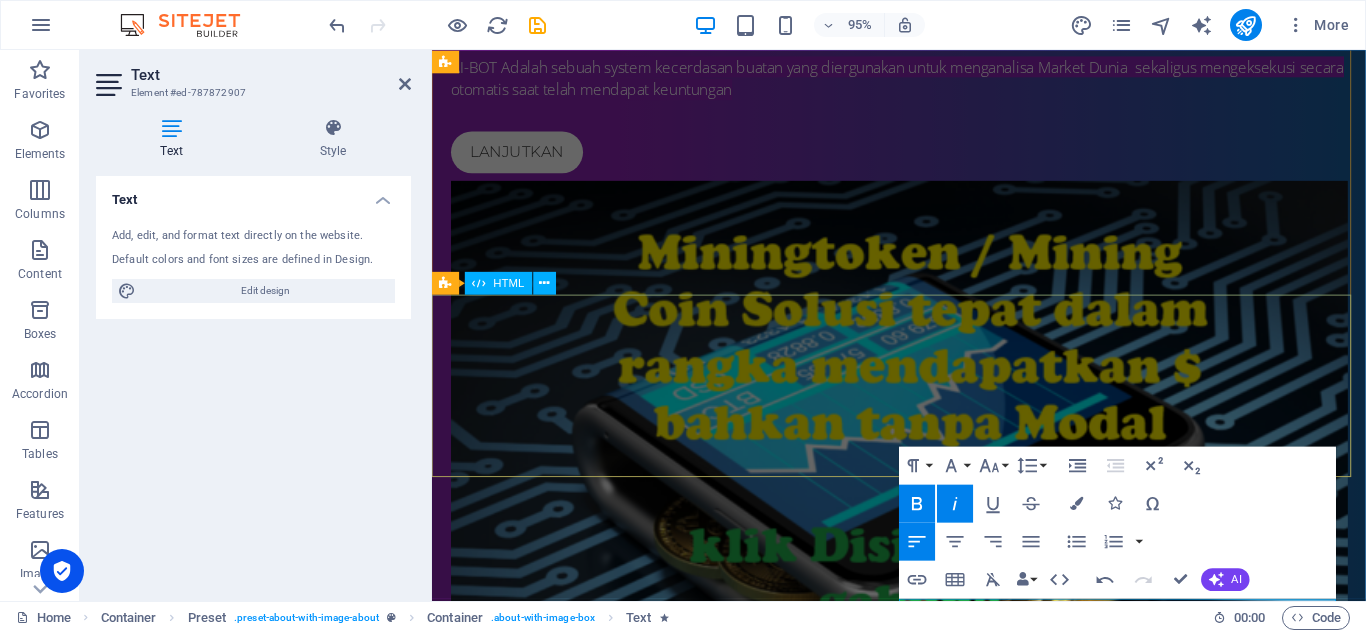 click at bounding box center (923, 1111) 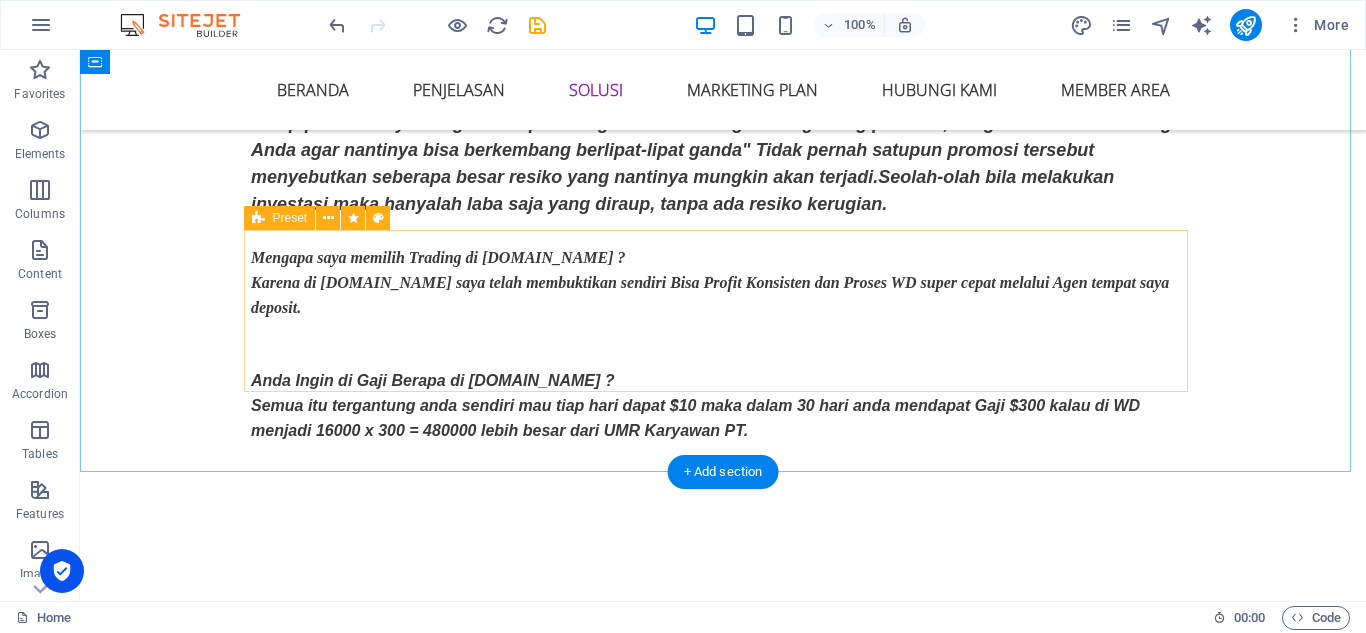 scroll, scrollTop: 2100, scrollLeft: 0, axis: vertical 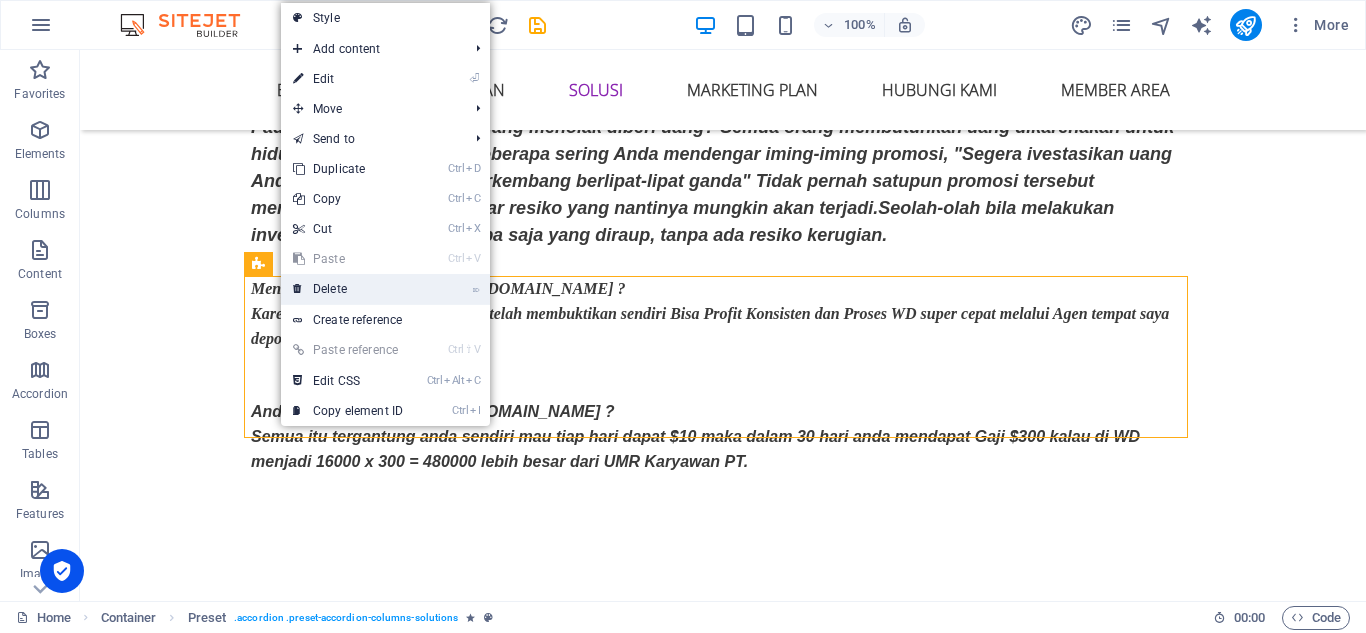 click on "⌦  Delete" at bounding box center [348, 289] 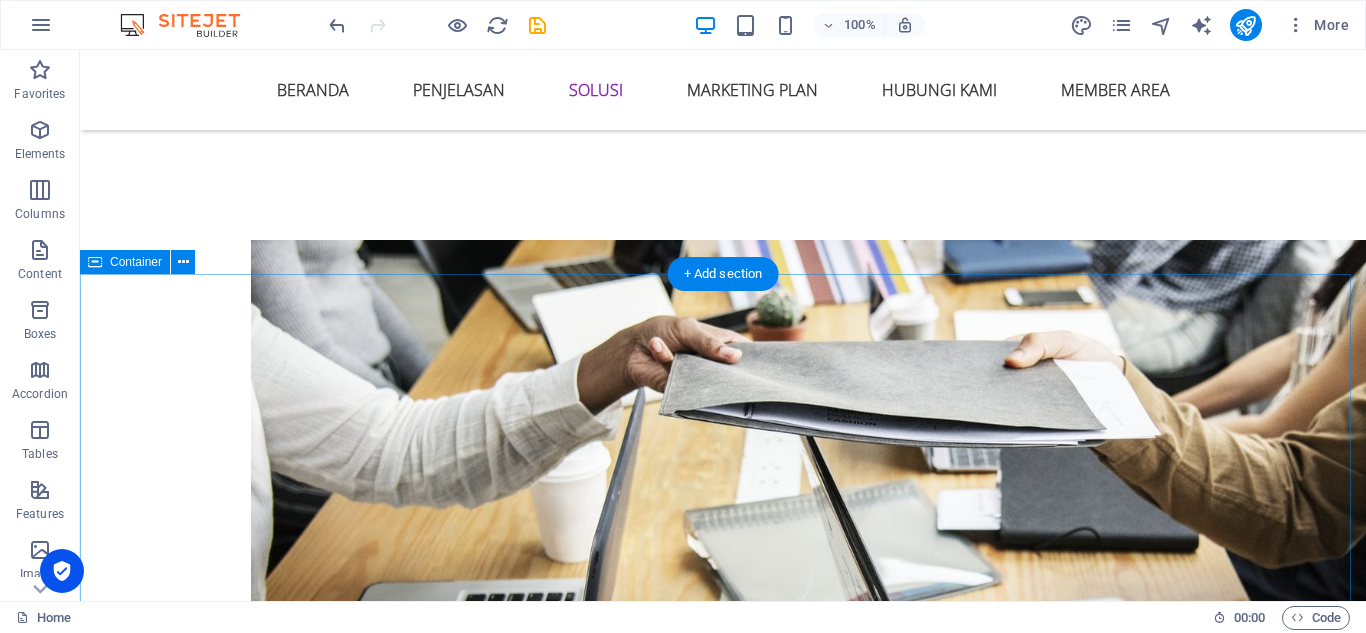 scroll, scrollTop: 2600, scrollLeft: 0, axis: vertical 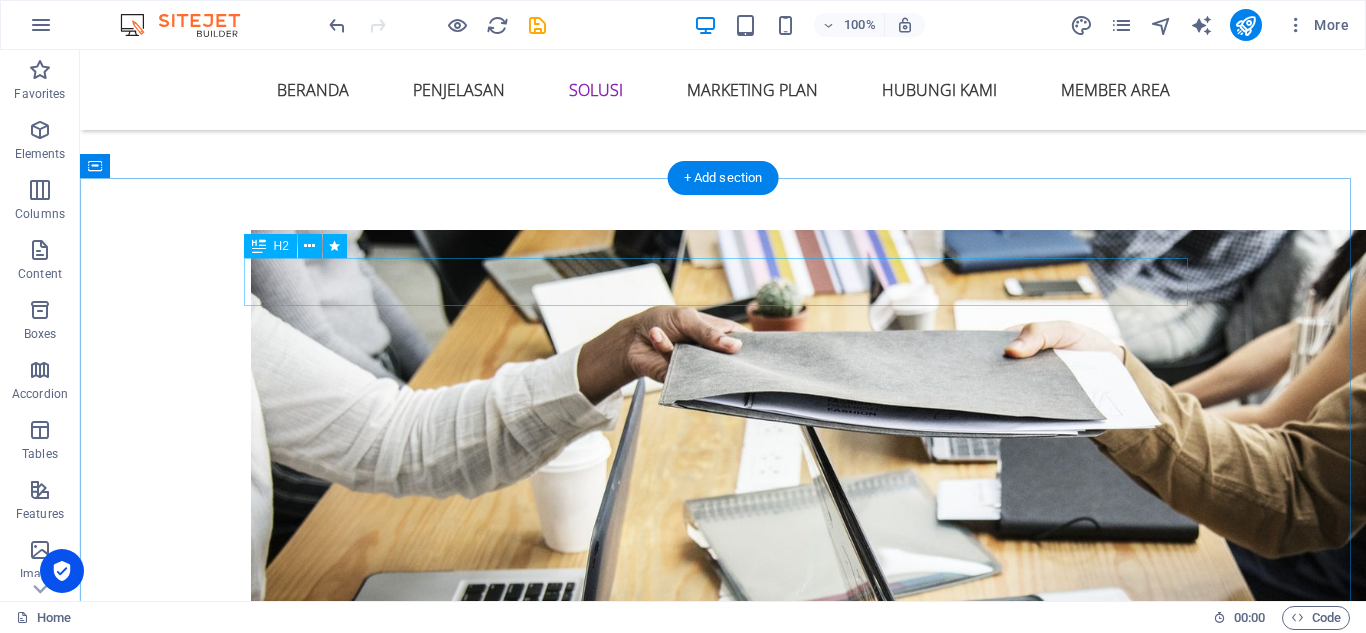 click on "Marketing plan" at bounding box center (723, 1428) 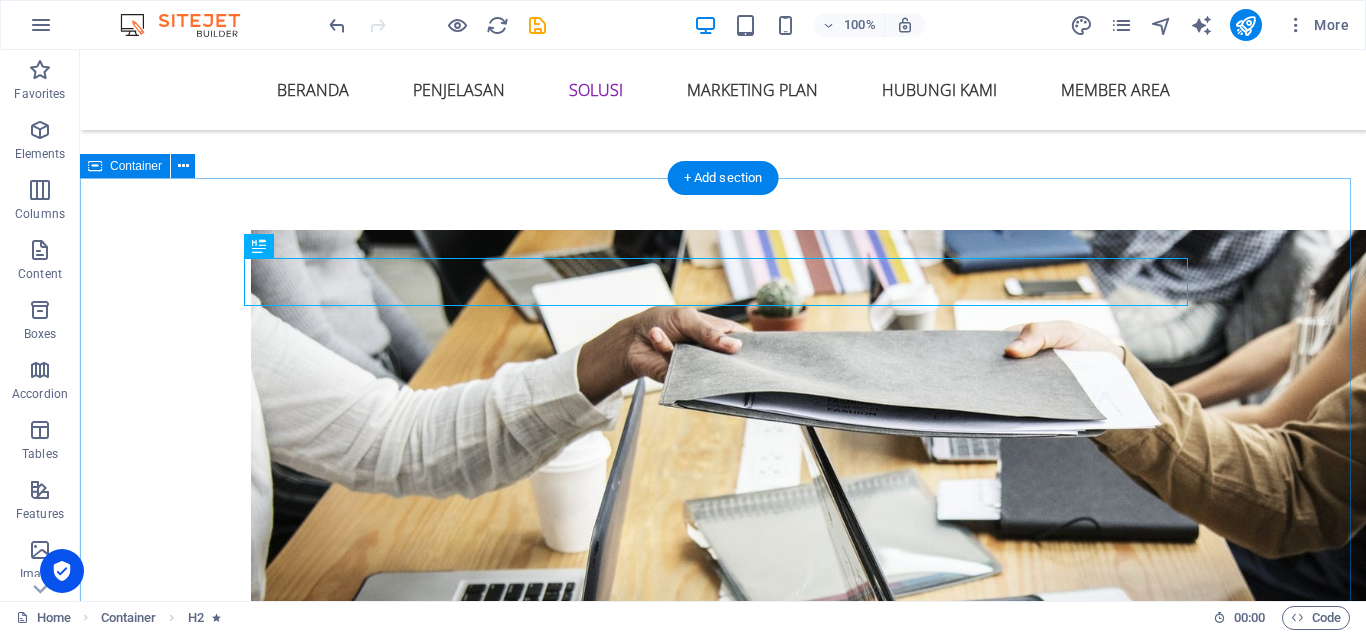 click on "Marketing plan Kami memberikan peluang untuk anda dengan membeli saham yang kami miliki dengan harga perlembar saham dengan Nilai $10. Starter
10  Users 30  Projects 50GB  Storage 1000GB  Bandwidth pilihan vip
10  Users 30  Projects 50GB  Storage 1000GB  Bandwidth pilihan gold
10  Users 30  Projects 50GB  Storage 1000GB  Bandwidth pilihan" at bounding box center [723, 2013] 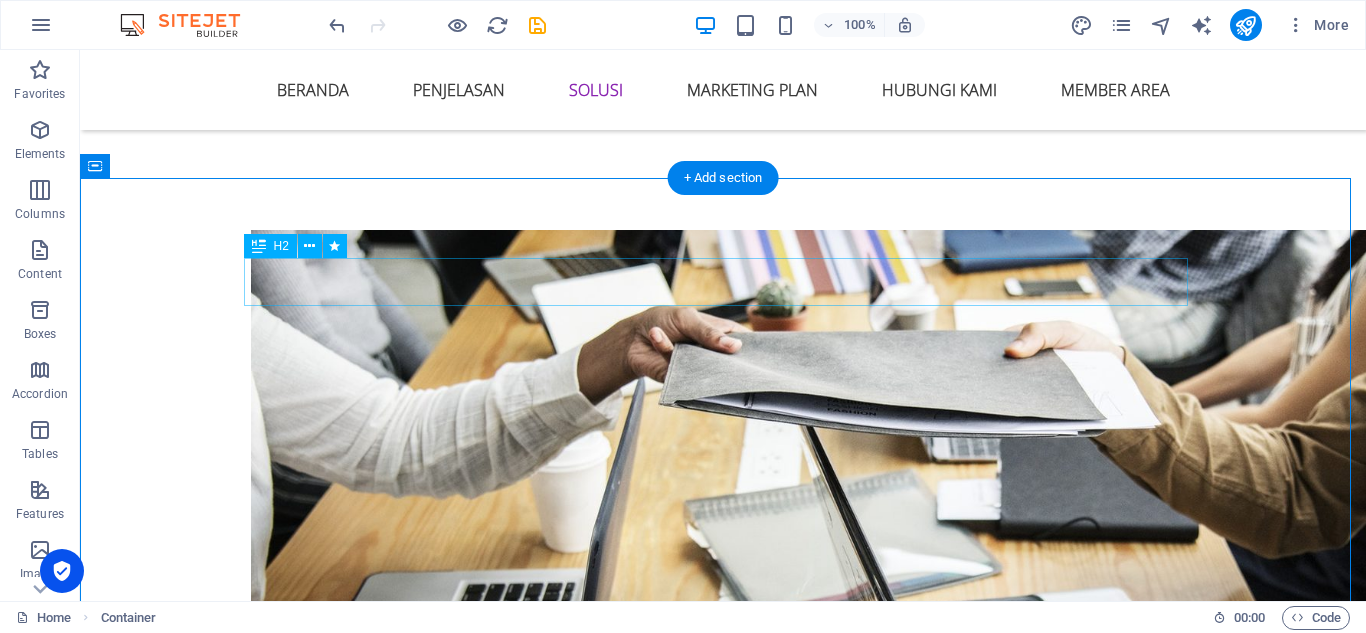 click on "Marketing plan" at bounding box center [723, 1428] 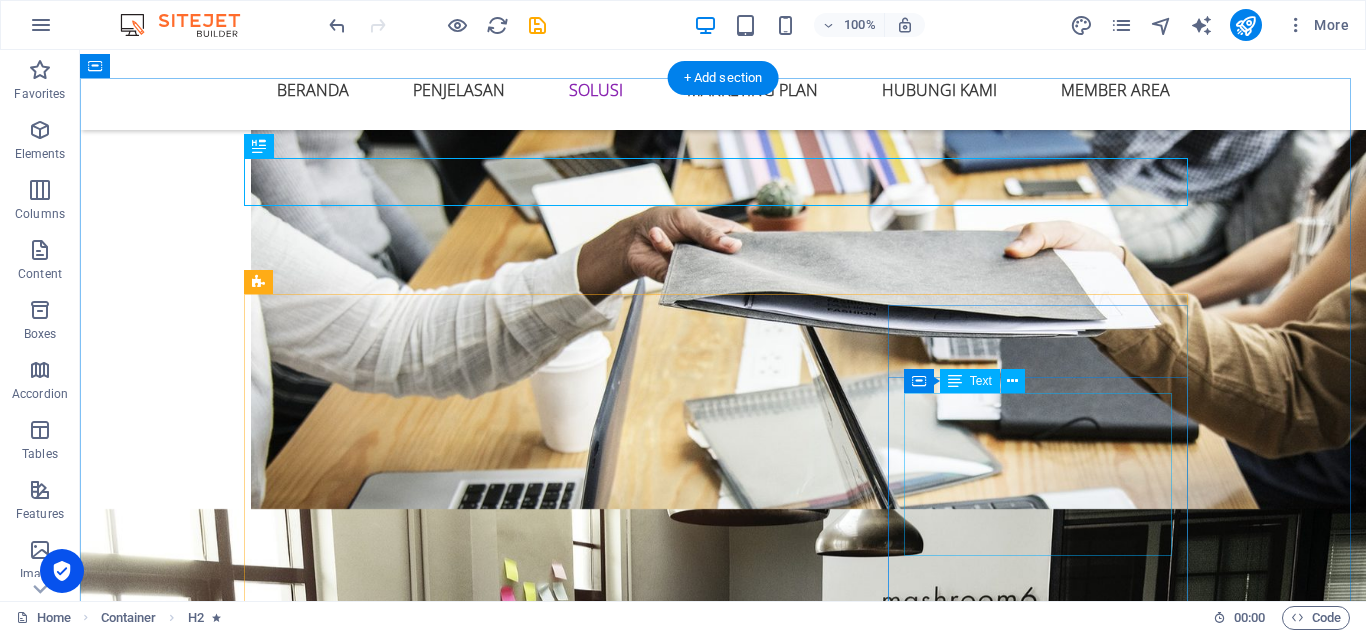 scroll, scrollTop: 2600, scrollLeft: 0, axis: vertical 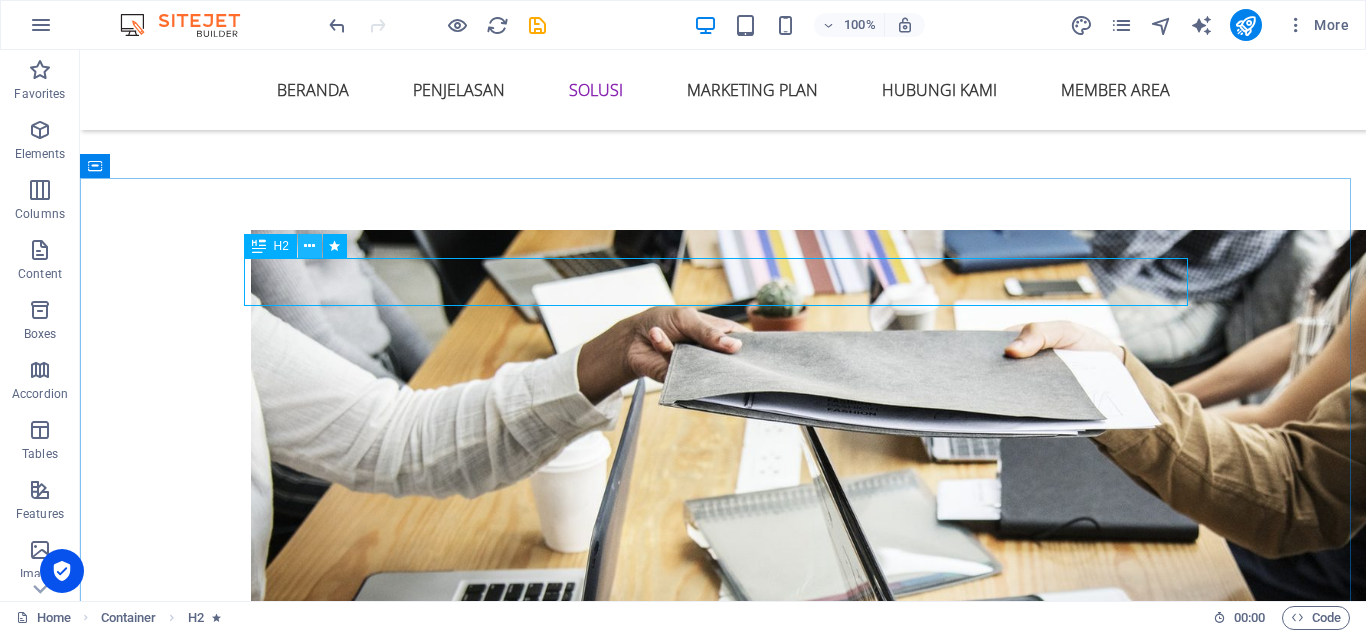 click at bounding box center (309, 246) 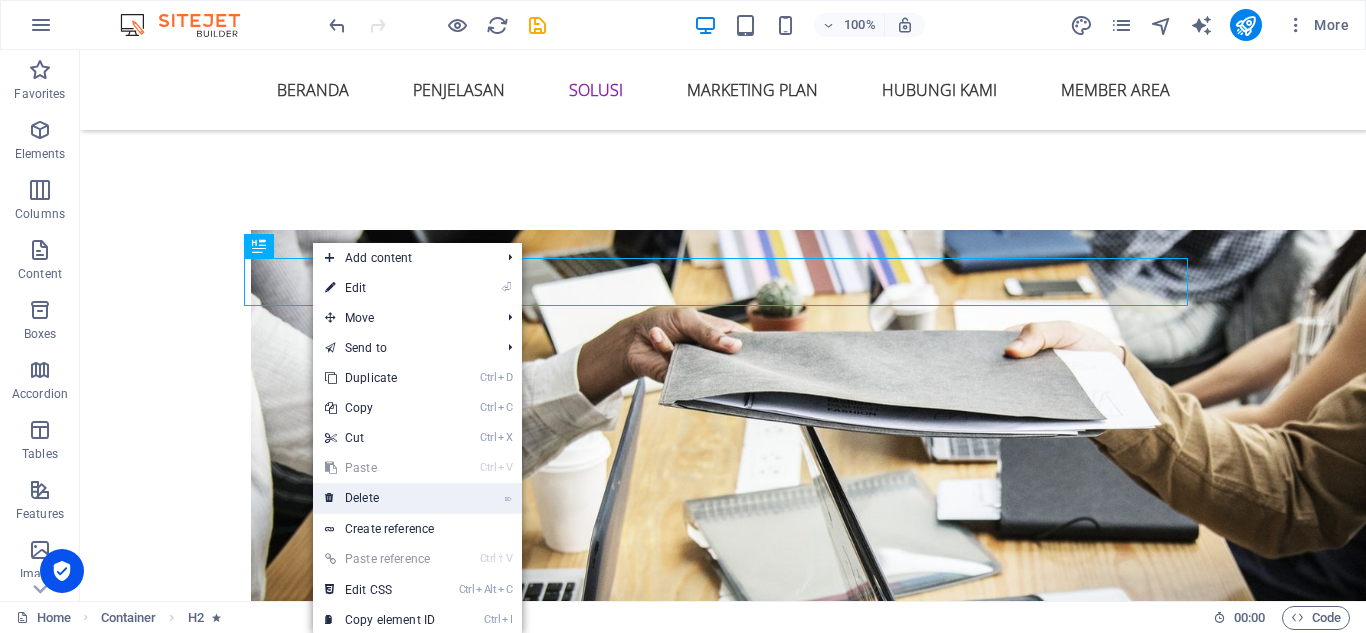 click on "⌦  Delete" at bounding box center [380, 498] 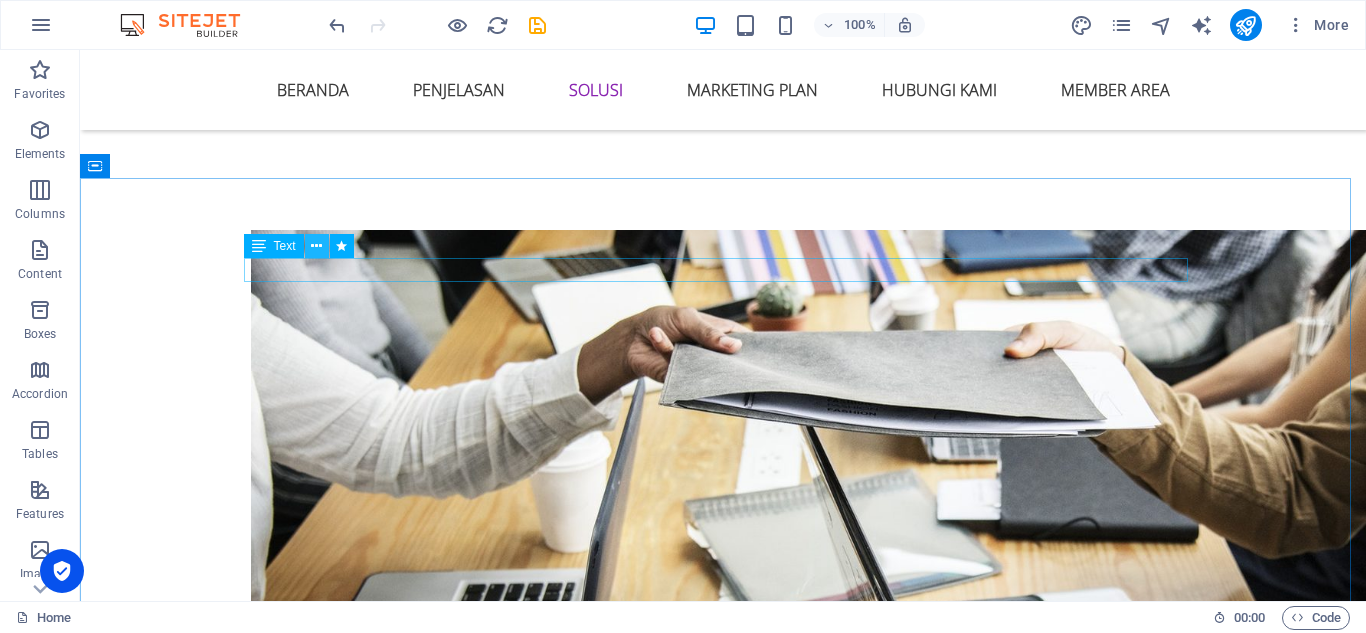 click at bounding box center [316, 246] 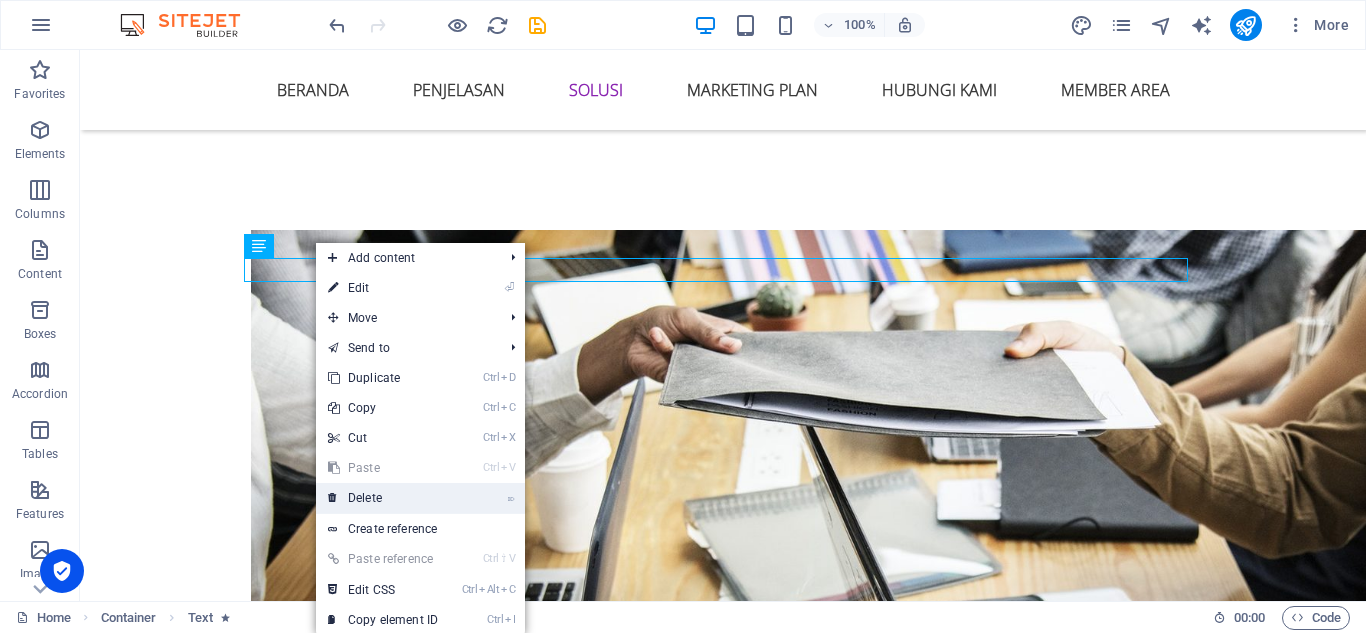 click on "⌦  Delete" at bounding box center (383, 498) 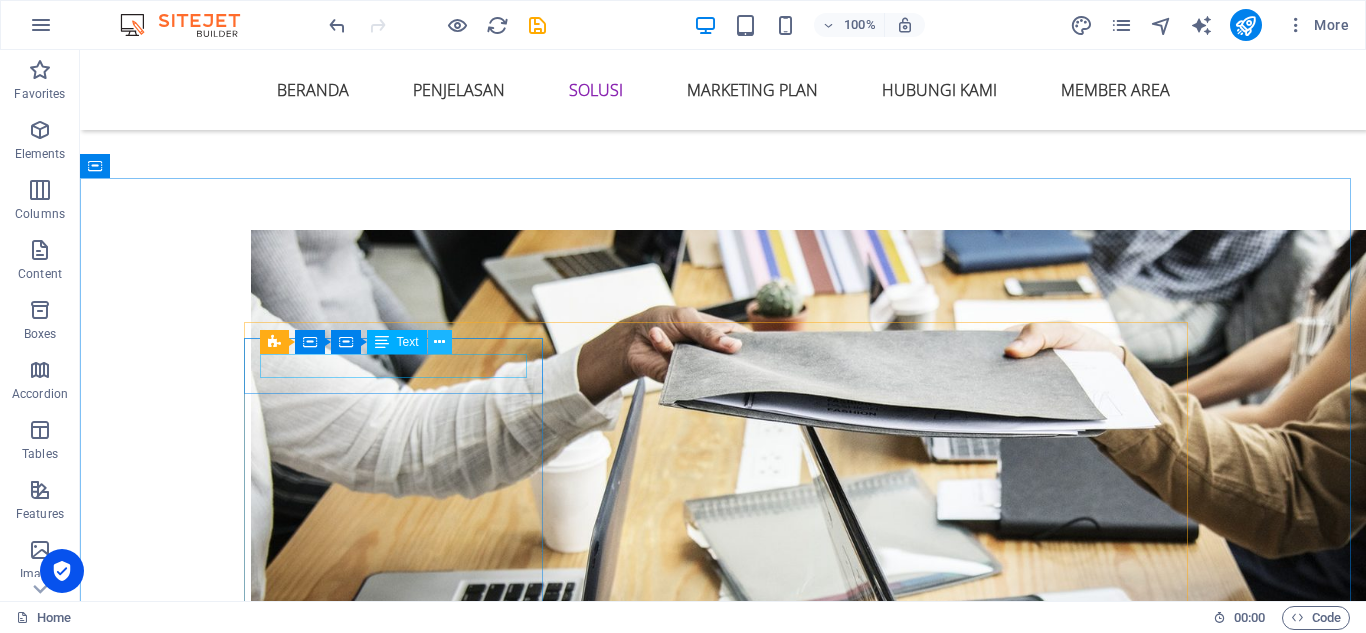 click at bounding box center [439, 342] 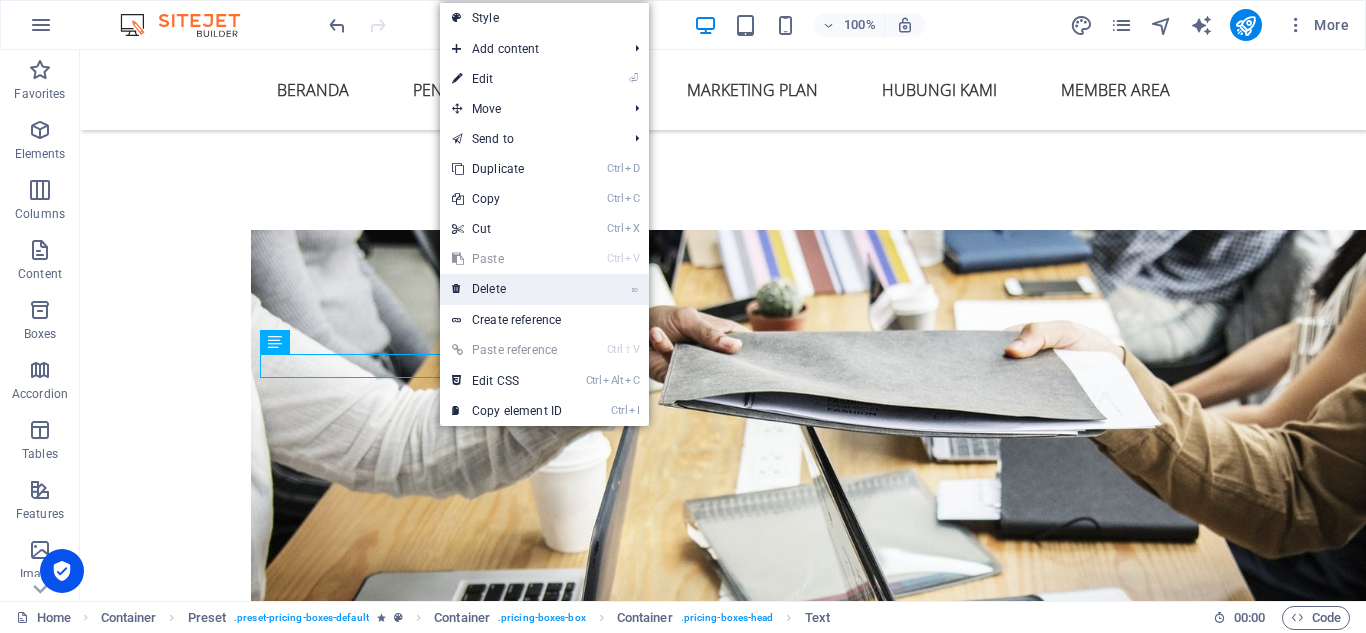 click on "⌦  Delete" at bounding box center [507, 289] 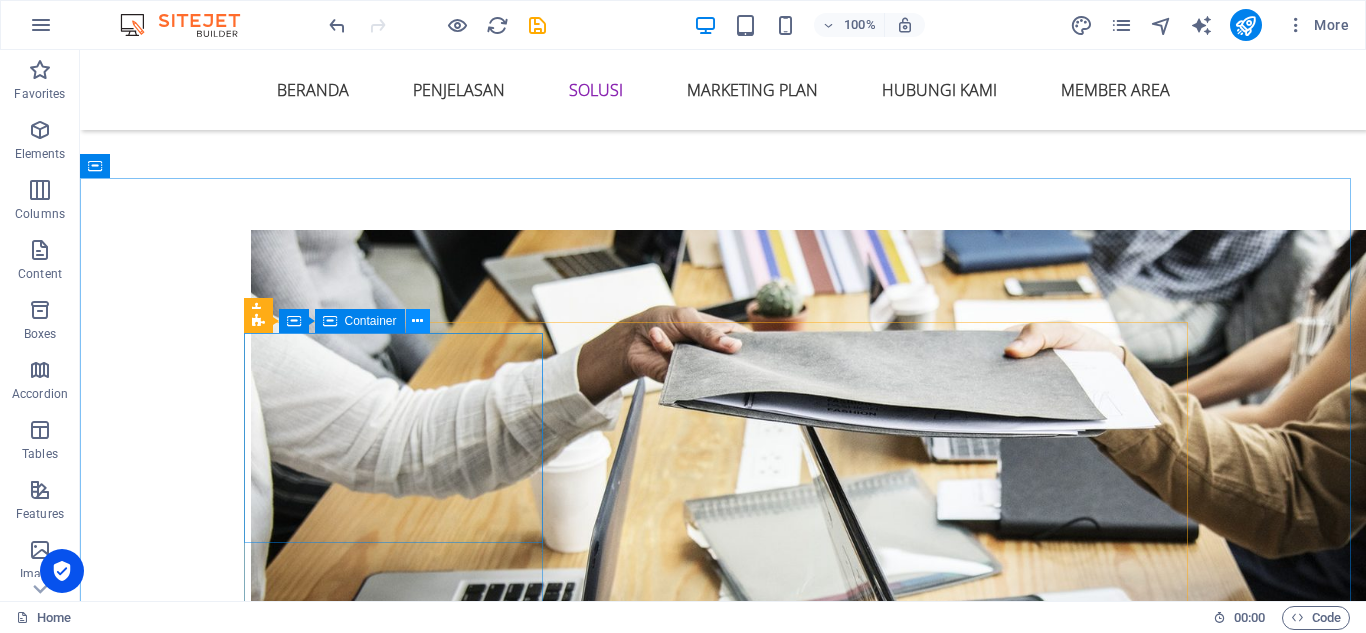 click at bounding box center (417, 321) 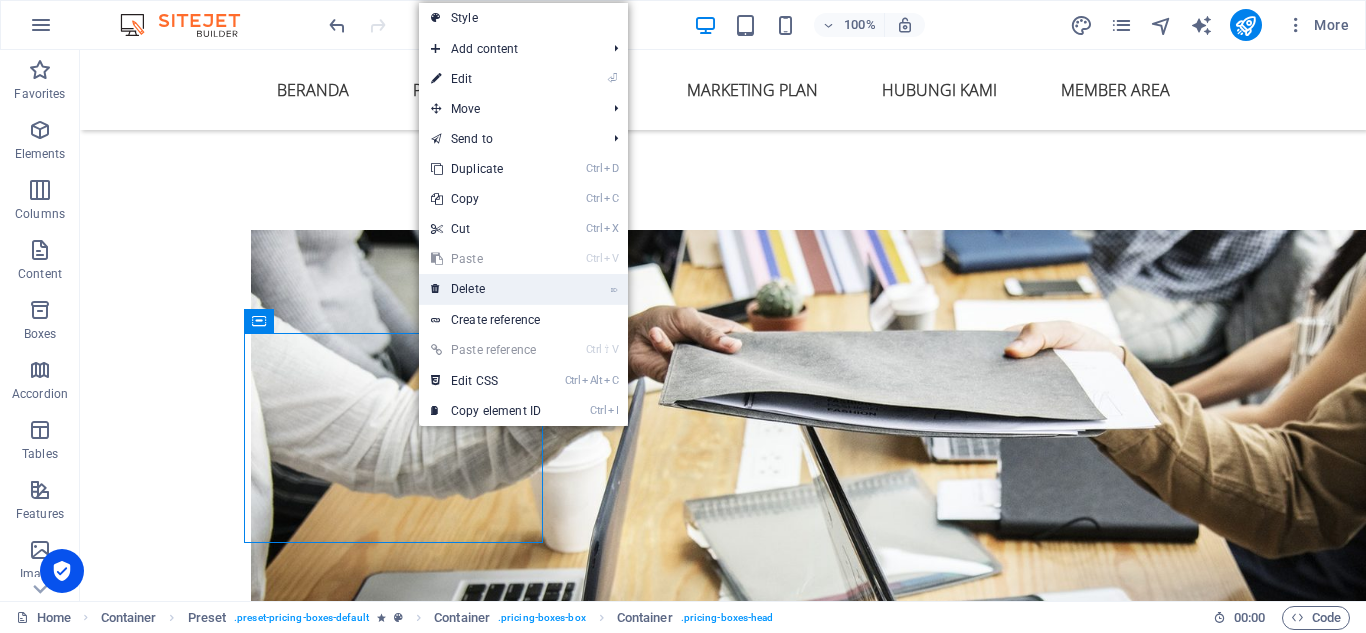 click on "⌦  Delete" at bounding box center (486, 289) 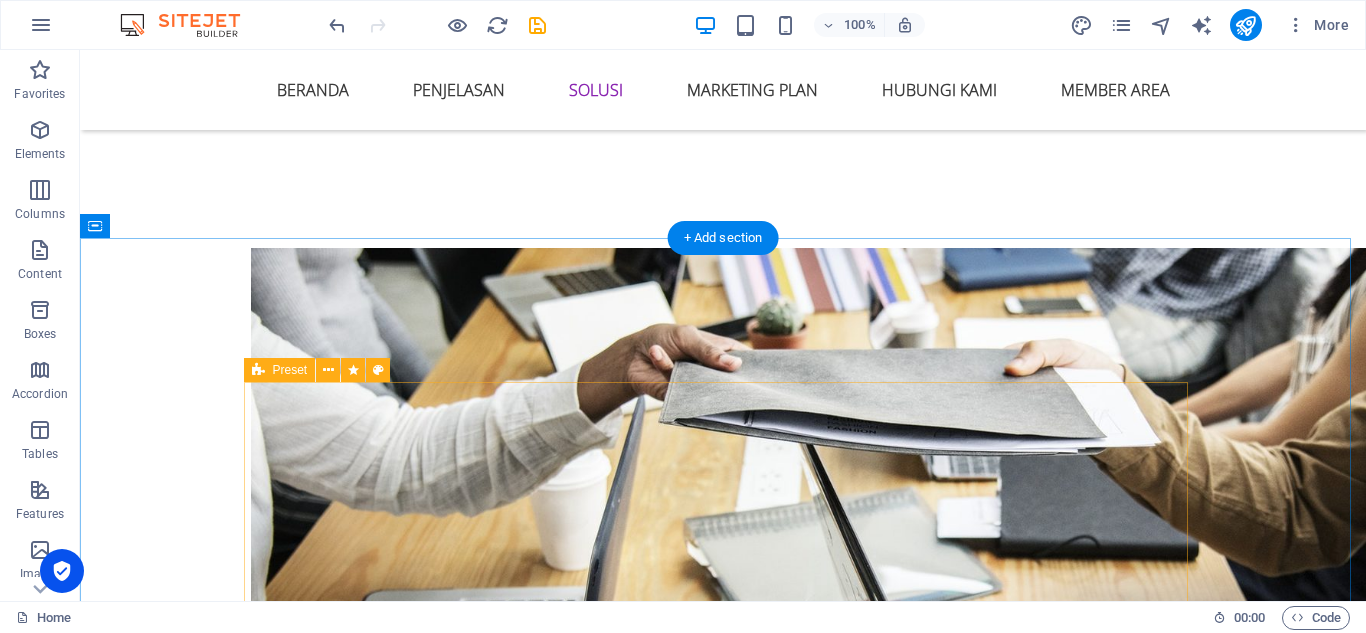 scroll, scrollTop: 2600, scrollLeft: 0, axis: vertical 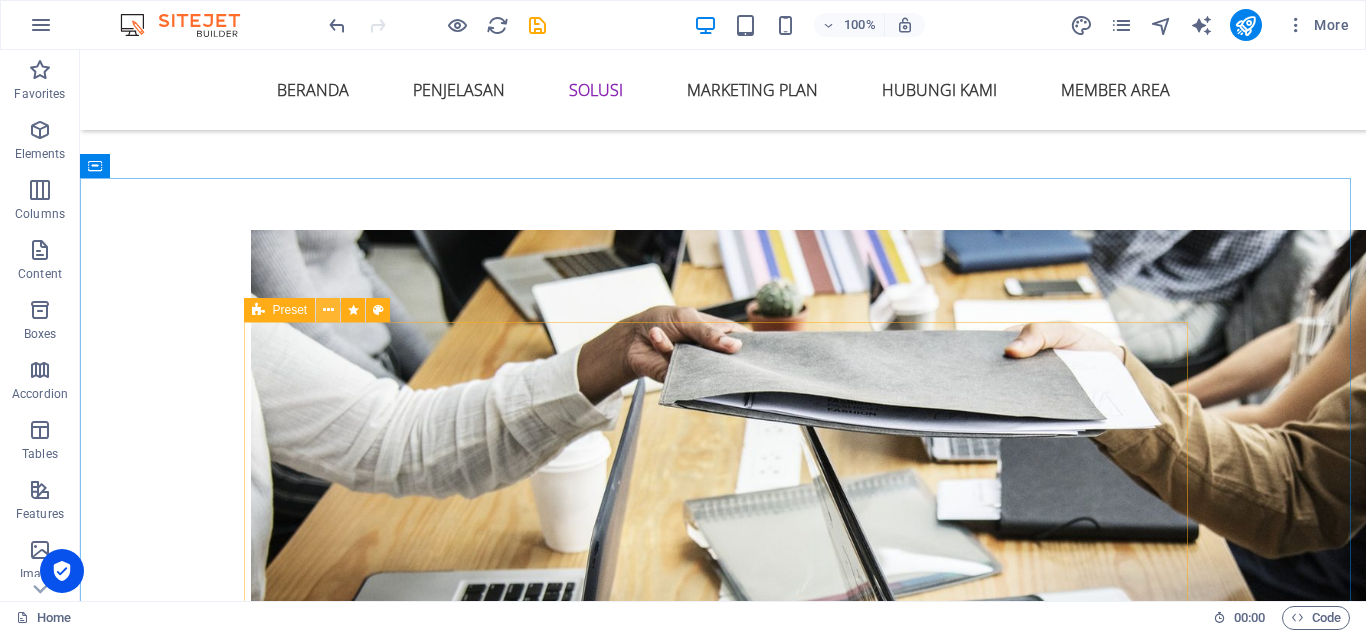 click at bounding box center (328, 310) 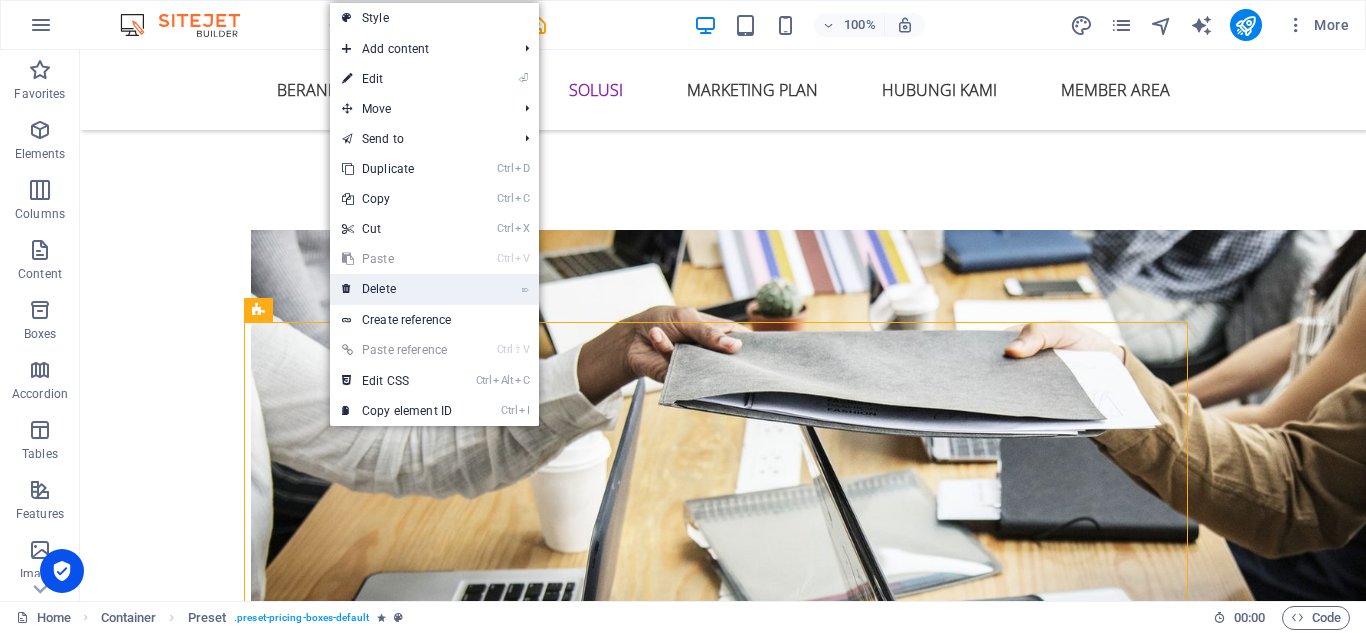 click on "⌦  Delete" at bounding box center (397, 289) 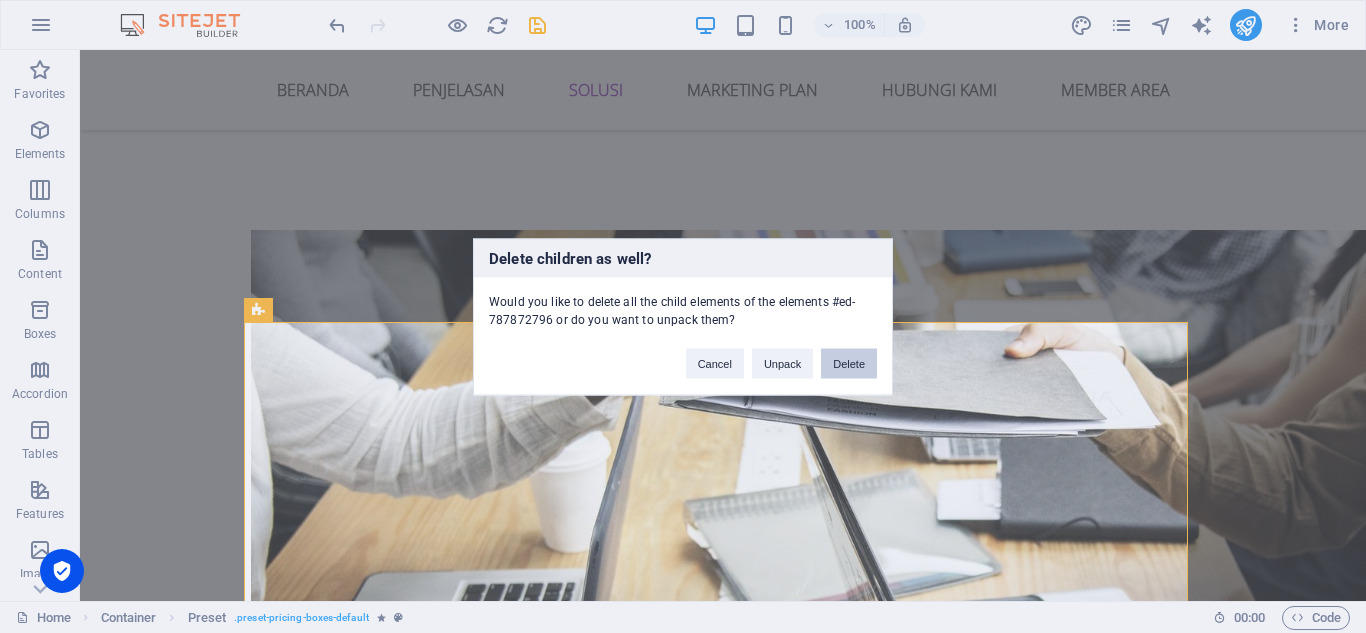 click on "Delete" at bounding box center [849, 363] 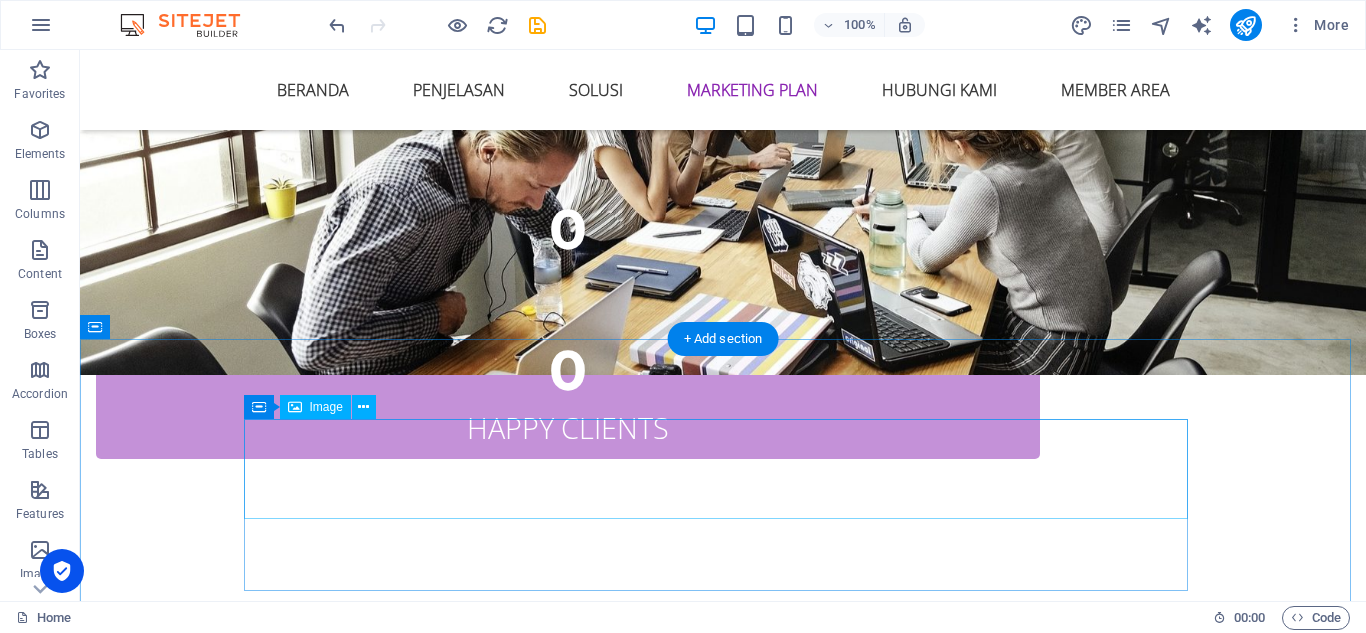 scroll, scrollTop: 3200, scrollLeft: 0, axis: vertical 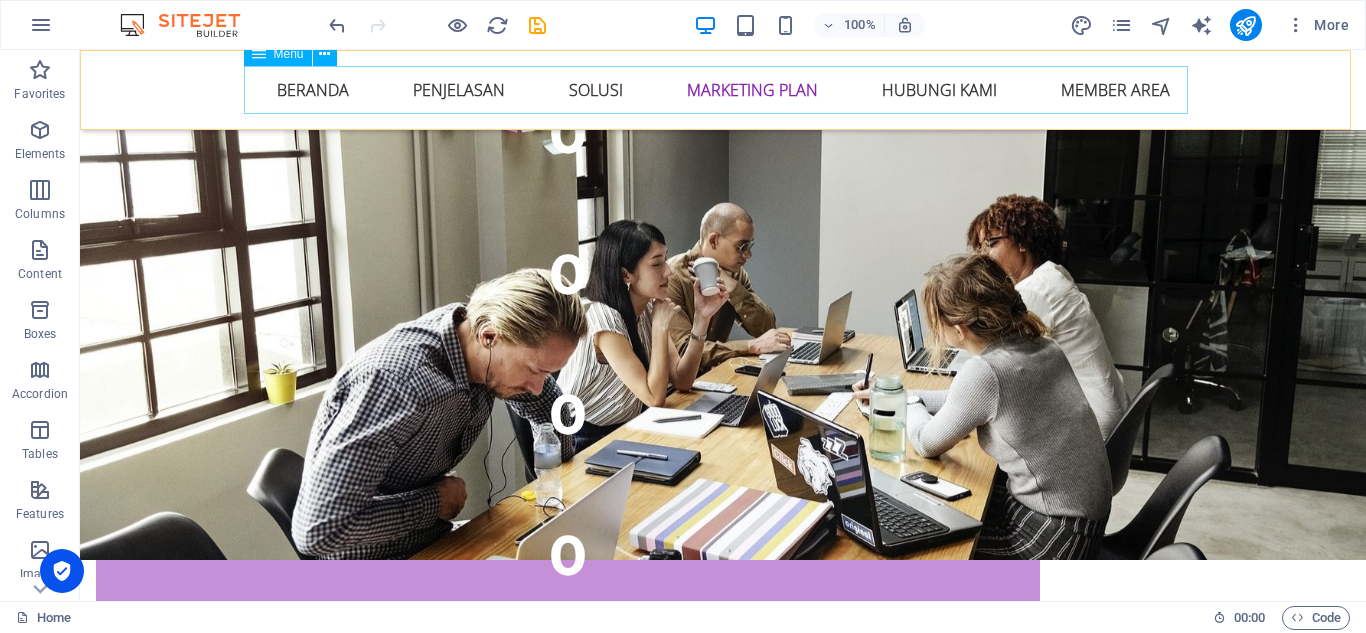 click on "beranda penjelasan Solusi Marketing plan hubungi kami Member Area" at bounding box center [723, 90] 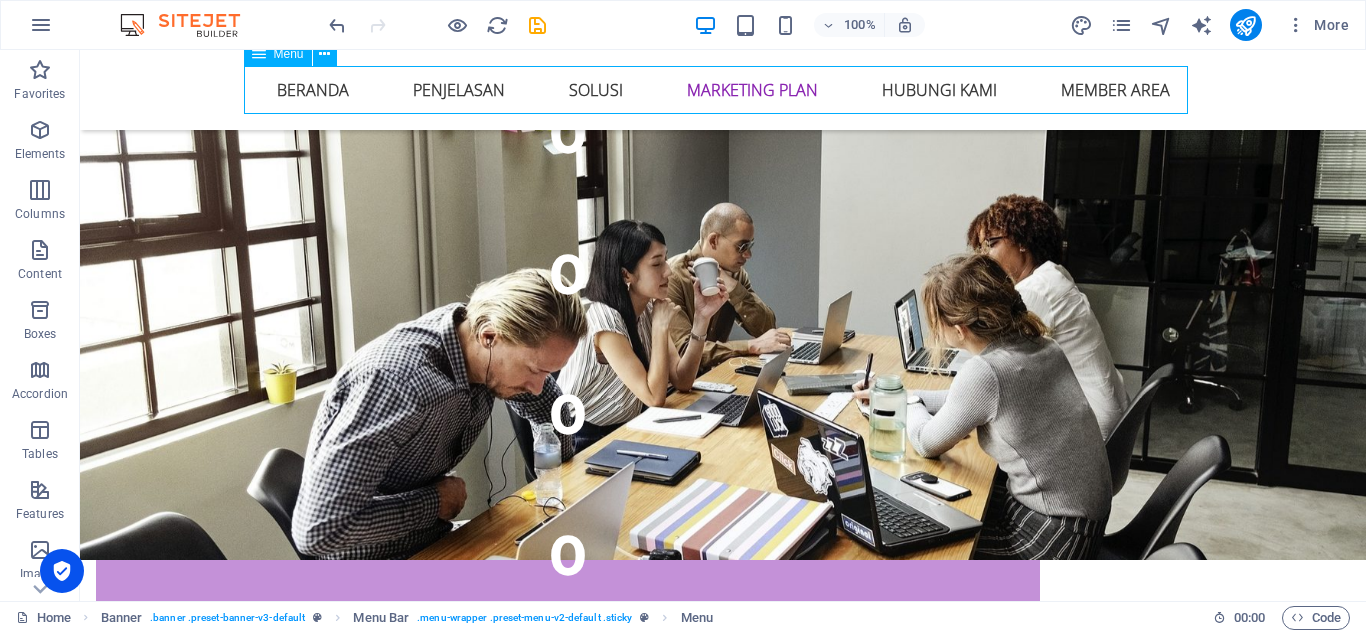 click on "beranda penjelasan Solusi Marketing plan hubungi kami Member Area" at bounding box center [723, 90] 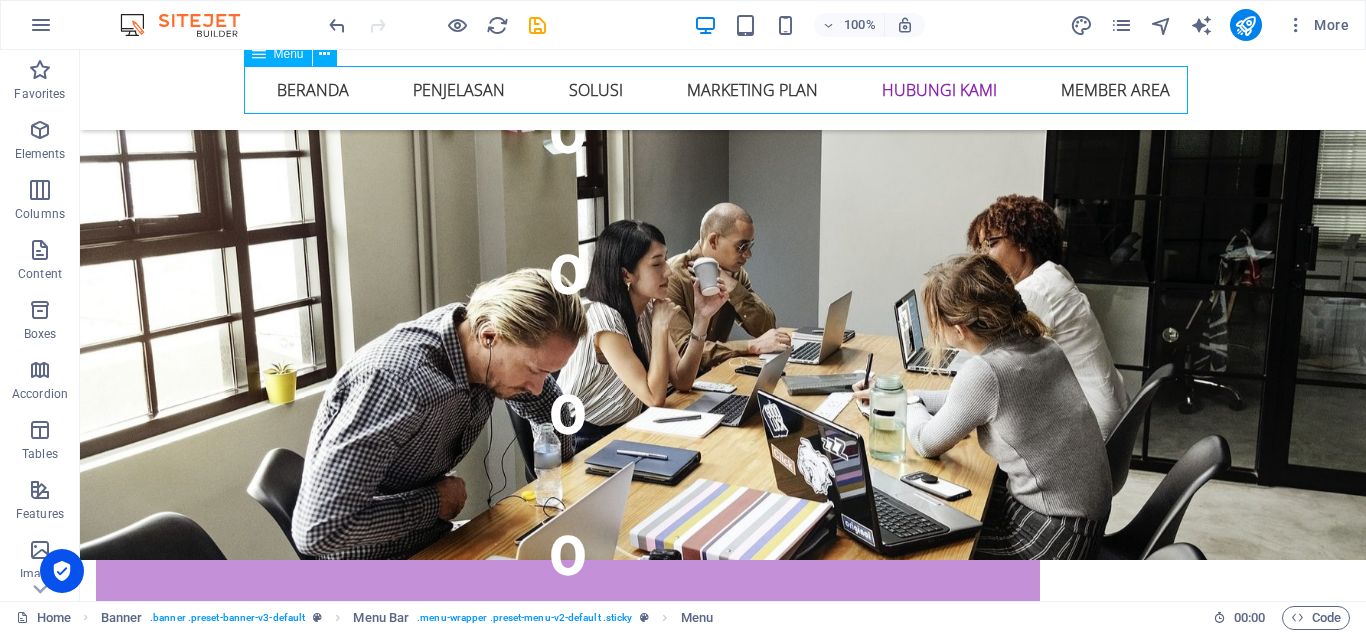 scroll, scrollTop: 3224, scrollLeft: 0, axis: vertical 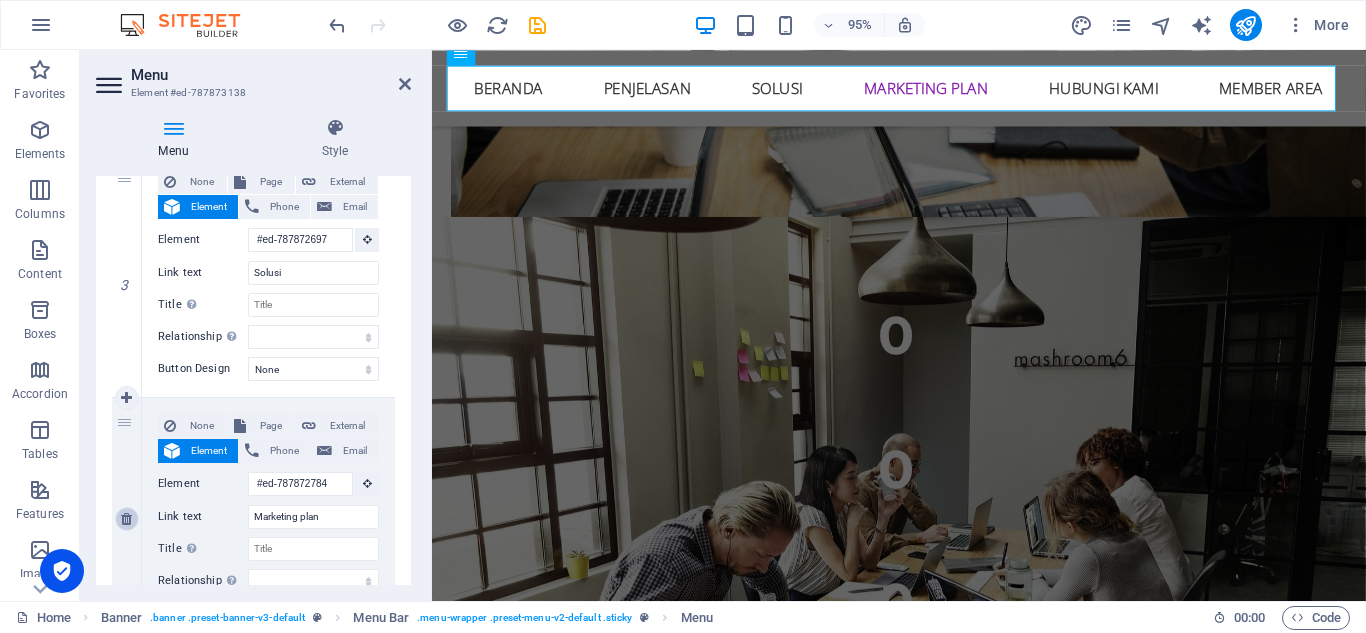 click at bounding box center (126, 519) 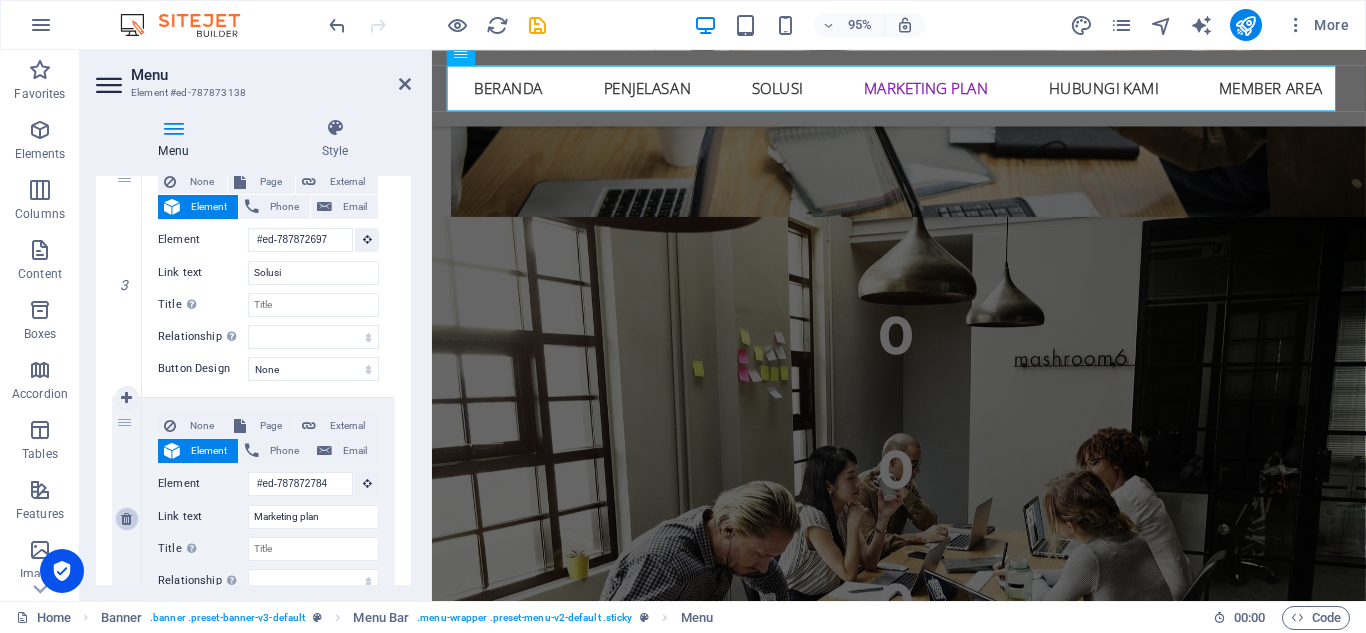 type on "hubungi kami" 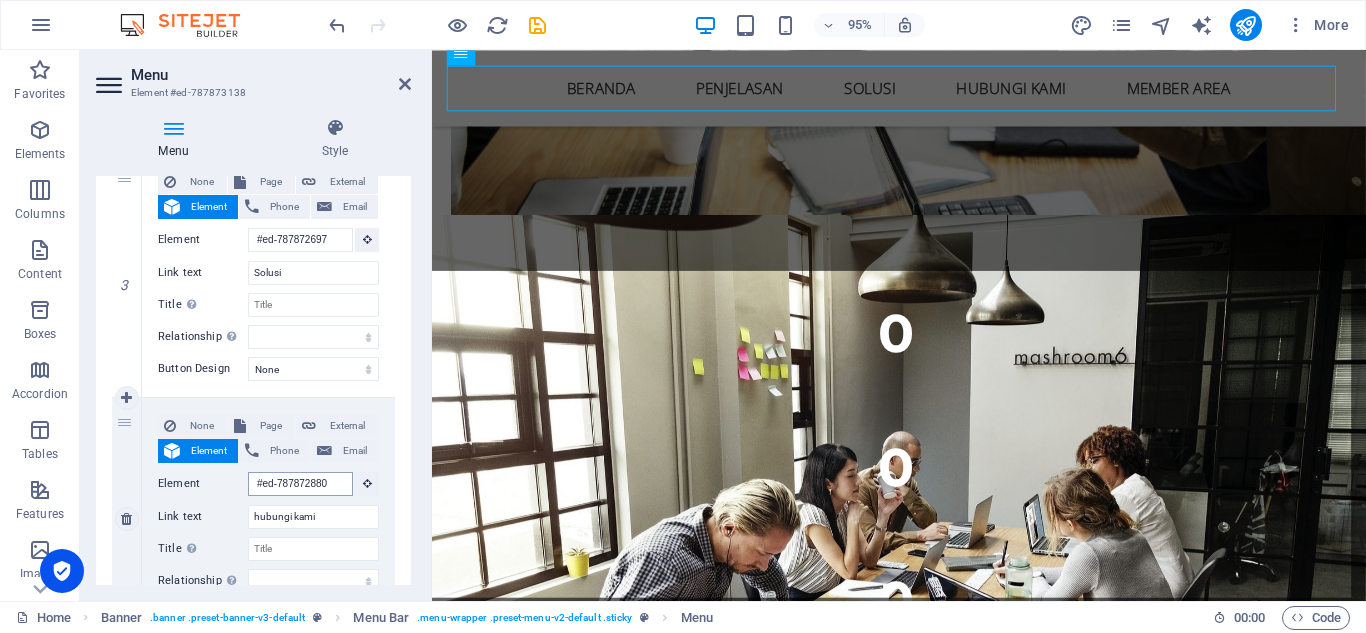 scroll, scrollTop: 800, scrollLeft: 0, axis: vertical 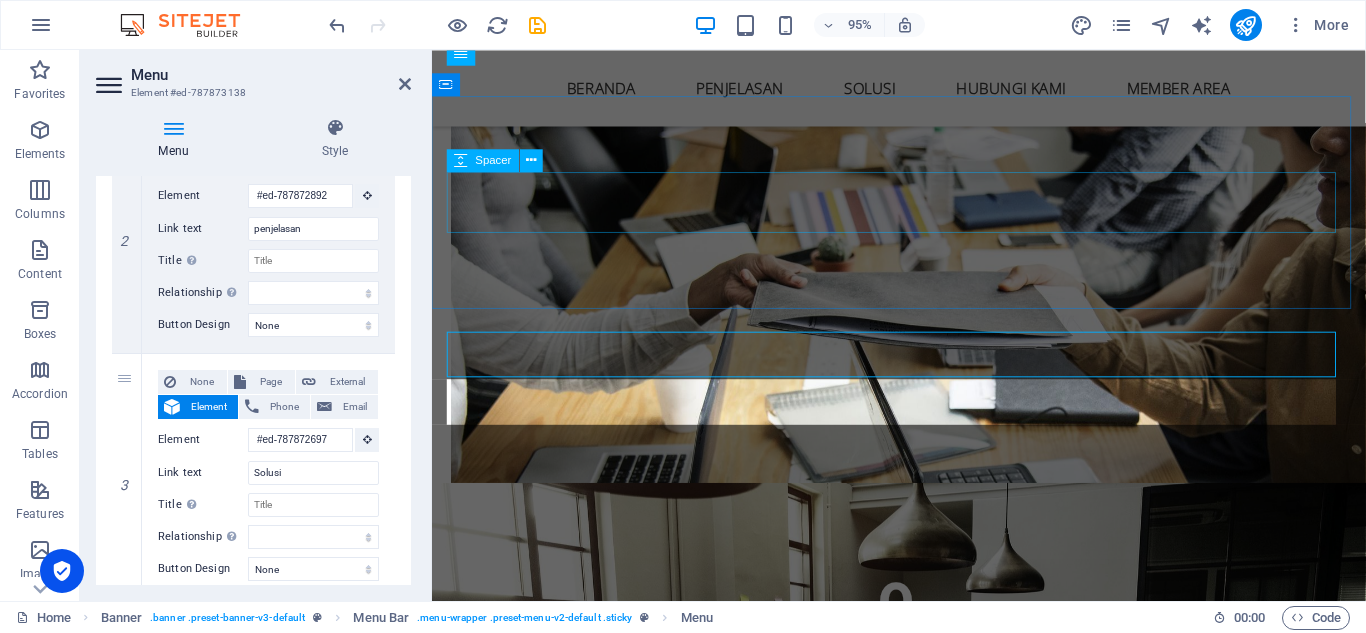 click at bounding box center [924, 1332] 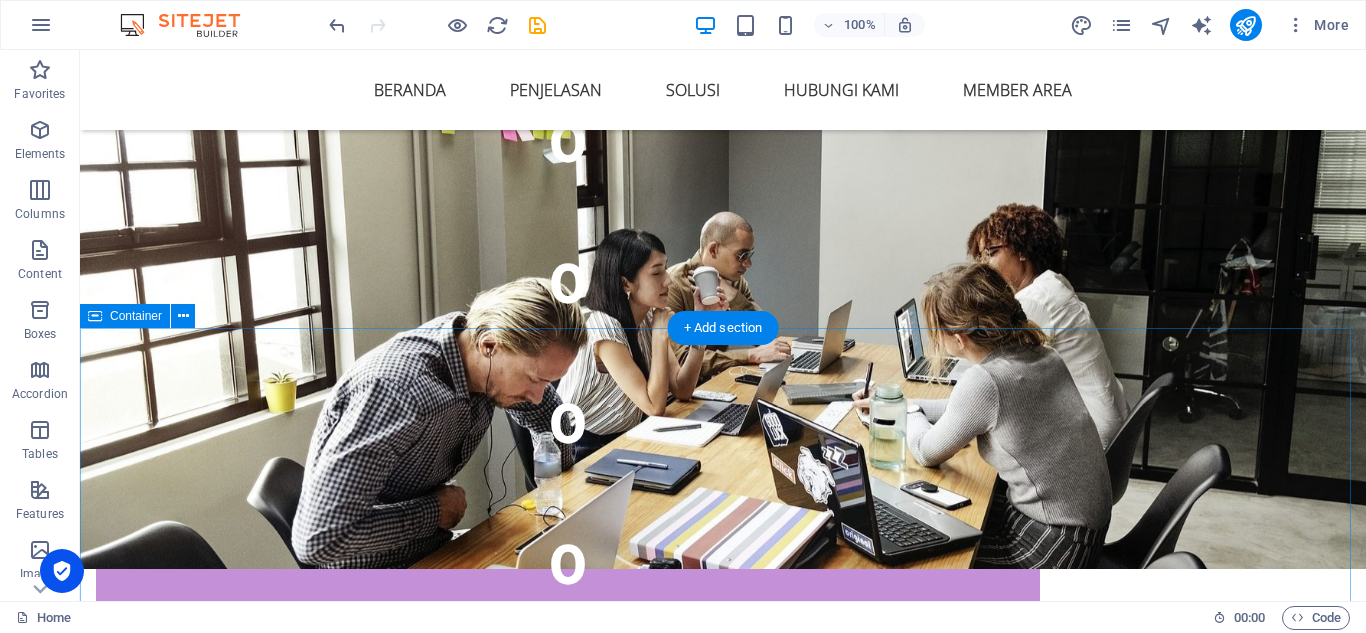 scroll, scrollTop: 3180, scrollLeft: 0, axis: vertical 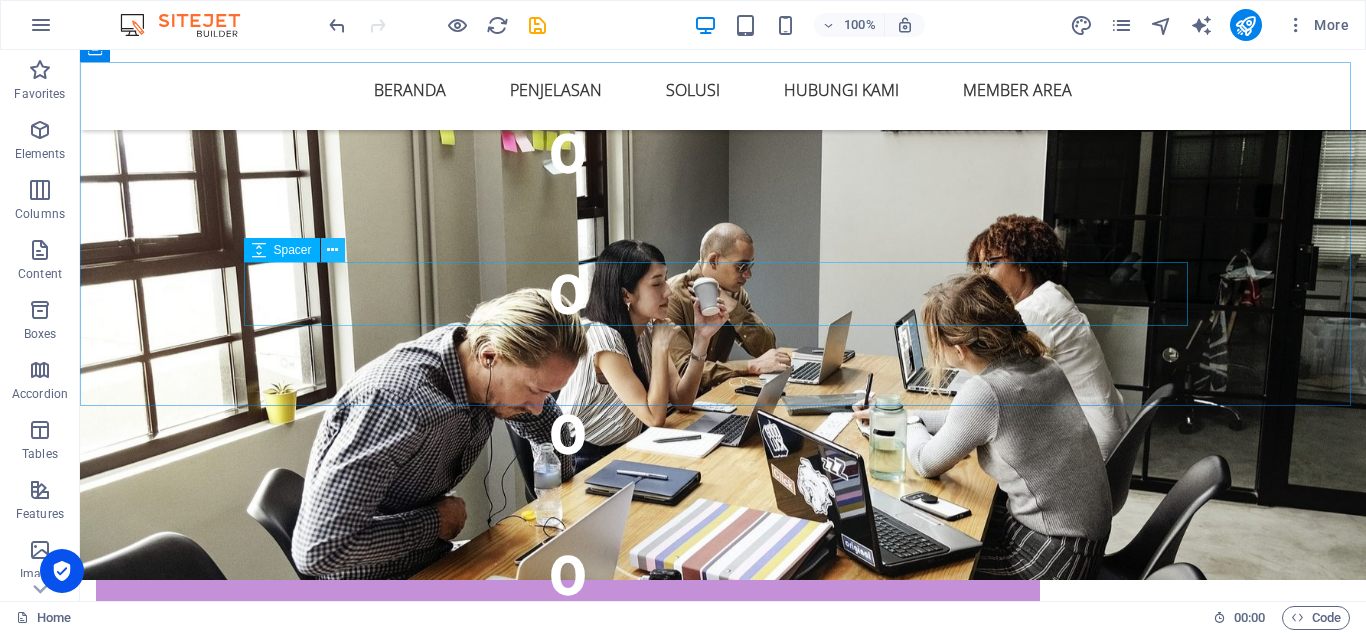 click at bounding box center (332, 250) 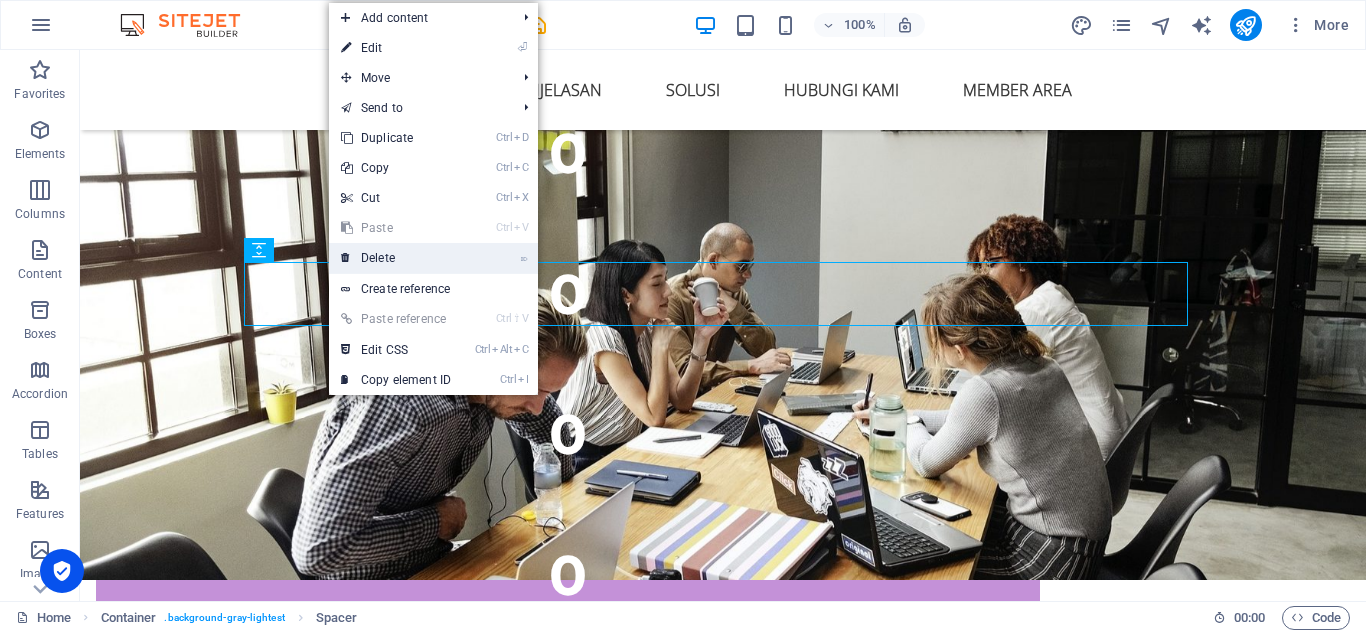 click on "⌦  Delete" at bounding box center (396, 258) 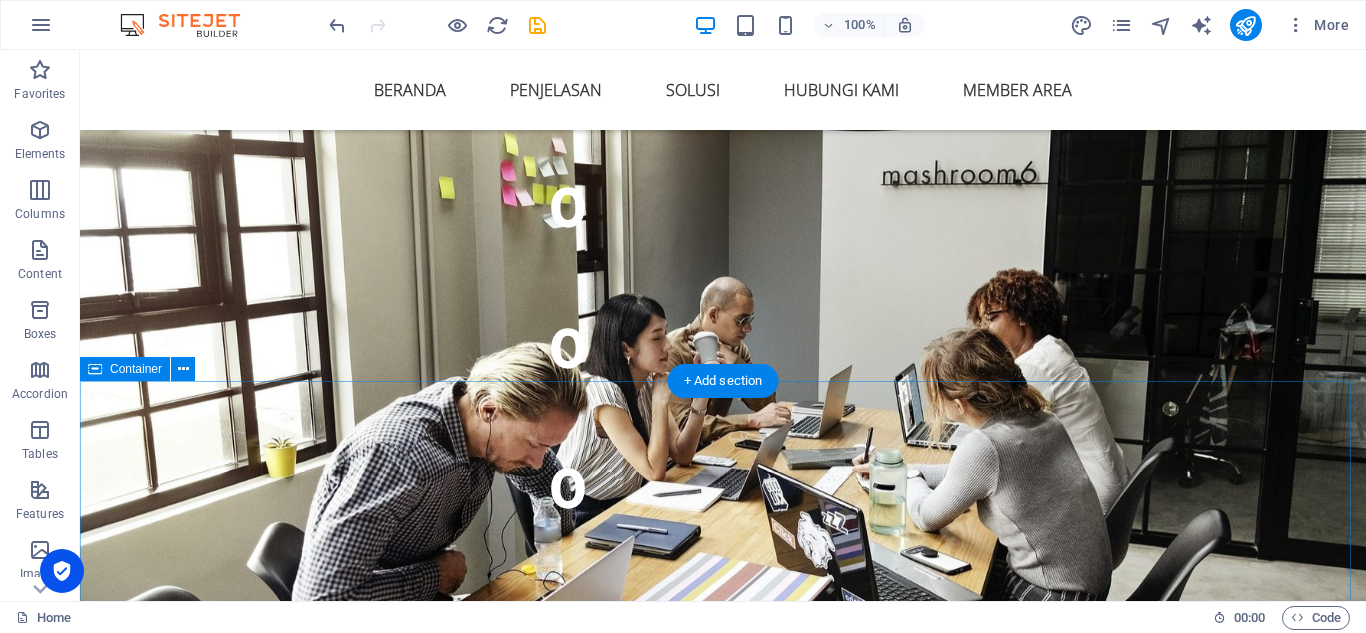 scroll, scrollTop: 3080, scrollLeft: 0, axis: vertical 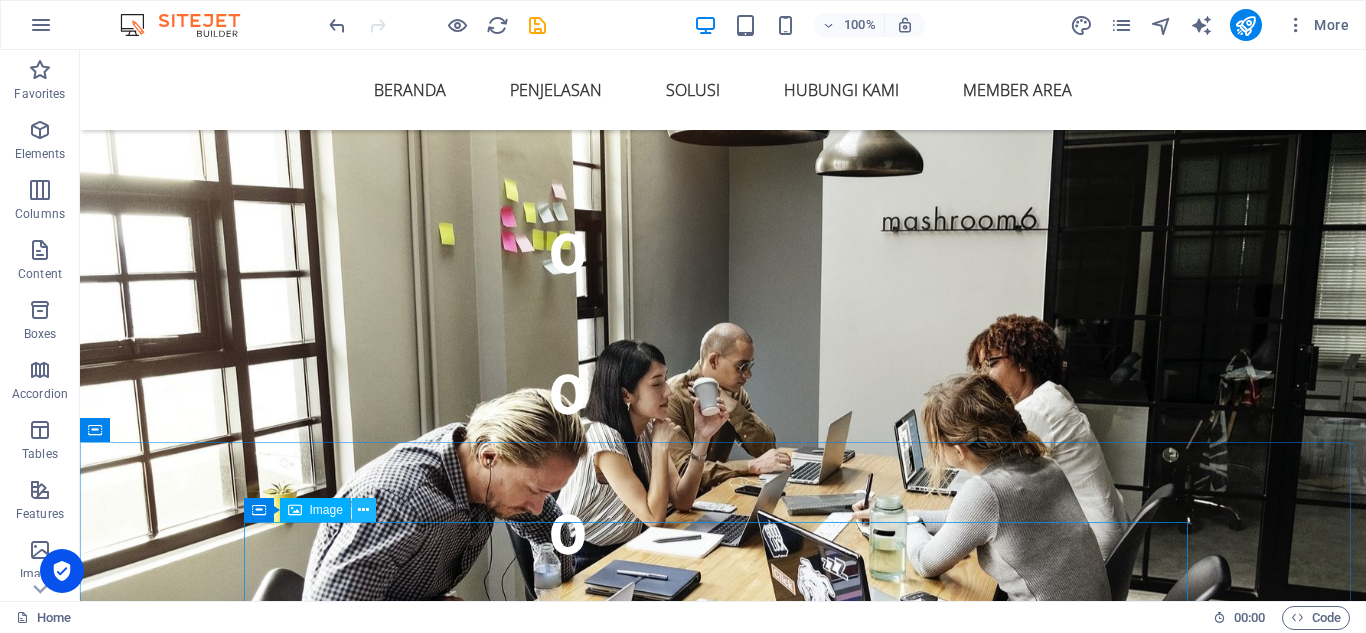 click at bounding box center (363, 510) 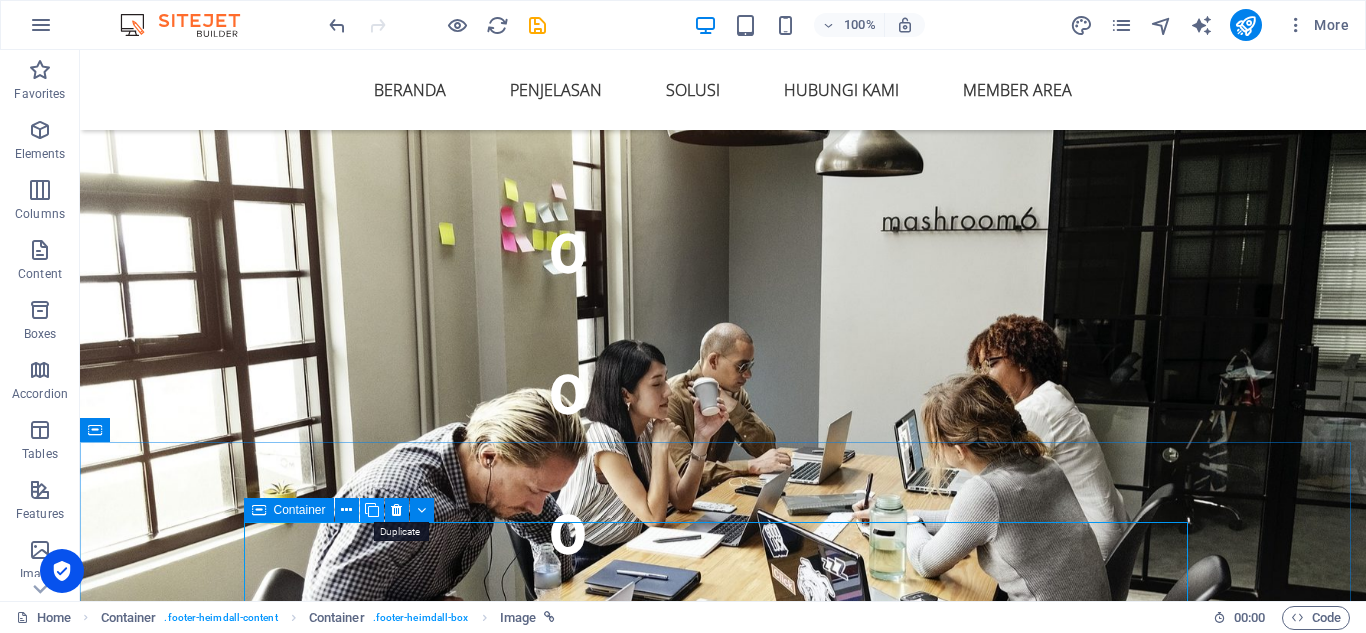 click at bounding box center [372, 510] 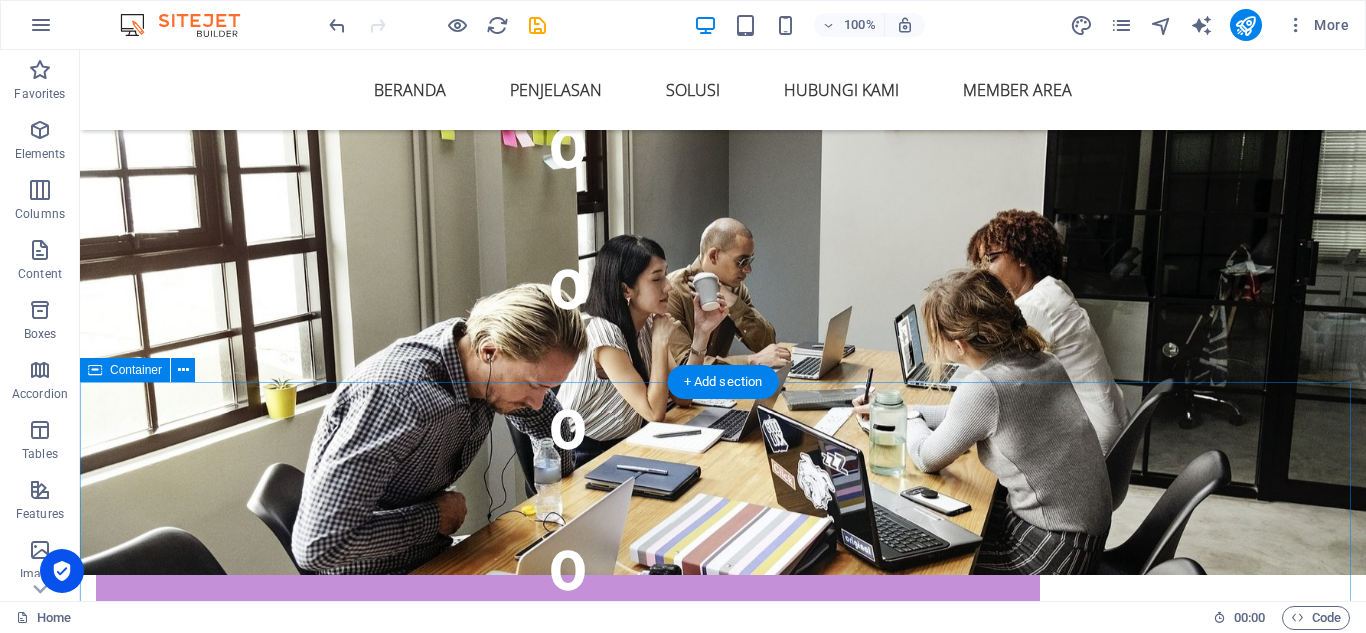 scroll, scrollTop: 3135, scrollLeft: 0, axis: vertical 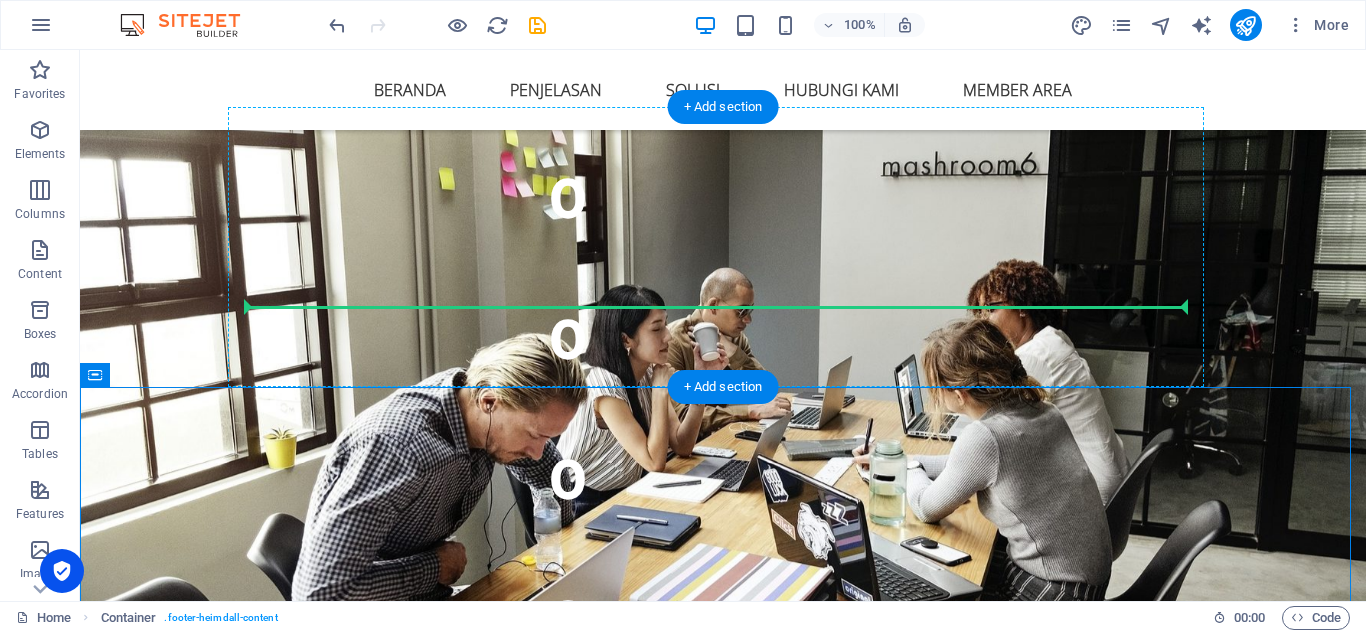 drag, startPoint x: 336, startPoint y: 503, endPoint x: 579, endPoint y: 288, distance: 324.45956 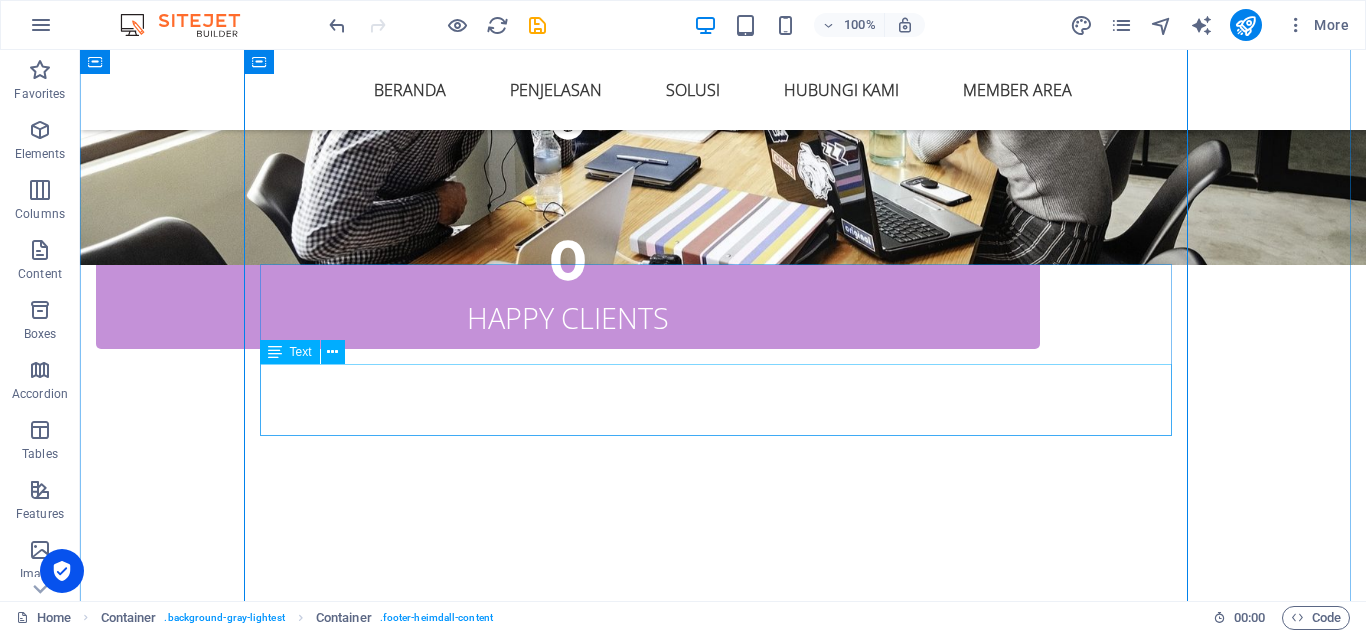 scroll, scrollTop: 3335, scrollLeft: 0, axis: vertical 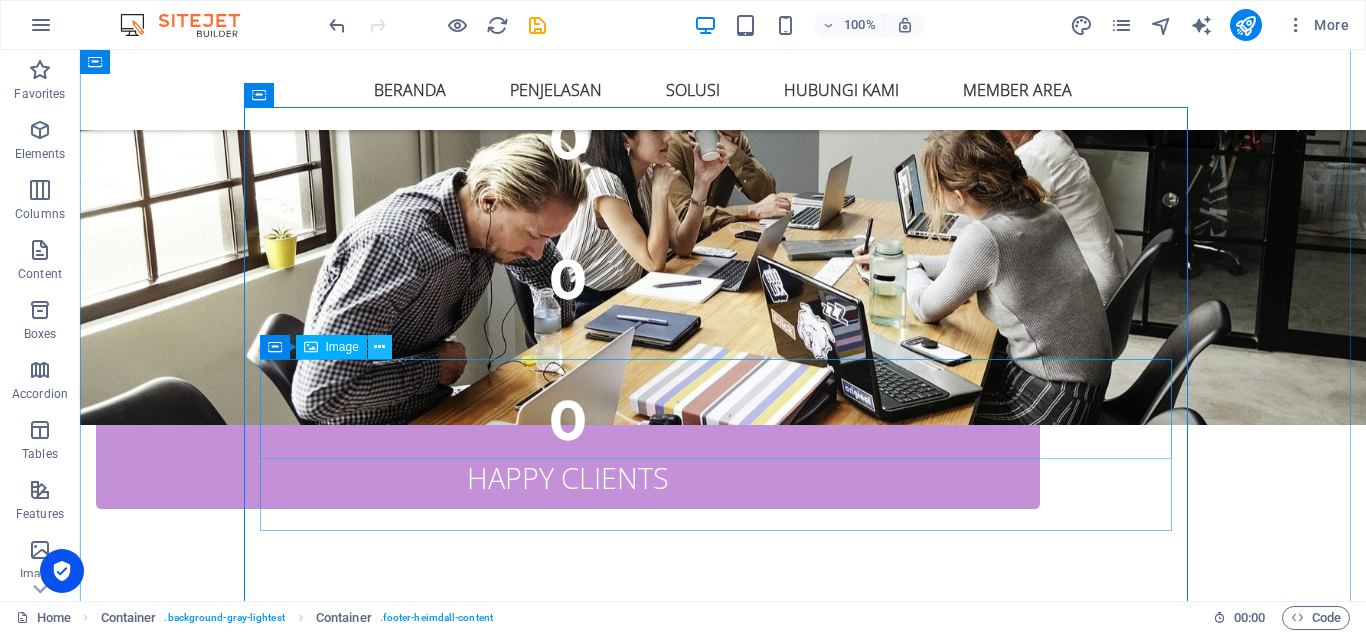 click at bounding box center (379, 347) 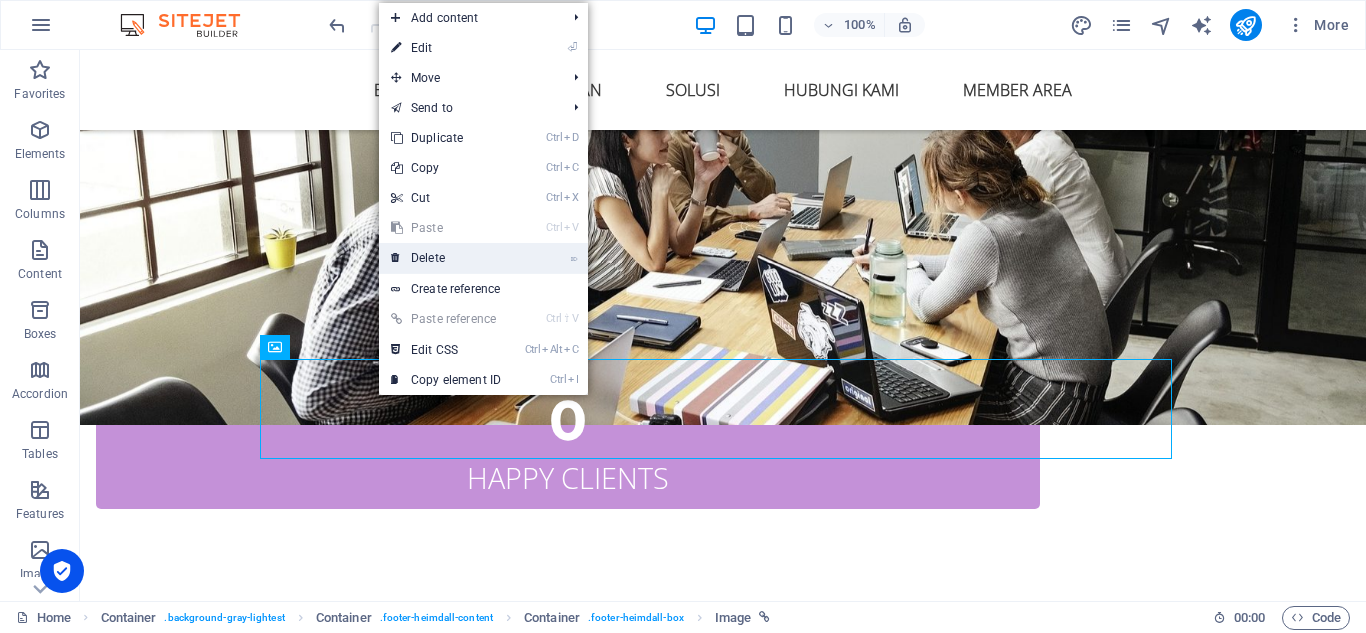click on "⌦  Delete" at bounding box center [446, 258] 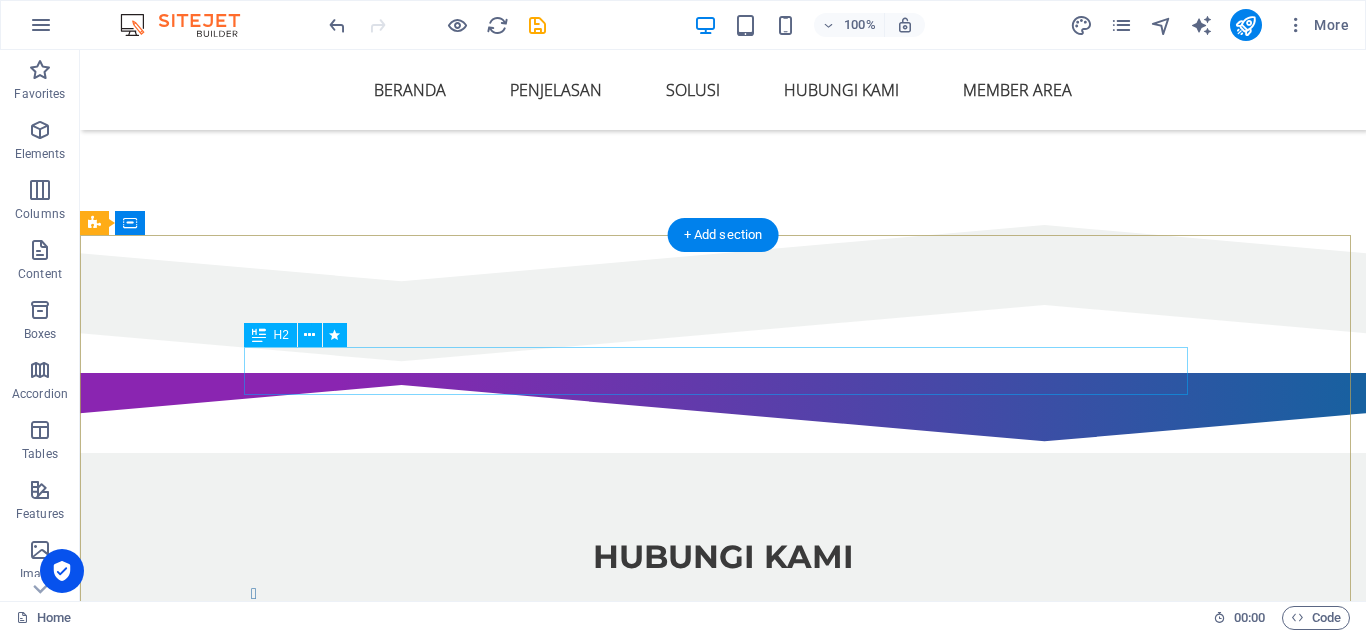 scroll, scrollTop: 3635, scrollLeft: 0, axis: vertical 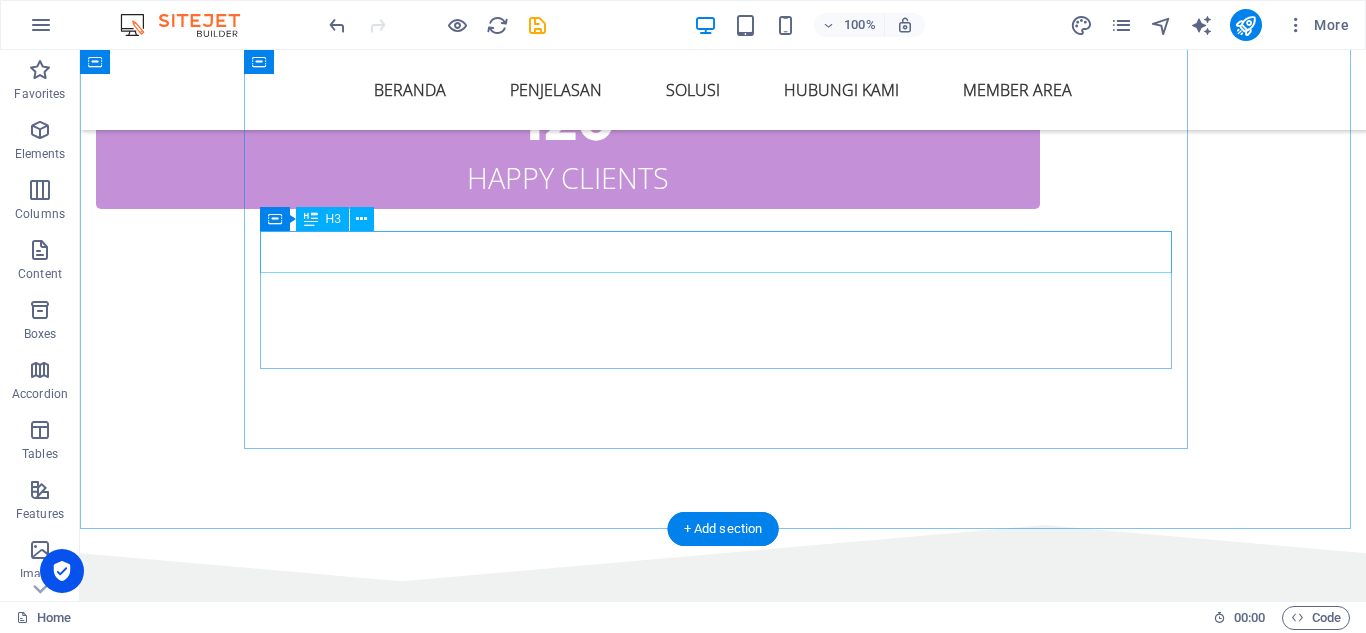 click on "Contact us" at bounding box center (723, 1399) 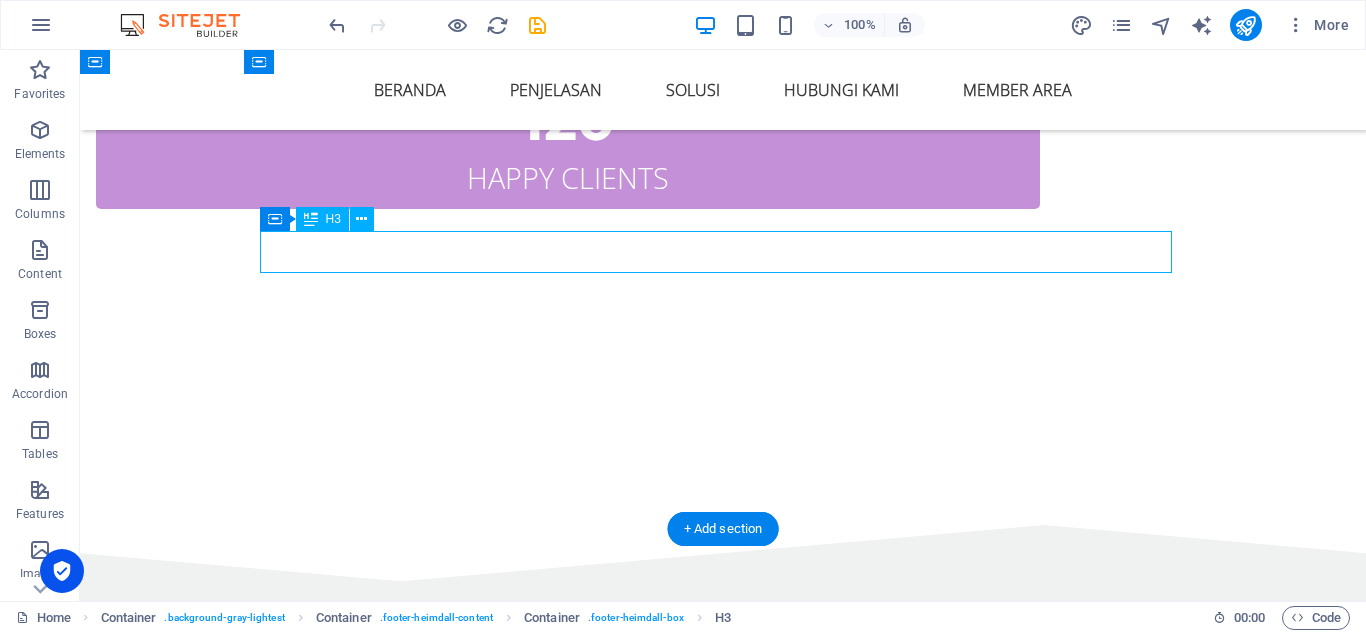 click on "Contact us" at bounding box center [723, 1399] 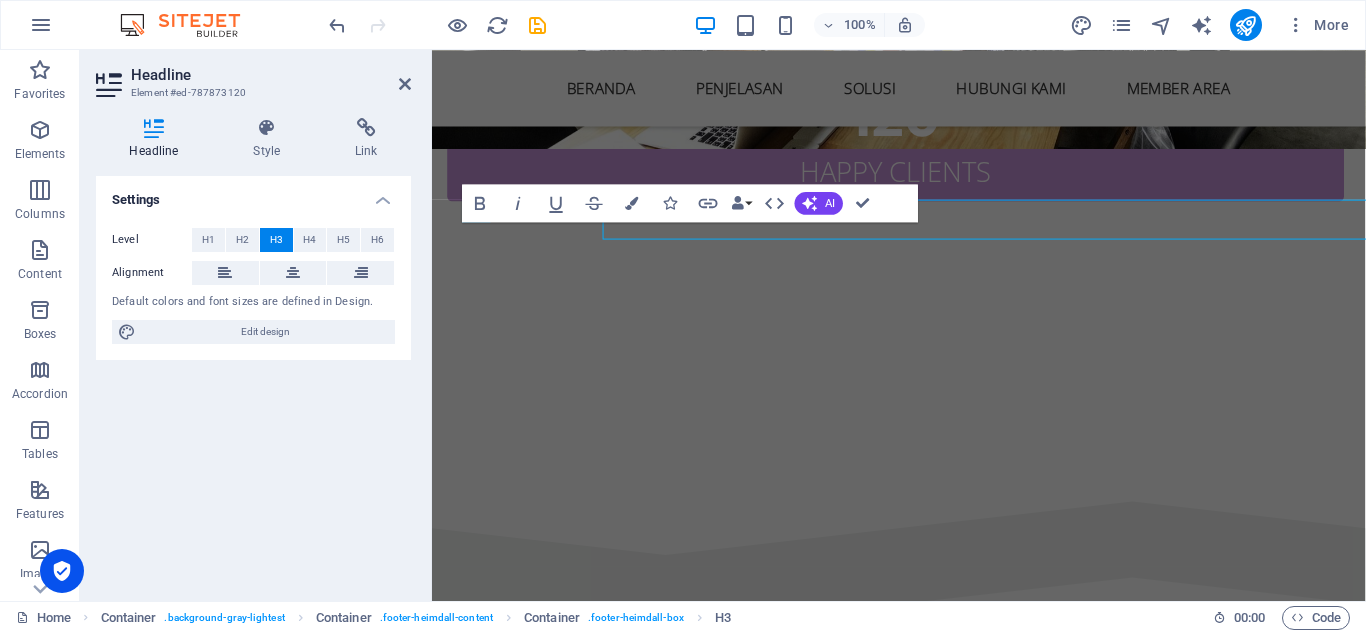 scroll, scrollTop: 3659, scrollLeft: 0, axis: vertical 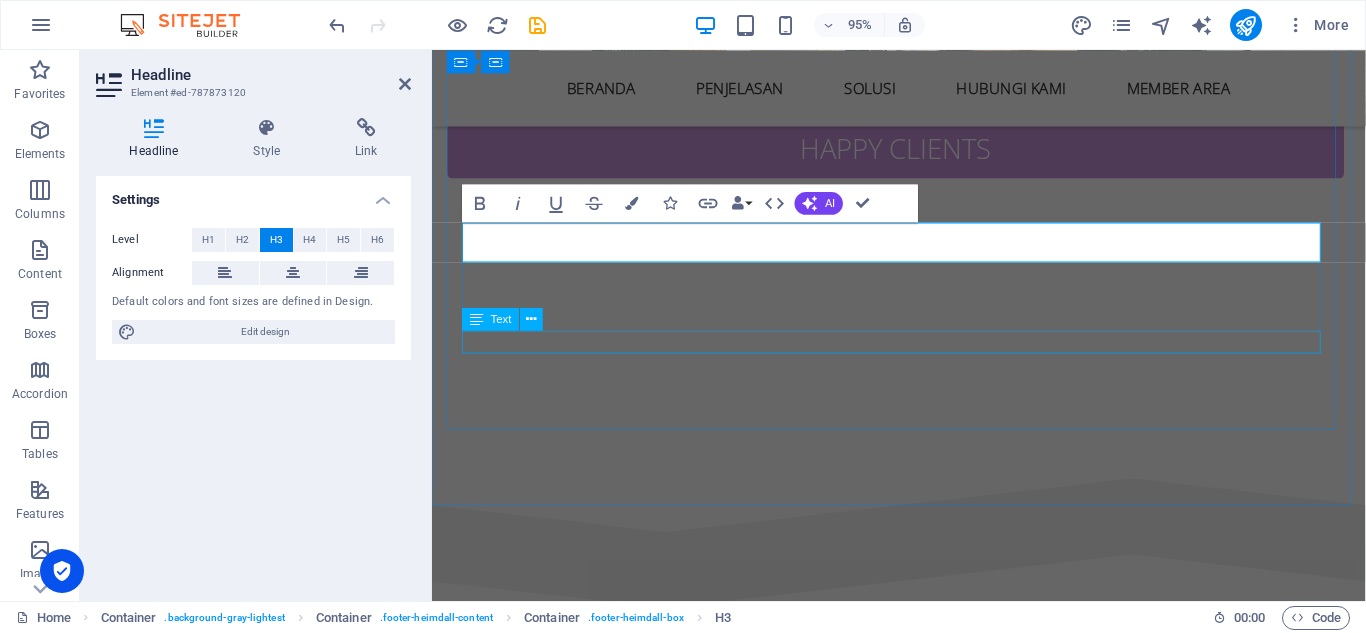 type 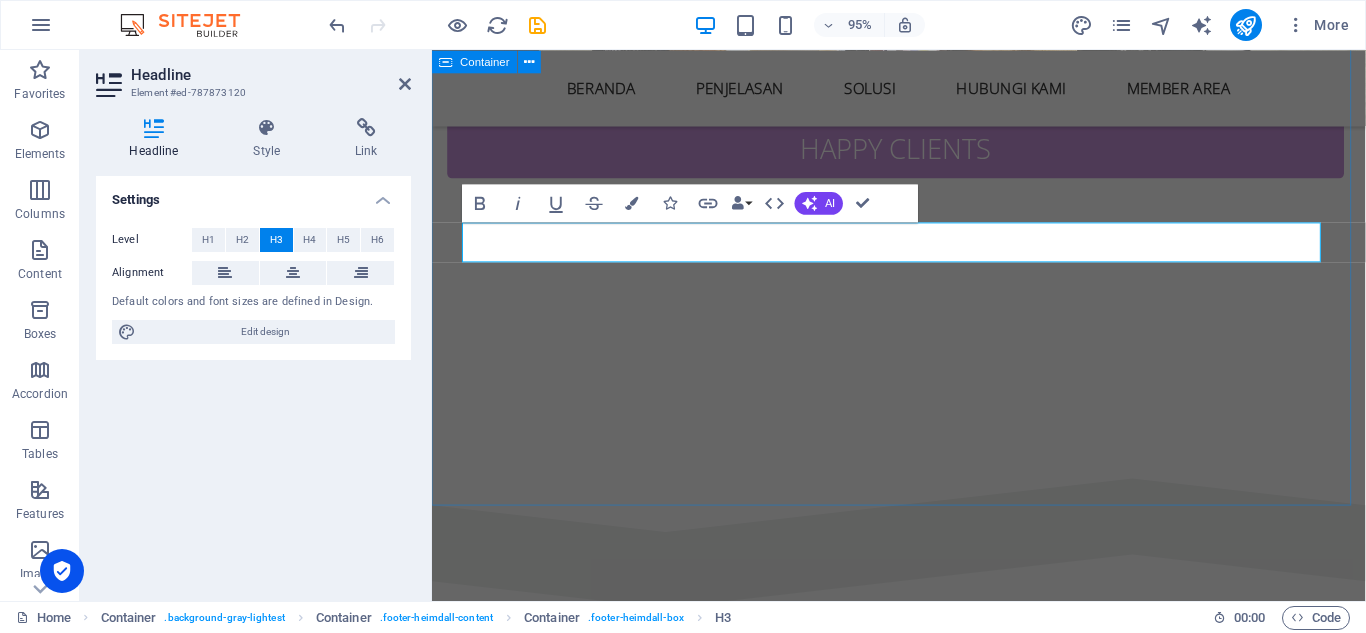 click on "hubungi kami Untuk Lebih Jelasnya silahkan Hubungi kami Via Whatsapp AI-BOT Adalah sebuah system kecerdasan buatan yang diergunakan untuk menganalisa Market Dunia  sekaligus mengeksekusi secara otomatis saat telah mendapat keuntungan AI-BOT Adalah sebuah system kecerdasan buatan yang diergunakan untuk menganalisa Market Dunia  sekaligus mengeksekusi secara otomatis saat telah mendapat keuntungan Ai-bot 306 Nita Ave Mountain View   CA 9404 eefe8d9702a1f7a0ecbf6f2ba47e0d@cpanel.local Phone:  + 1-123-456-7890" at bounding box center [923, 1190] 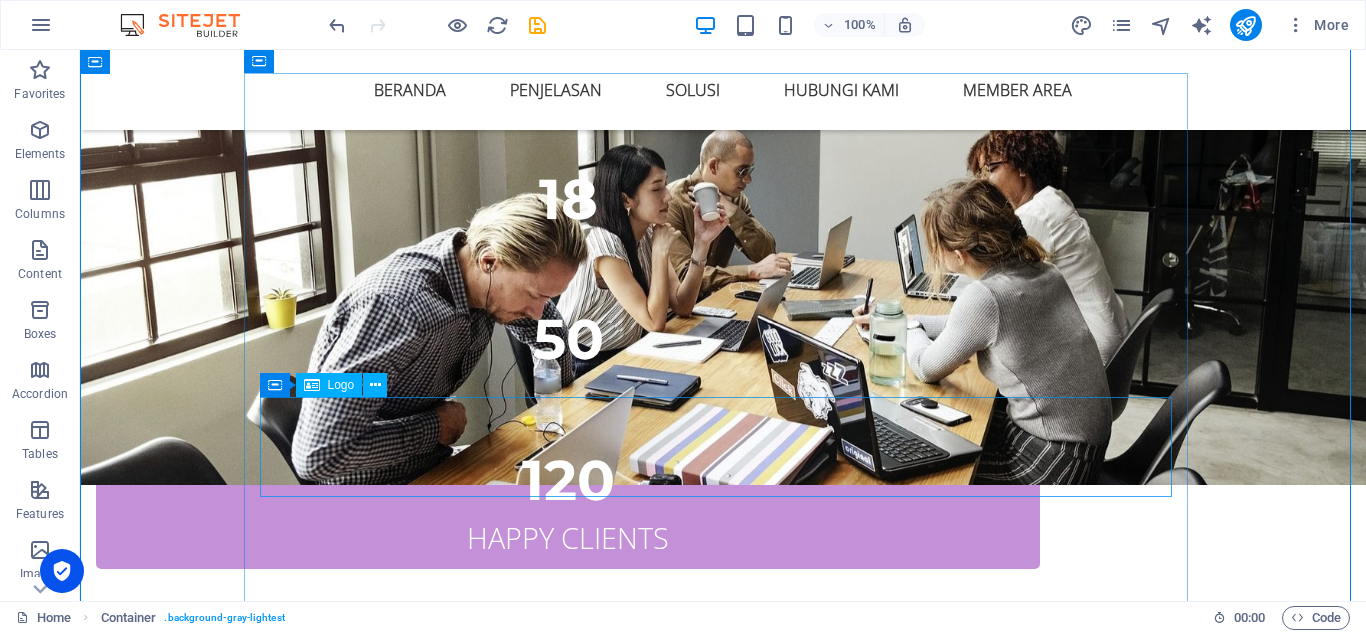 scroll, scrollTop: 3535, scrollLeft: 0, axis: vertical 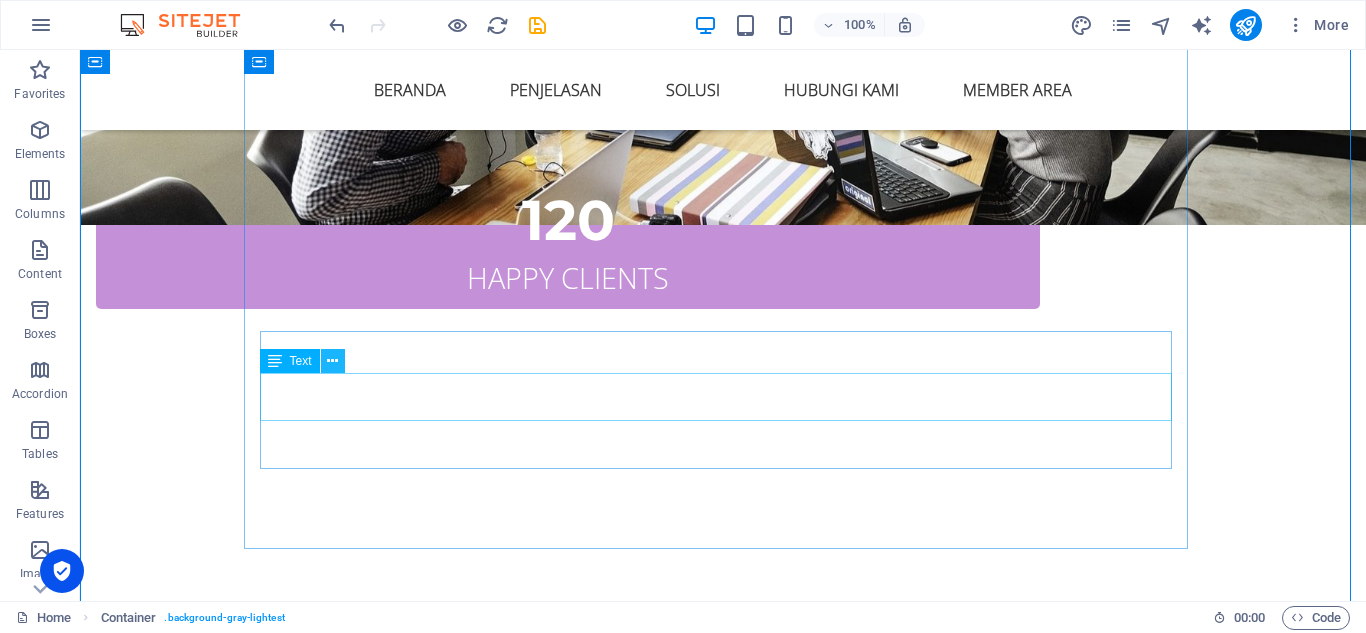 click at bounding box center (332, 361) 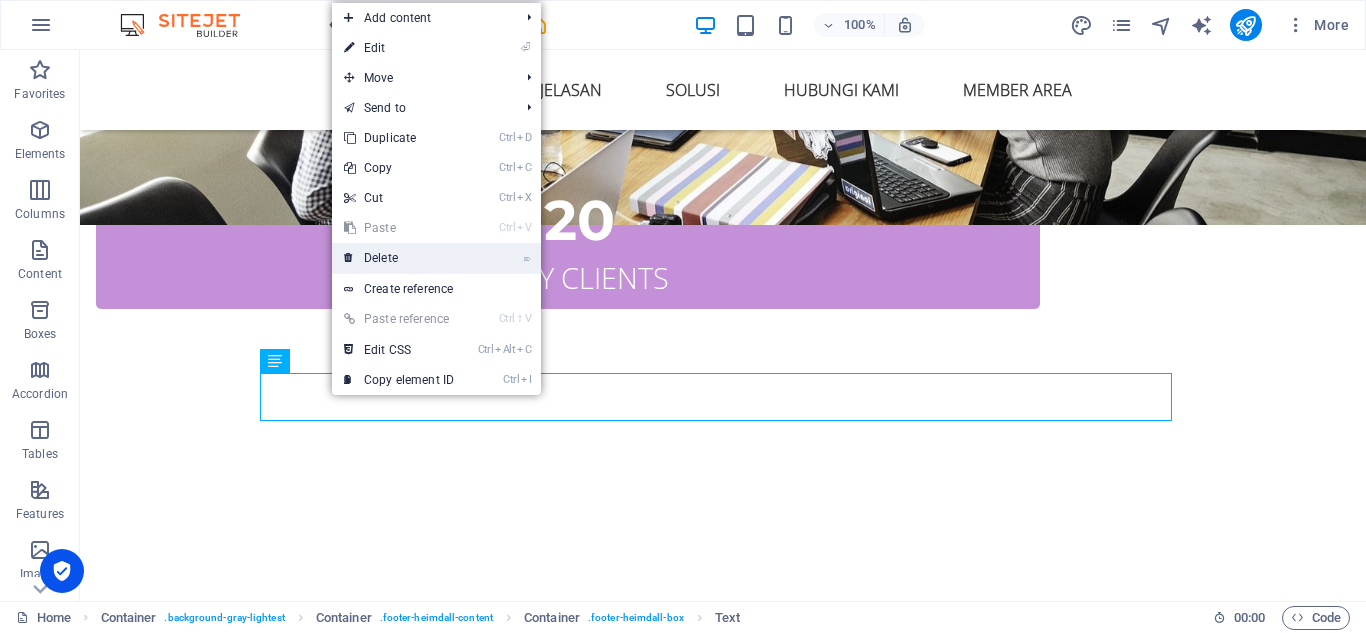 click on "⌦  Delete" at bounding box center [399, 258] 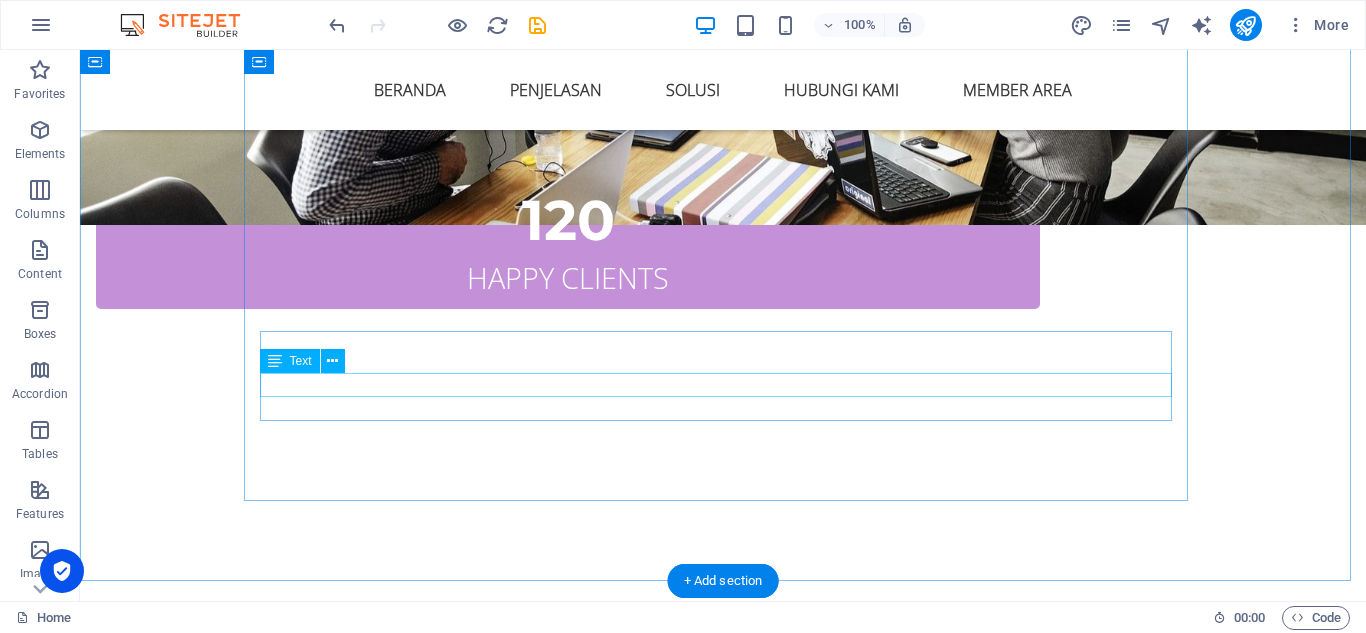 click on "[EMAIL_ADDRESS]" at bounding box center (723, 1532) 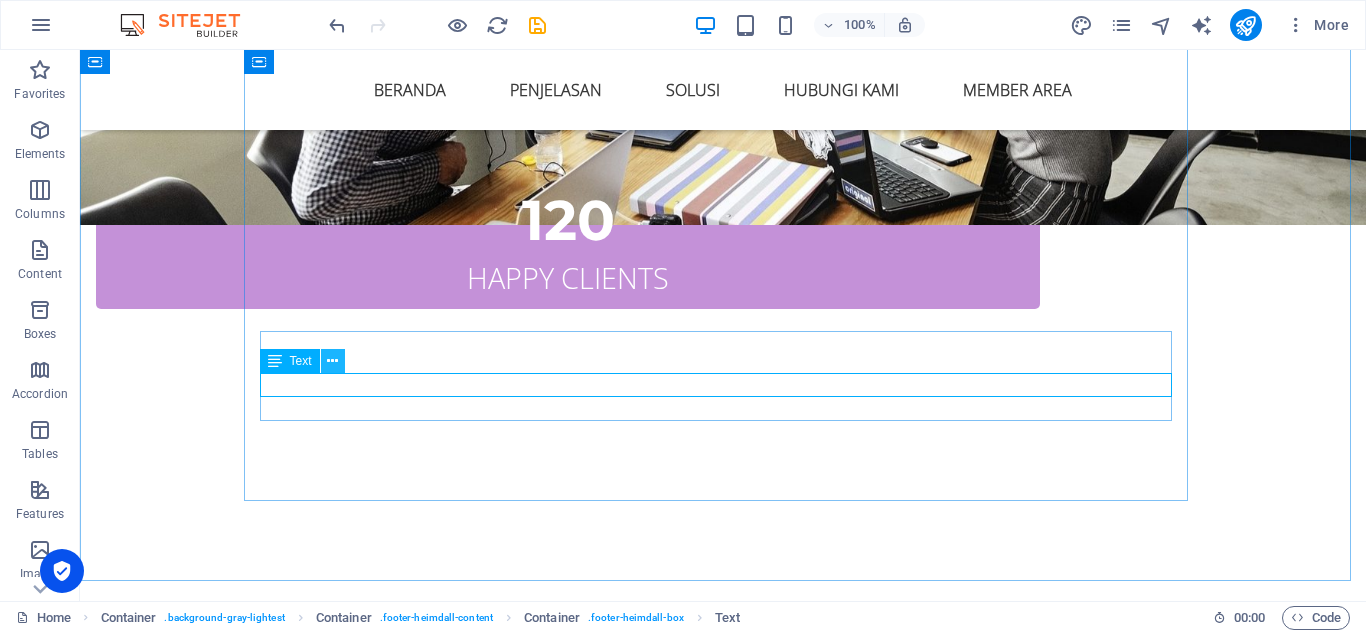 click at bounding box center (332, 361) 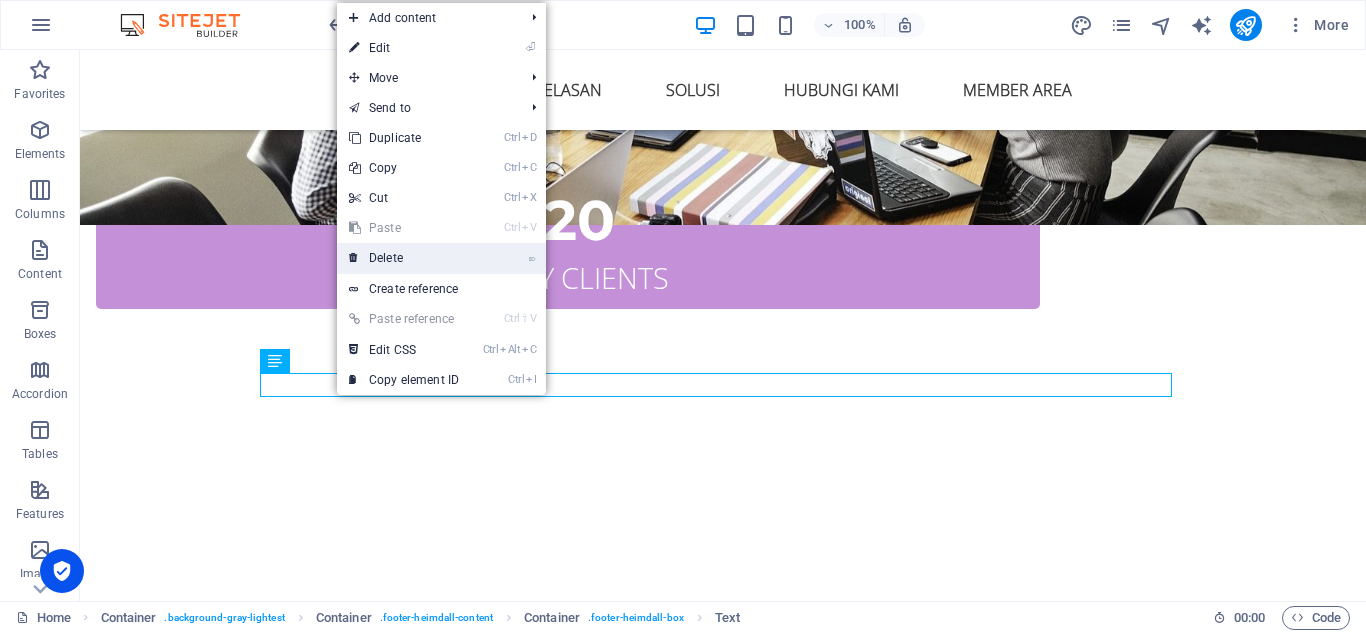 click on "⌦  Delete" at bounding box center [404, 258] 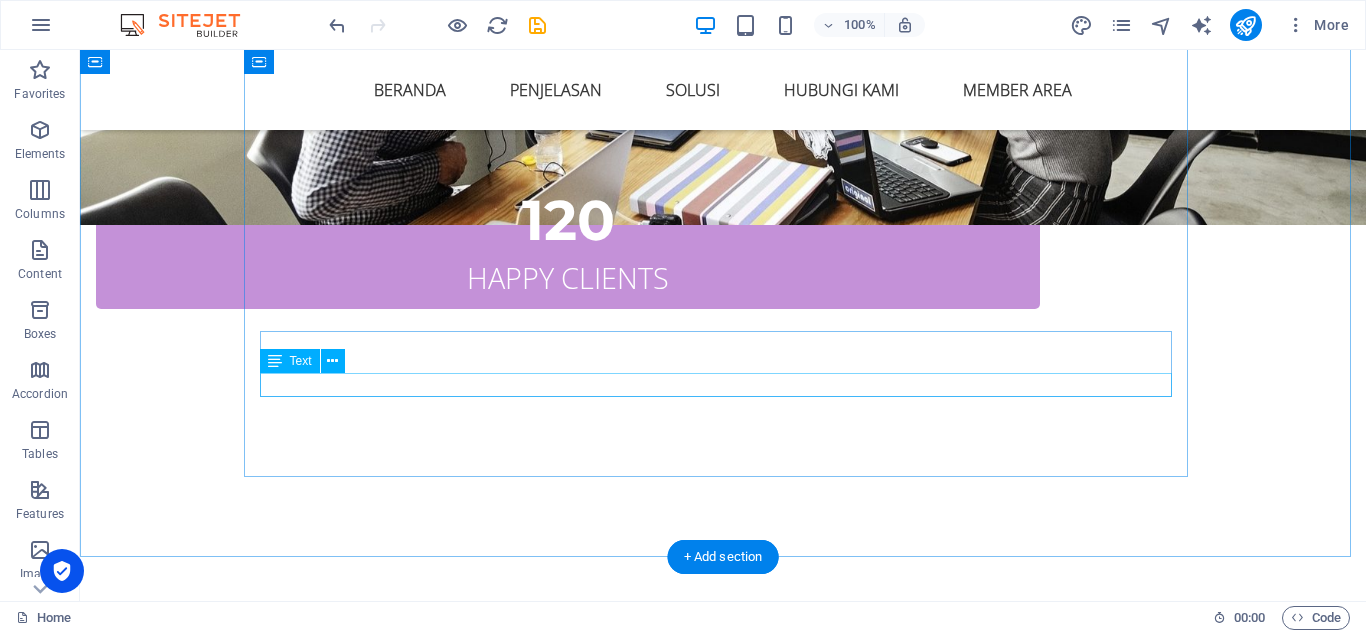 click on "Phone:  + 1-123-456-7890" at bounding box center (723, 1532) 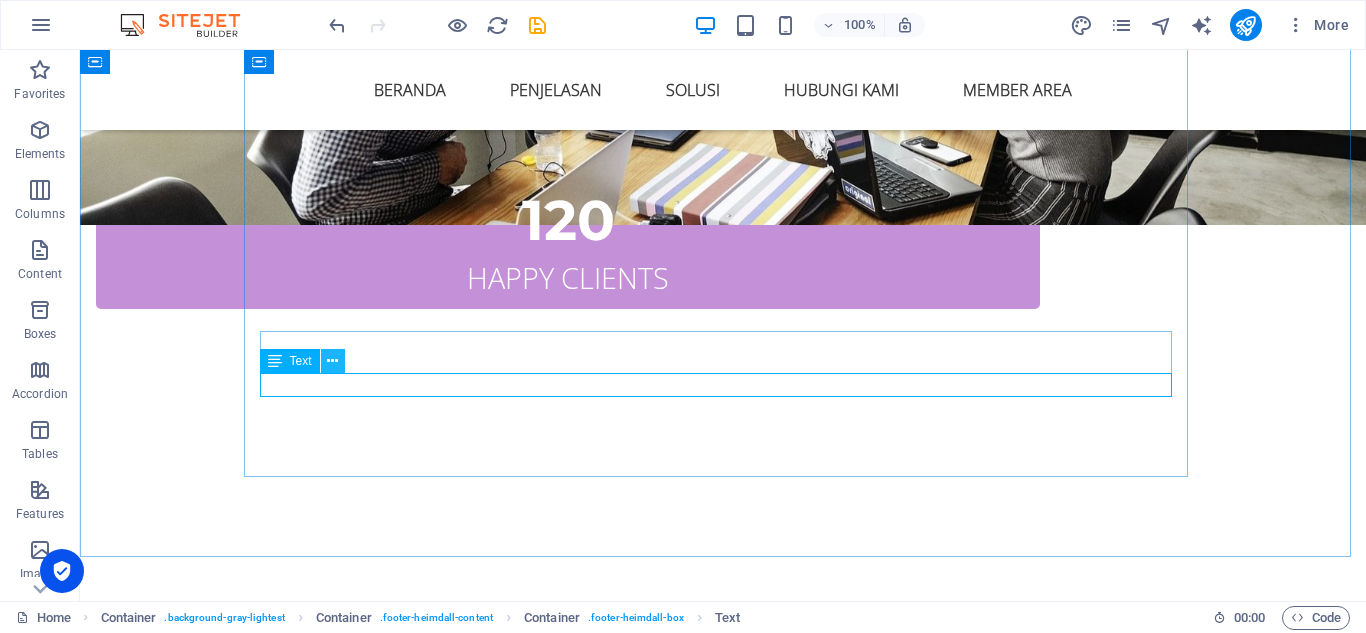 click at bounding box center [332, 361] 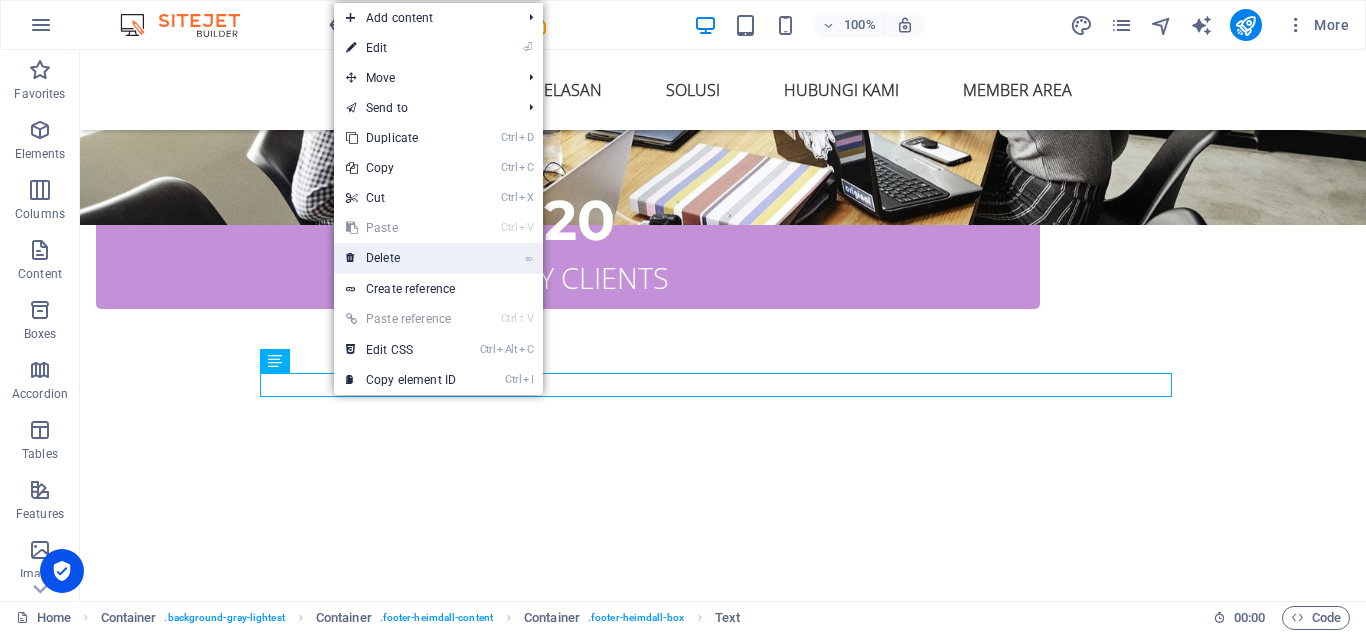 click on "⌦  Delete" at bounding box center (401, 258) 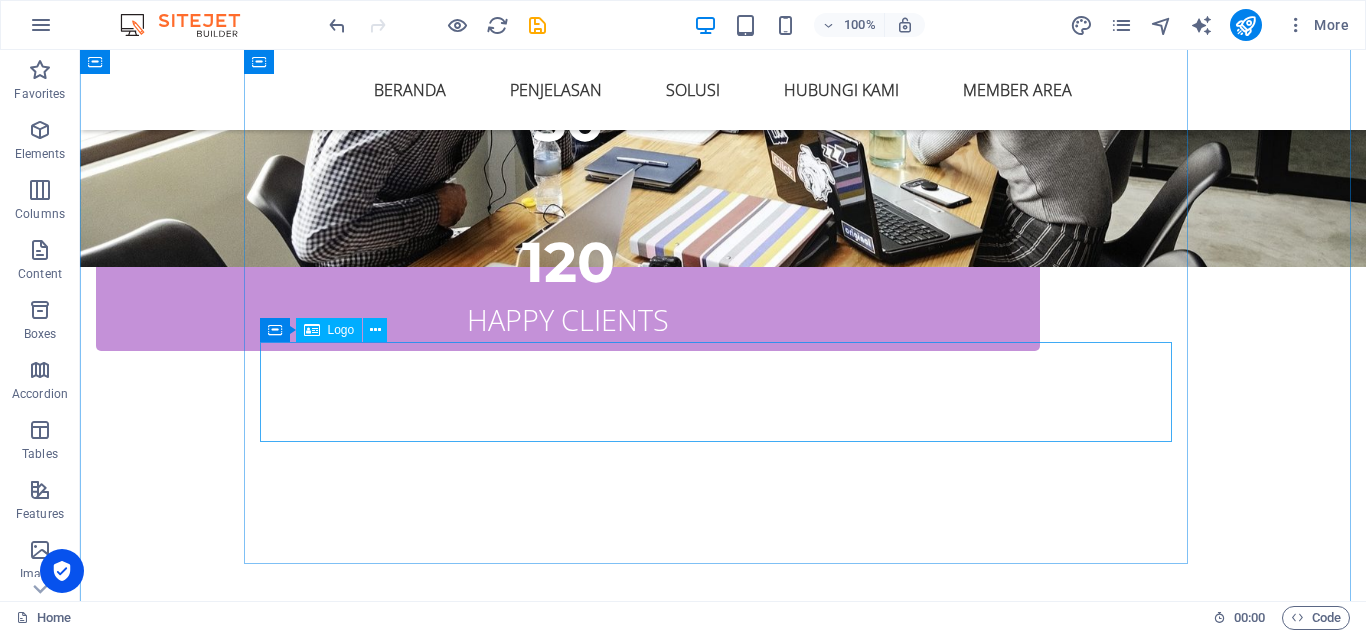 scroll, scrollTop: 3335, scrollLeft: 0, axis: vertical 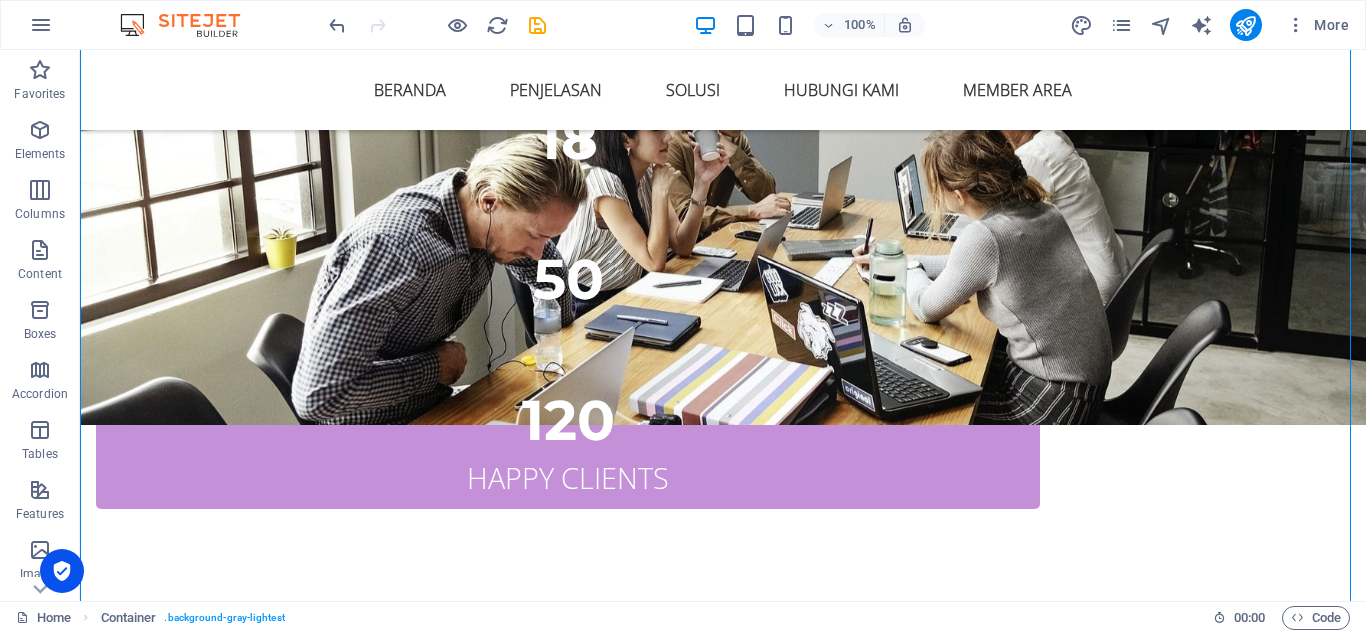 drag, startPoint x: 351, startPoint y: 470, endPoint x: 599, endPoint y: 233, distance: 343.03497 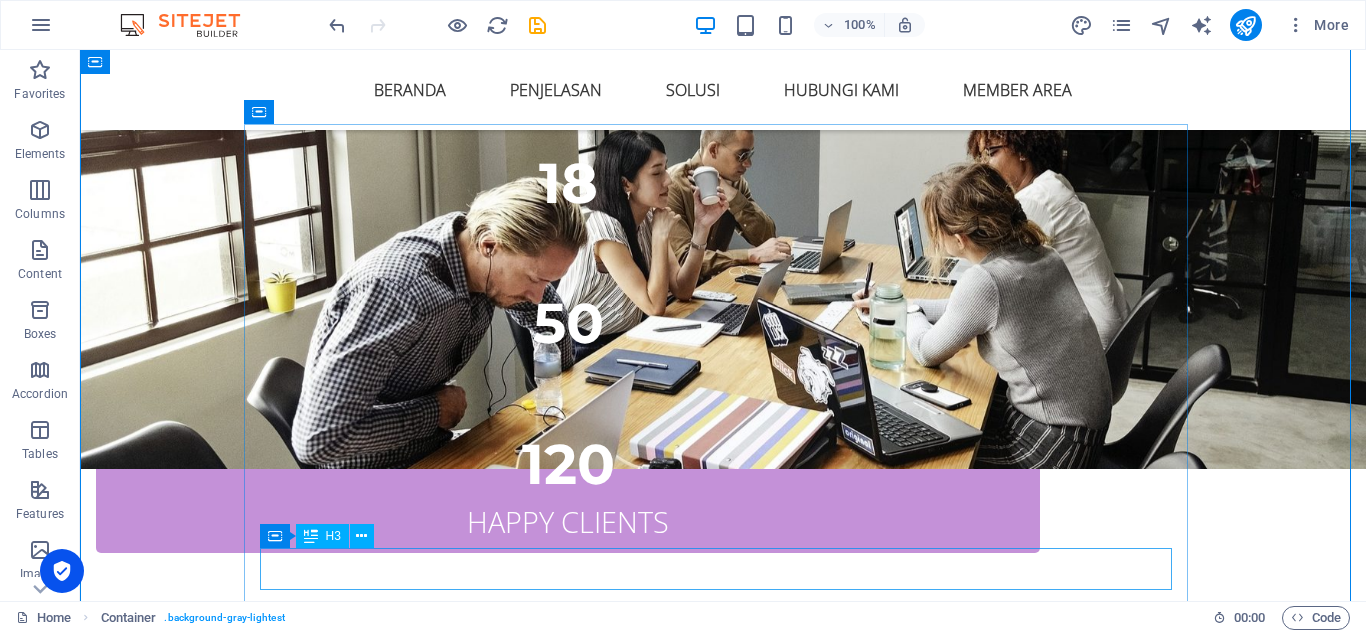 scroll, scrollTop: 3335, scrollLeft: 0, axis: vertical 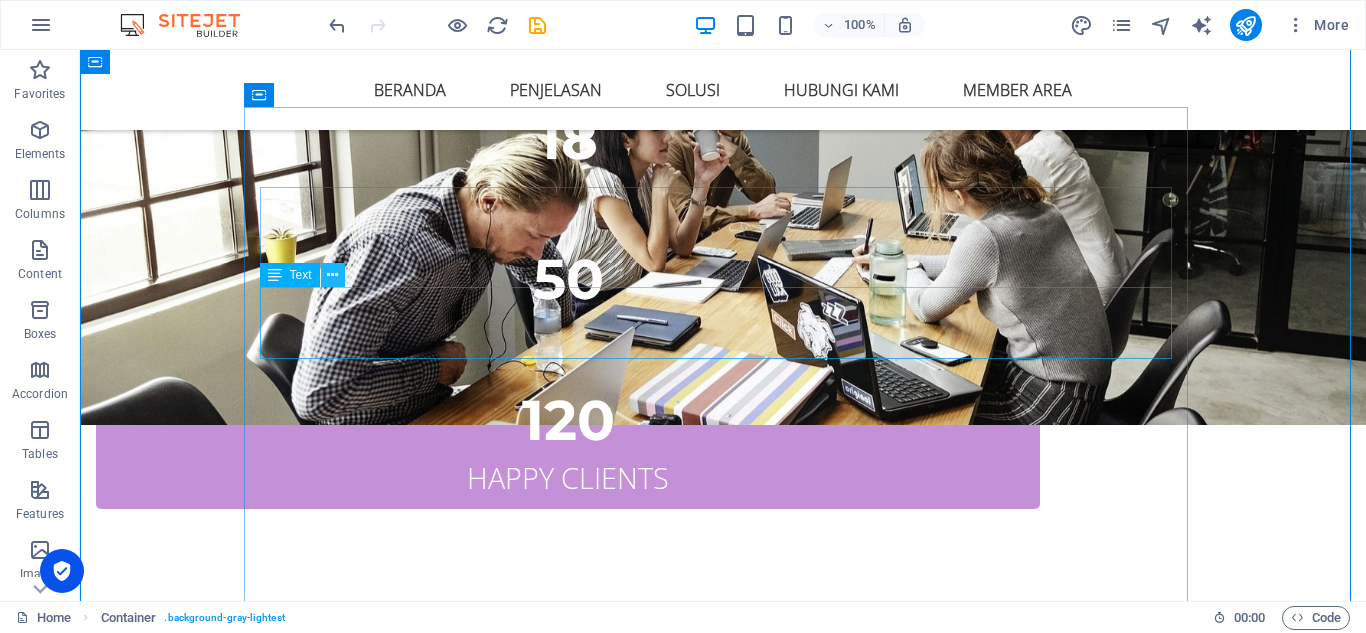 click at bounding box center (332, 275) 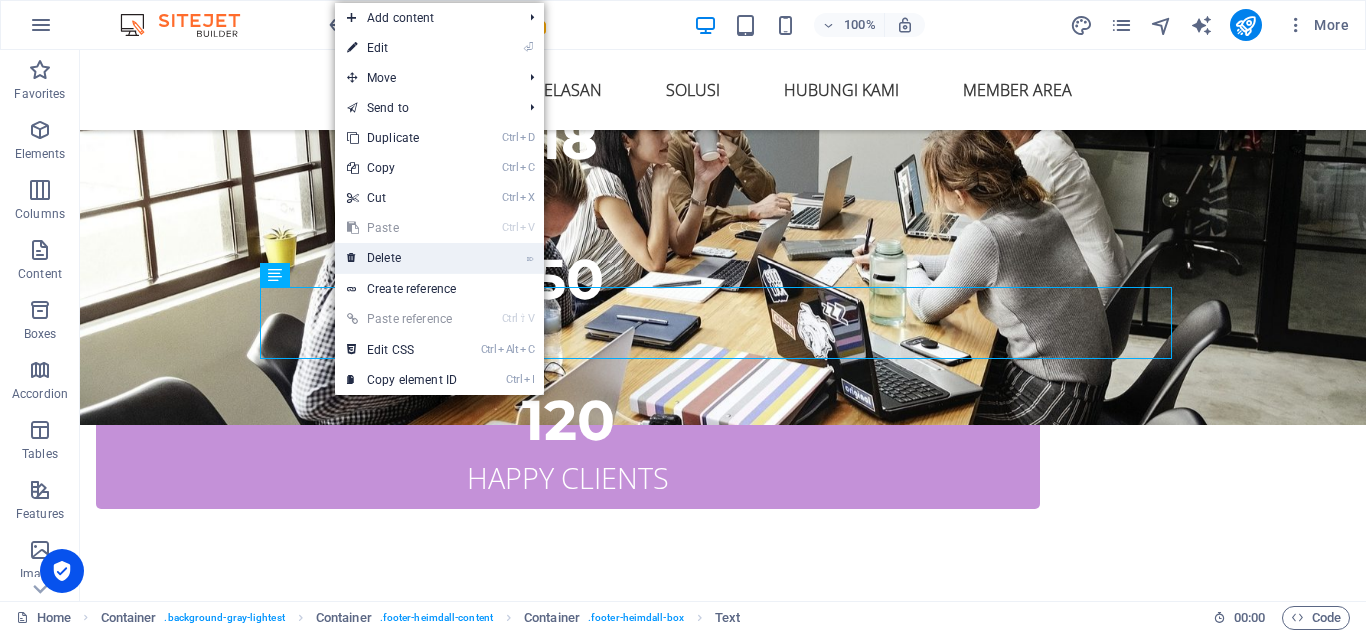 click on "⌦  Delete" at bounding box center (402, 258) 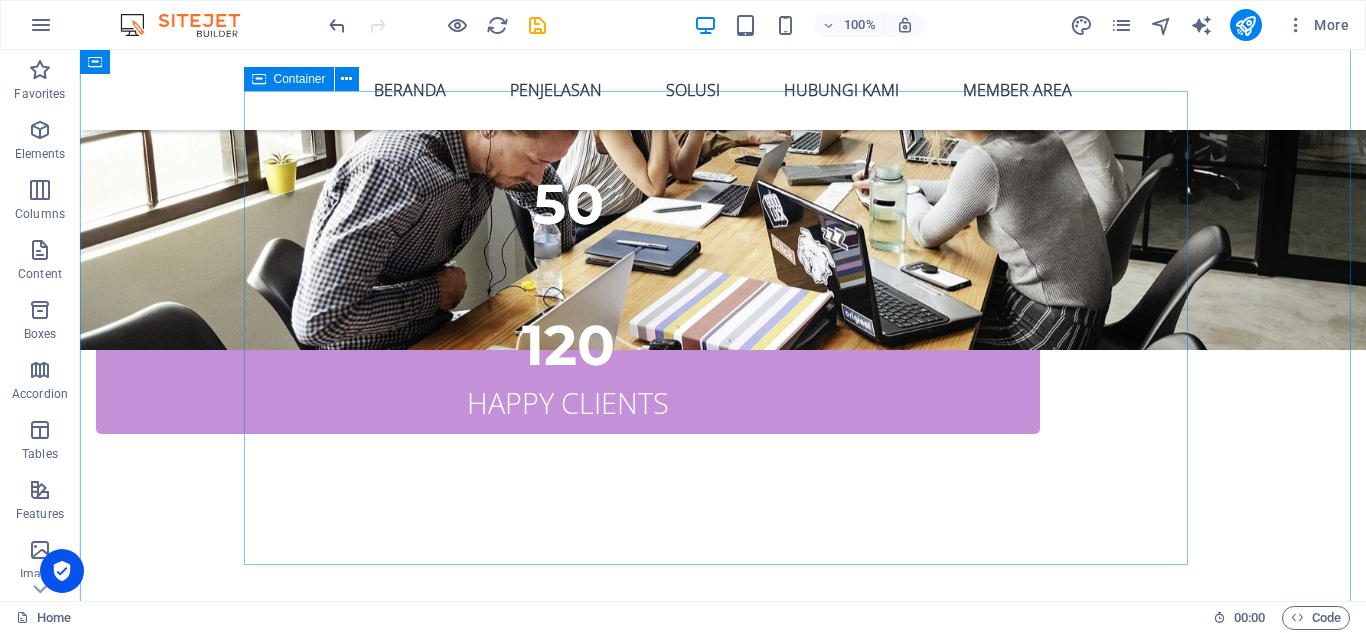scroll, scrollTop: 3435, scrollLeft: 0, axis: vertical 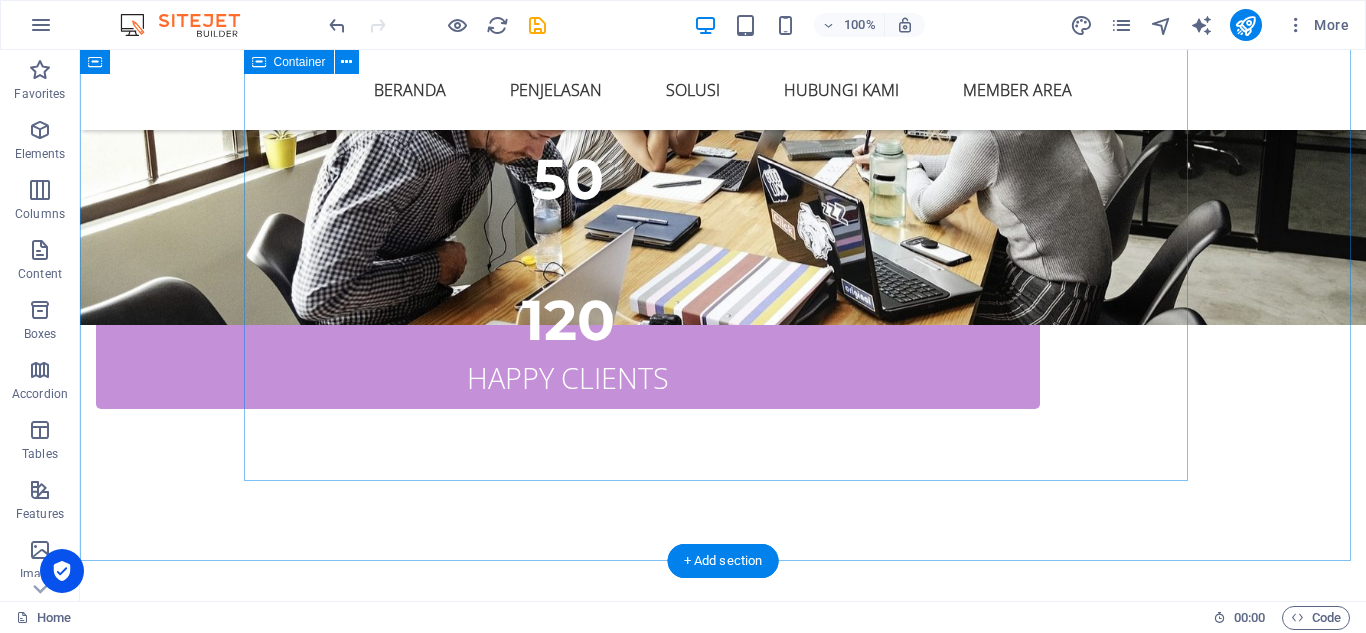 click on "AI-BOT Adalah sebuah system kecerdasan buatan yang diergunakan untuk menganalisa Market Dunia  sekaligus mengeksekusi secara otomatis saat telah mendapat keuntungan Ai-bot" at bounding box center [723, 1391] 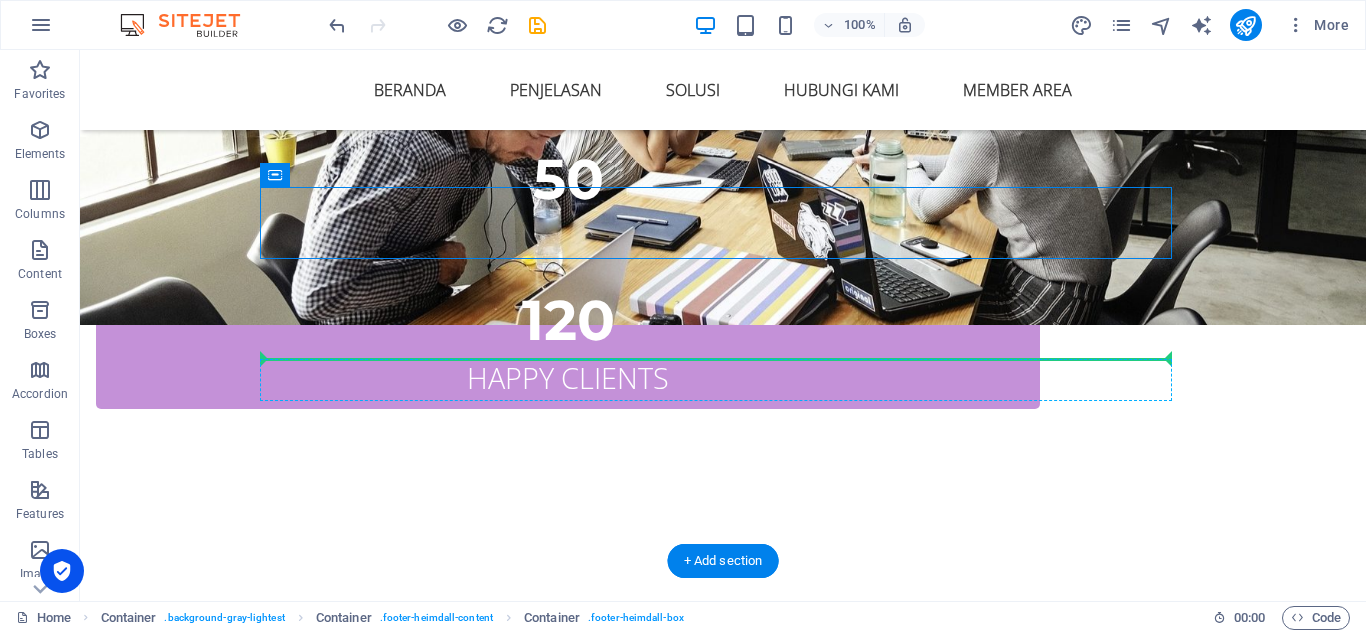 drag, startPoint x: 357, startPoint y: 226, endPoint x: 296, endPoint y: 380, distance: 165.64117 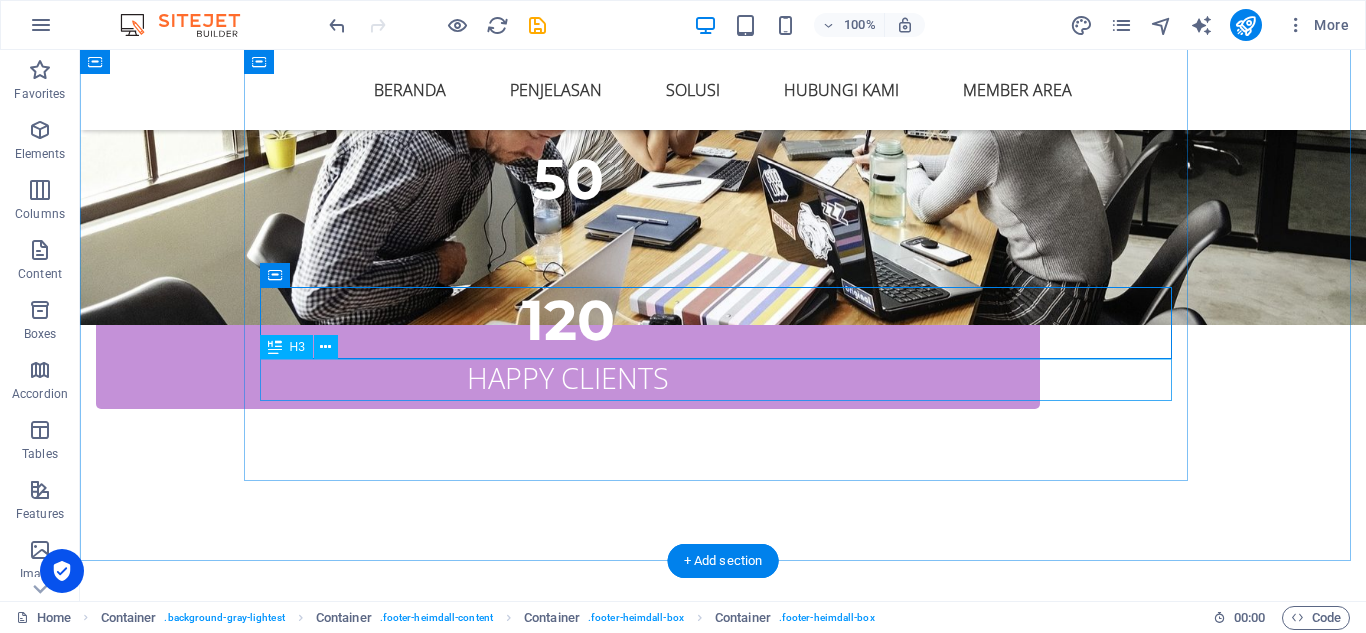 click on "Ai-bot" at bounding box center (723, 1527) 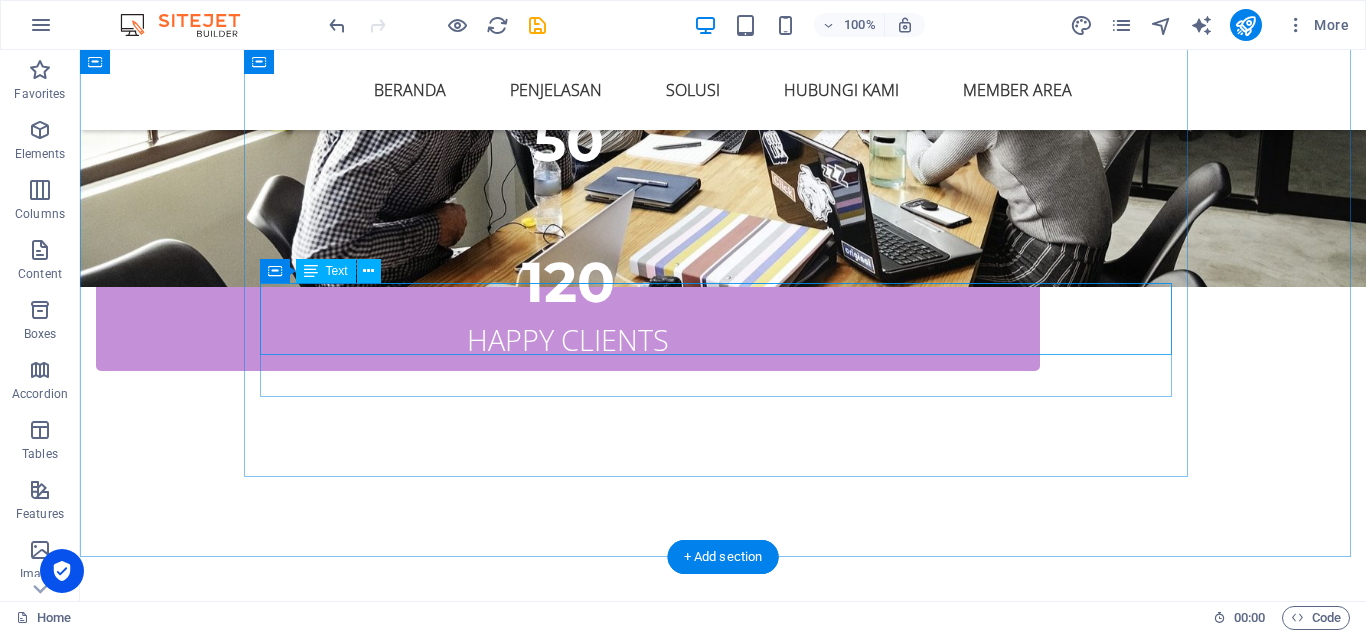 scroll, scrollTop: 3435, scrollLeft: 0, axis: vertical 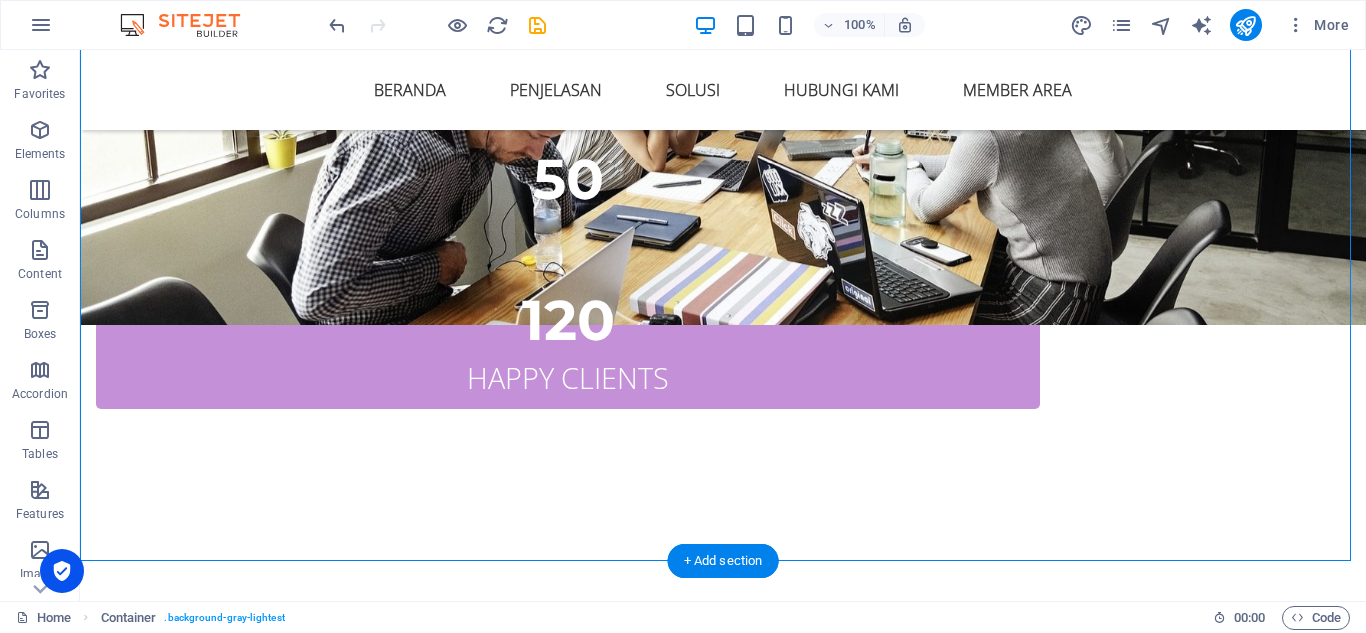 drag, startPoint x: 357, startPoint y: 396, endPoint x: 399, endPoint y: 176, distance: 223.9732 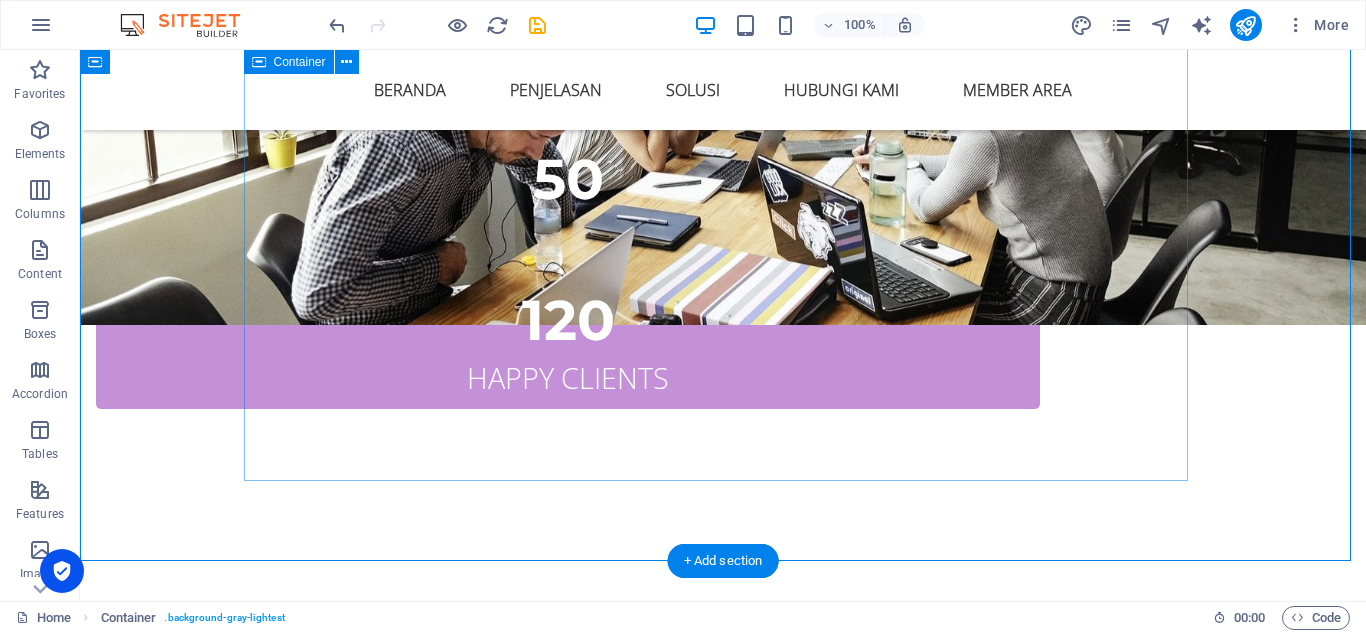 click on "AI-BOT Adalah sebuah system kecerdasan buatan yang diergunakan untuk menganalisa Market Dunia  sekaligus mengeksekusi secara otomatis saat telah mendapat keuntungan Ai-bot" at bounding box center [723, 1391] 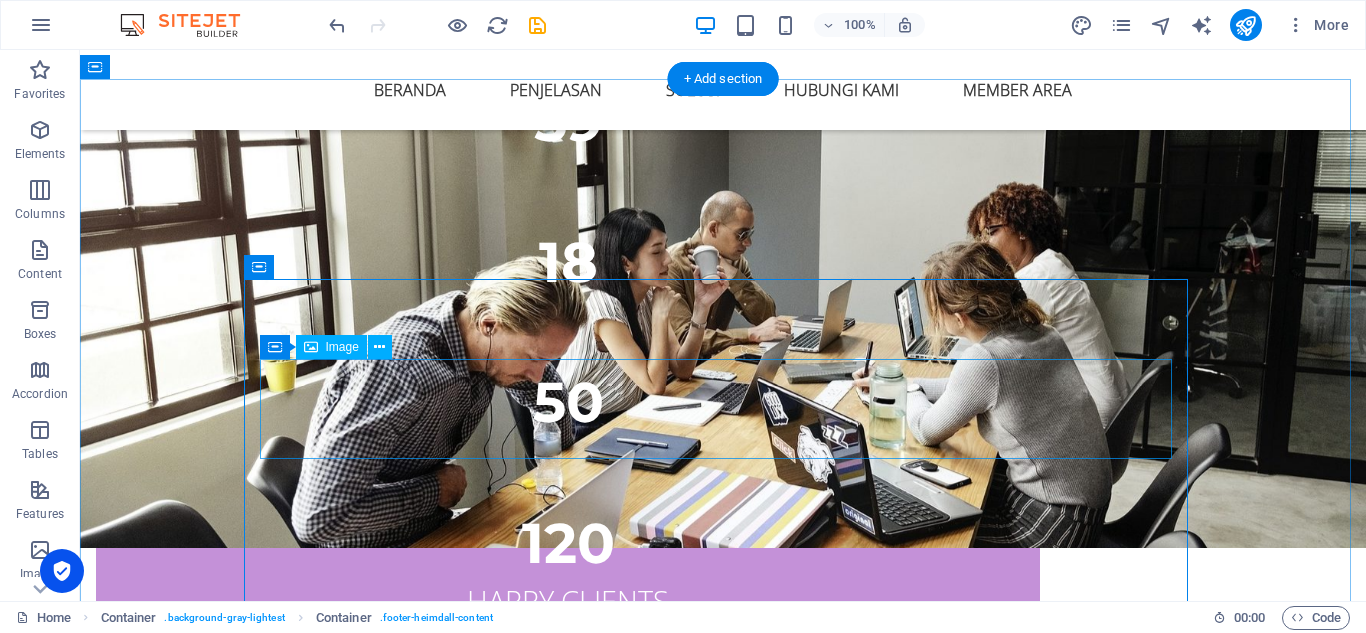 scroll, scrollTop: 3335, scrollLeft: 0, axis: vertical 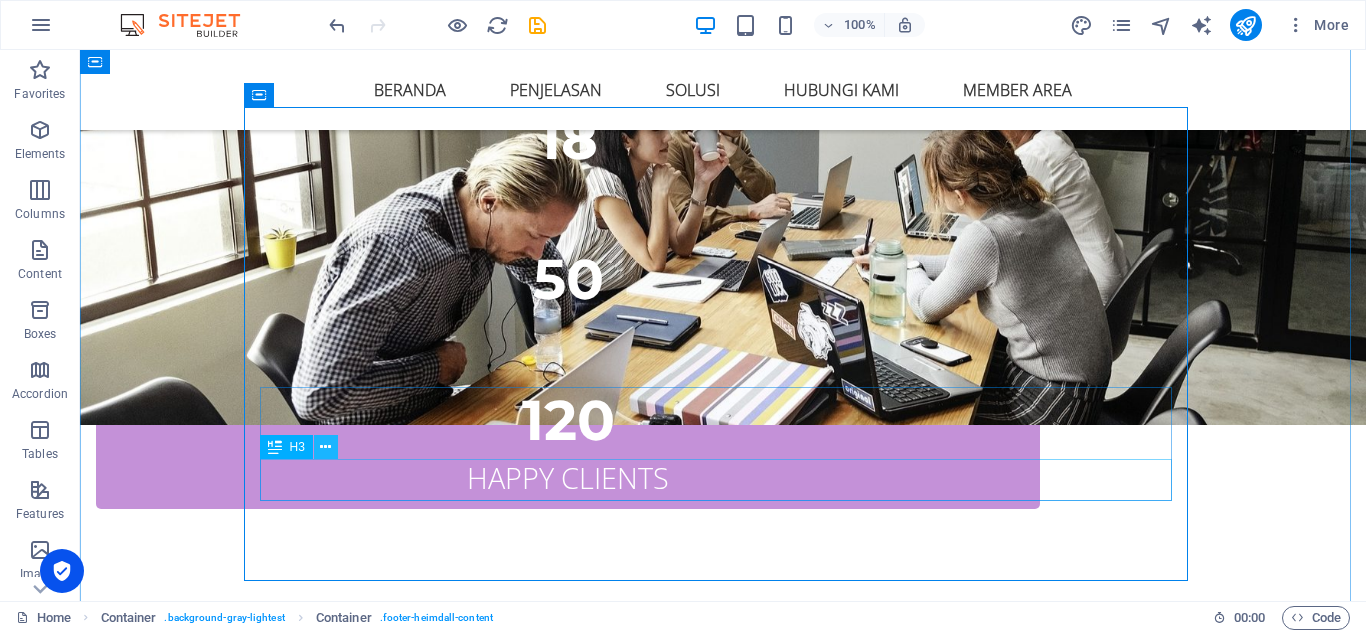click at bounding box center [325, 447] 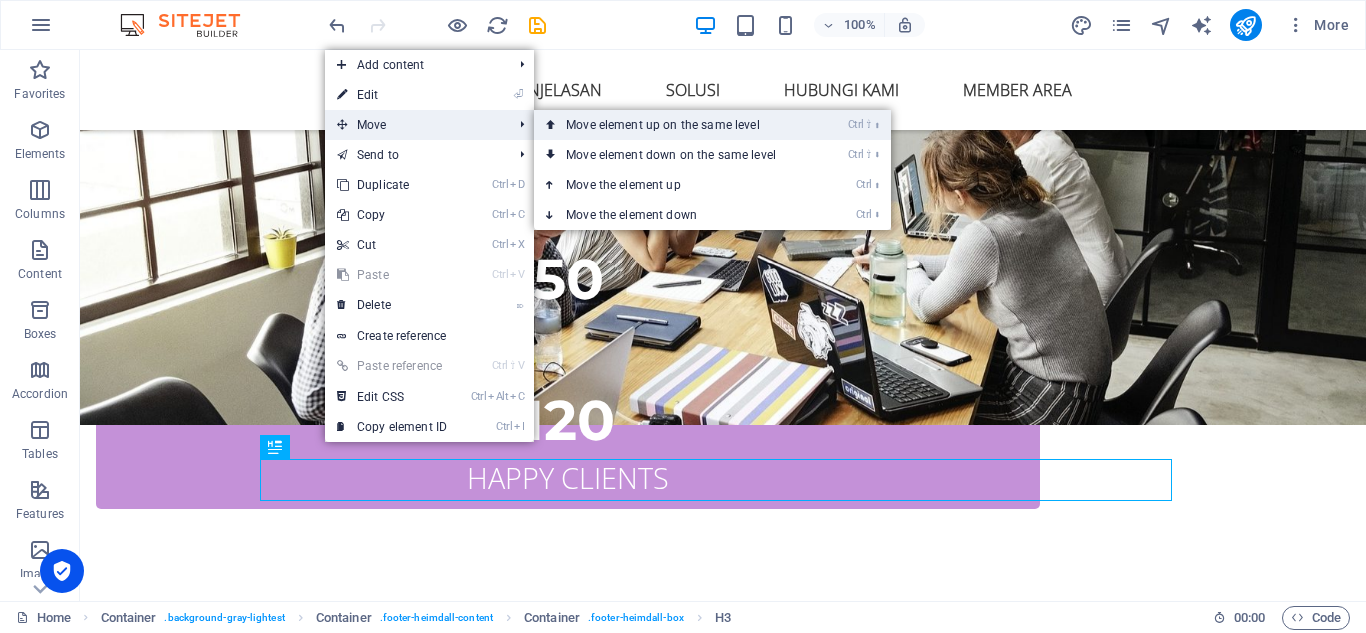 click on "Ctrl ⇧ ⬆  Move element up on the same level" at bounding box center [675, 125] 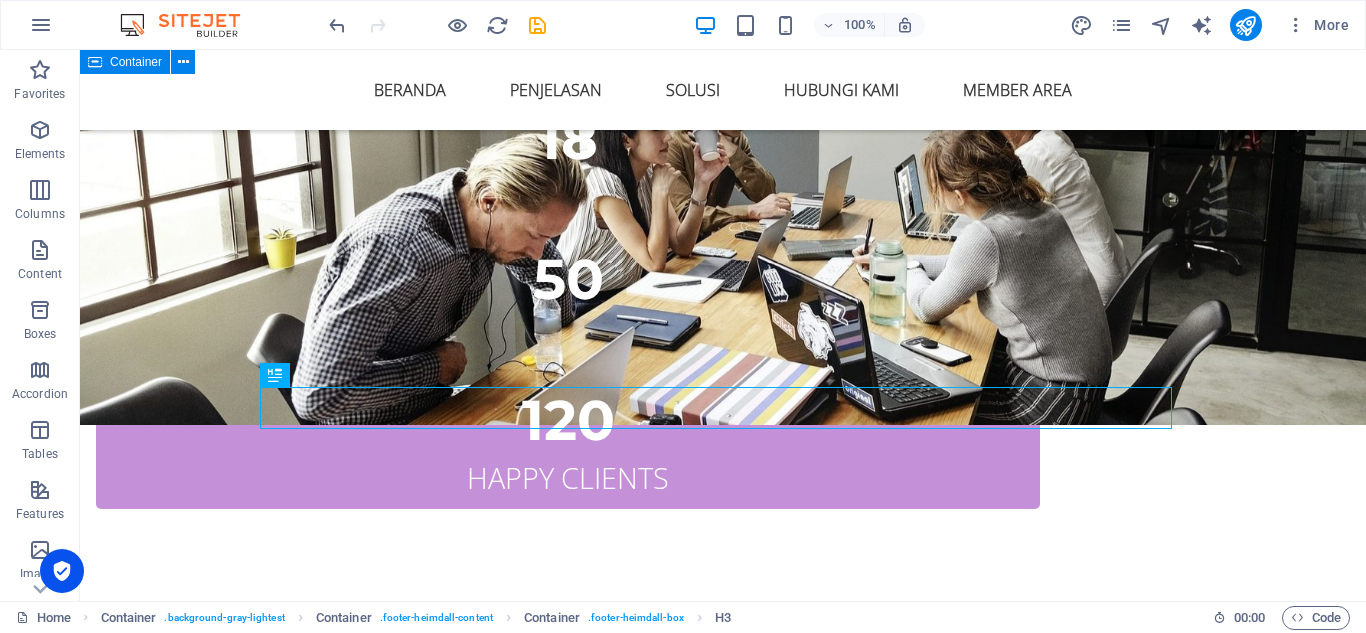click on "hubungi kami Untuk Lebih Jelasnya silahkan Hubungi kami Via Whatsapp Ai-bot AI-BOT Adalah sebuah system kecerdasan buatan yang diergunakan untuk menganalisa Market Dunia  sekaligus mengeksekusi secara otomatis saat telah mendapat keuntungan" at bounding box center (723, 1430) 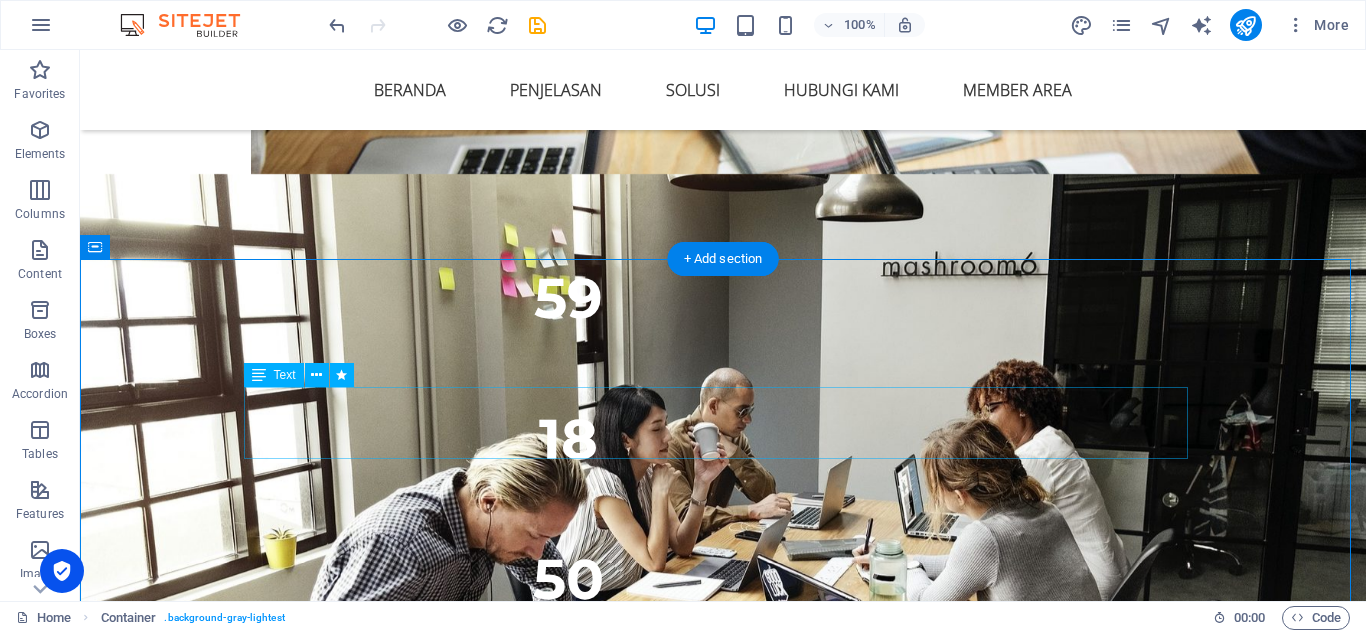 scroll, scrollTop: 2735, scrollLeft: 0, axis: vertical 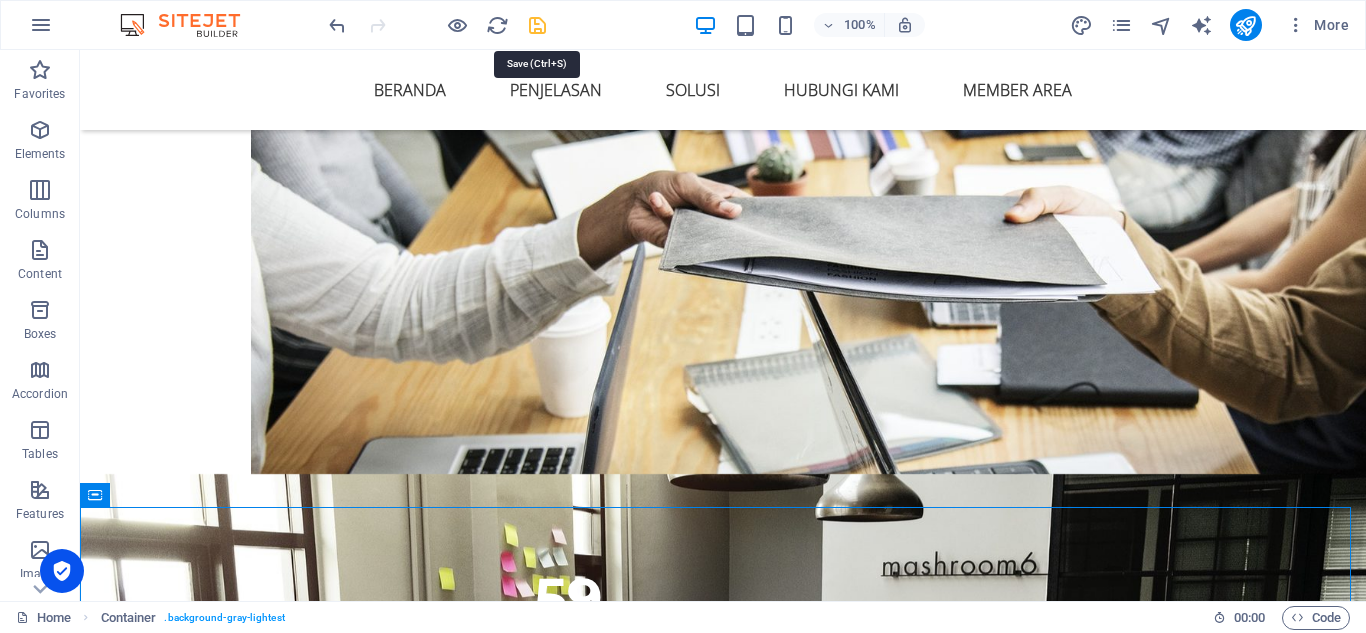 click at bounding box center (537, 25) 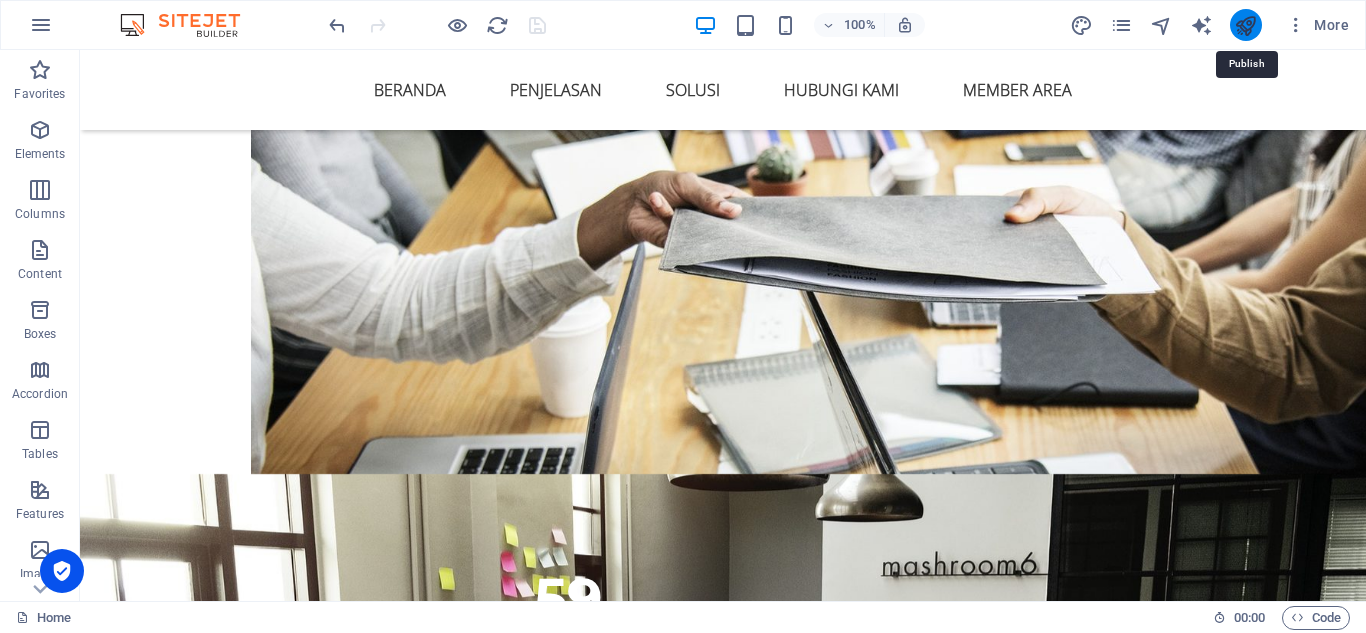click at bounding box center (1245, 25) 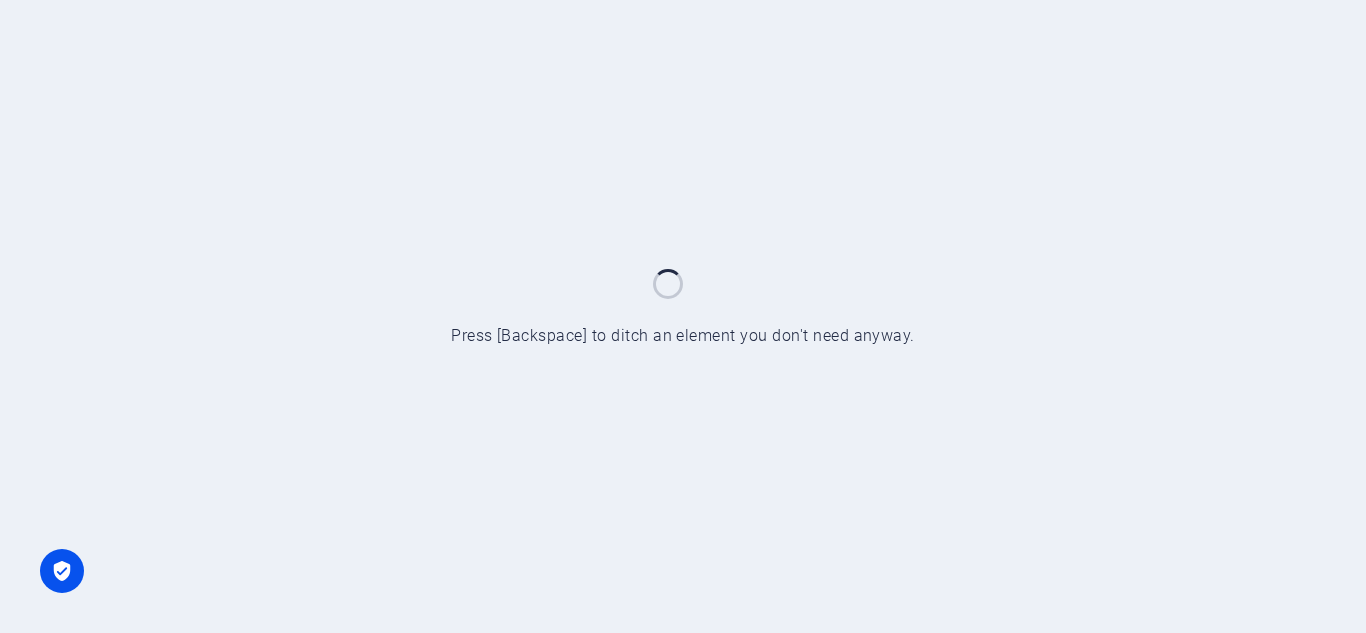 scroll, scrollTop: 0, scrollLeft: 0, axis: both 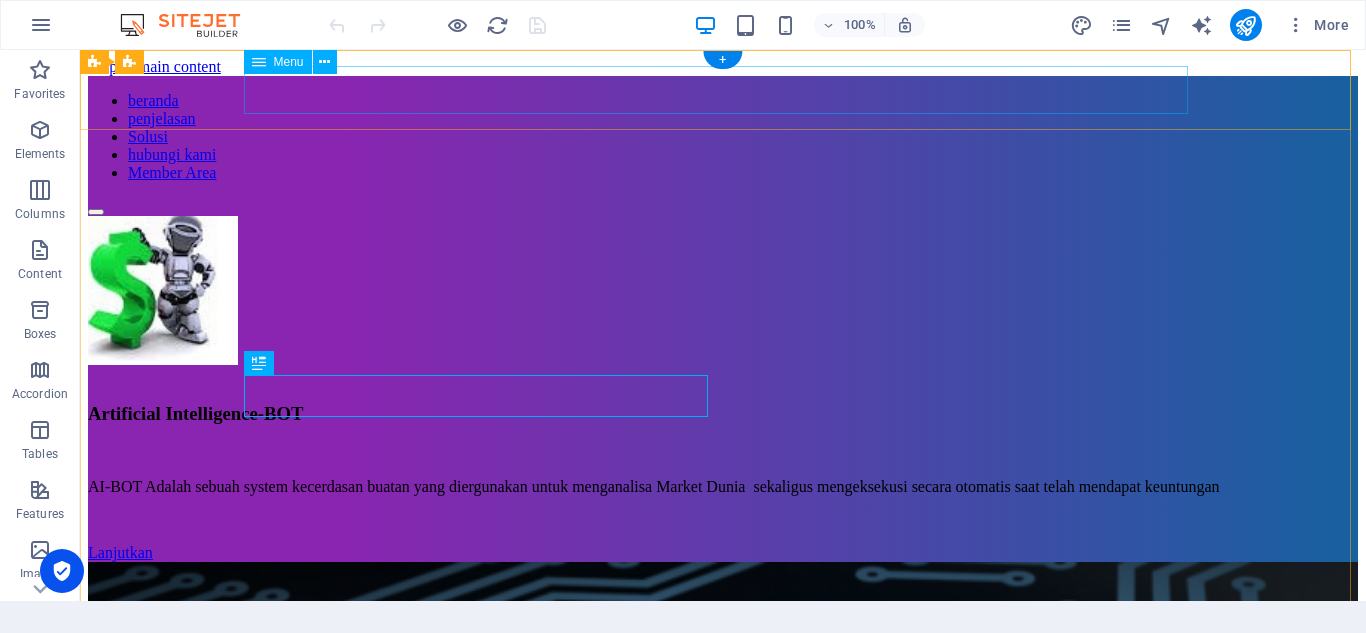 click on "Member Area" at bounding box center [172, 172] 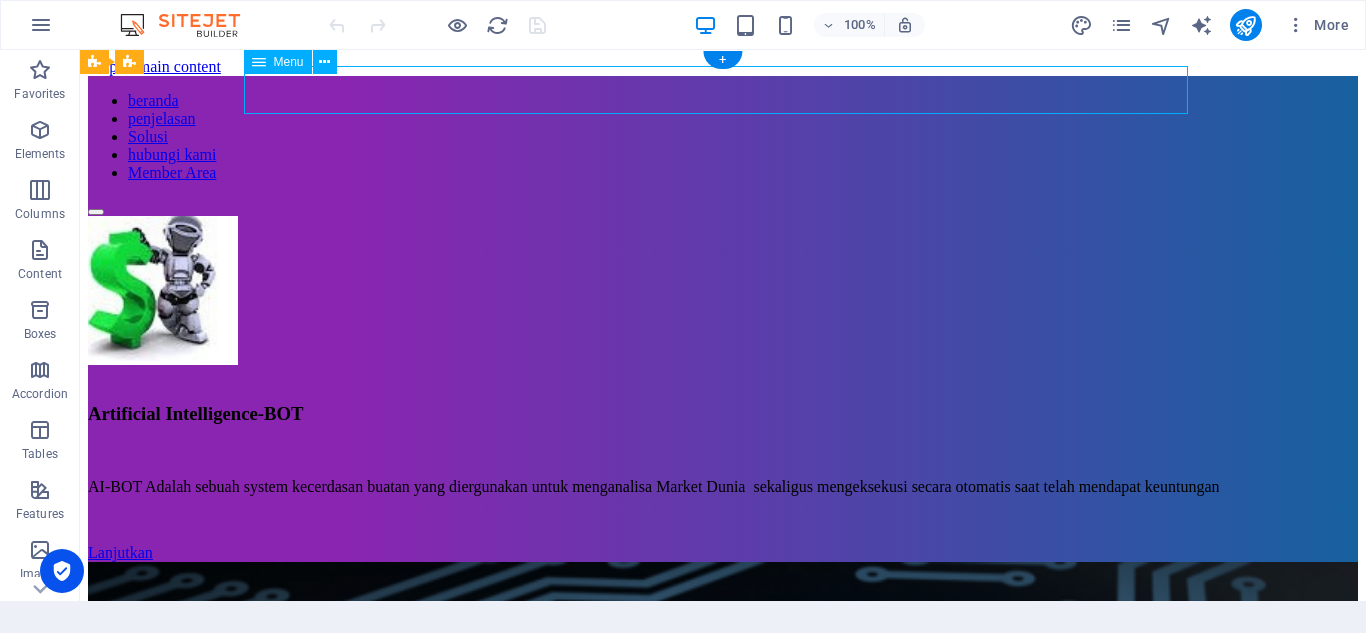 click on "Member Area" at bounding box center [172, 172] 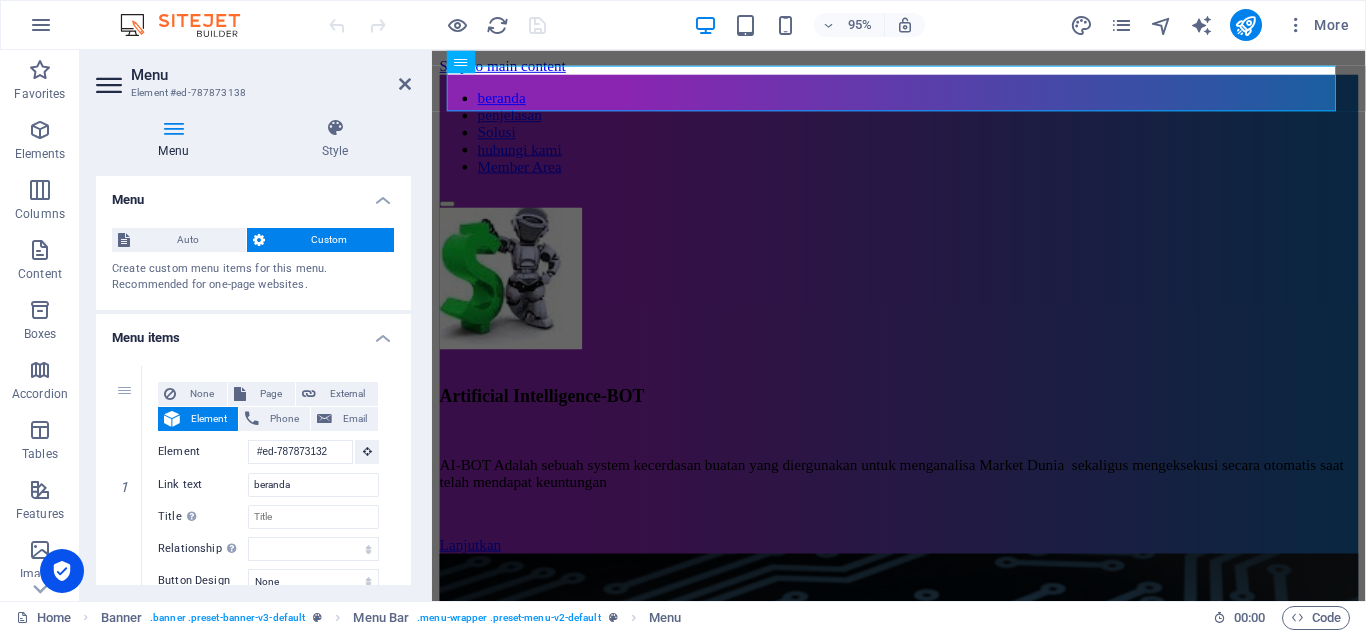 scroll, scrollTop: 200, scrollLeft: 0, axis: vertical 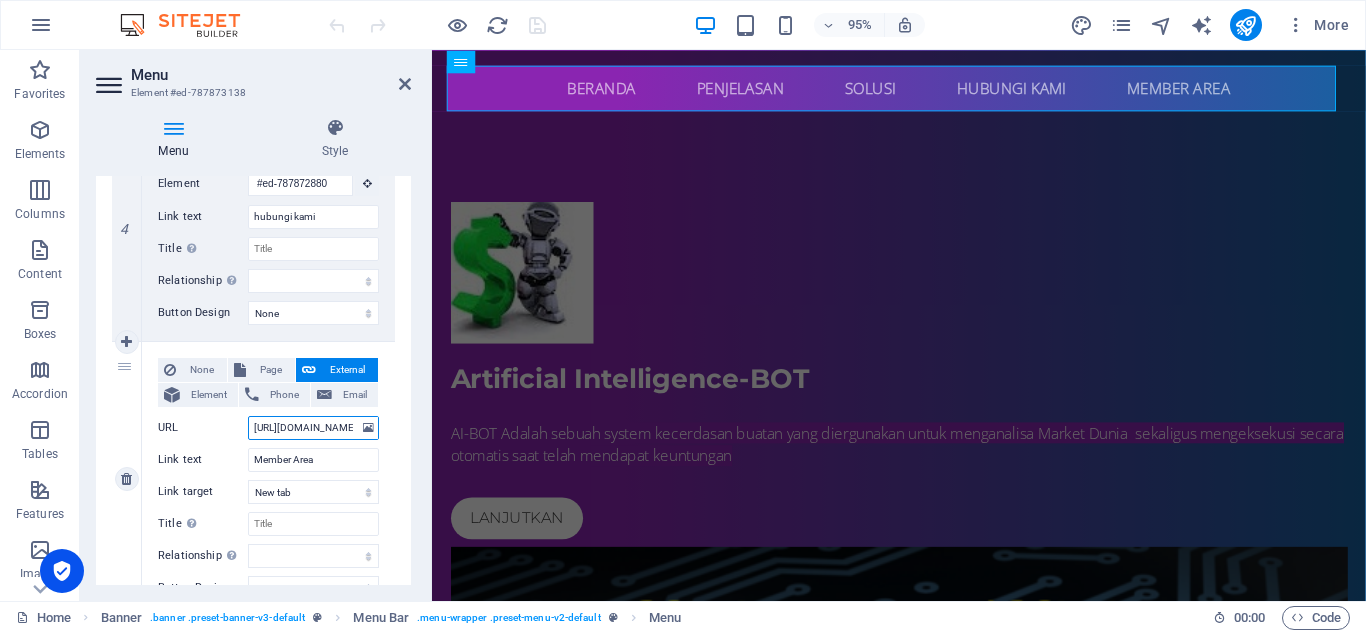click on "https://autocuan.online" at bounding box center (313, 428) 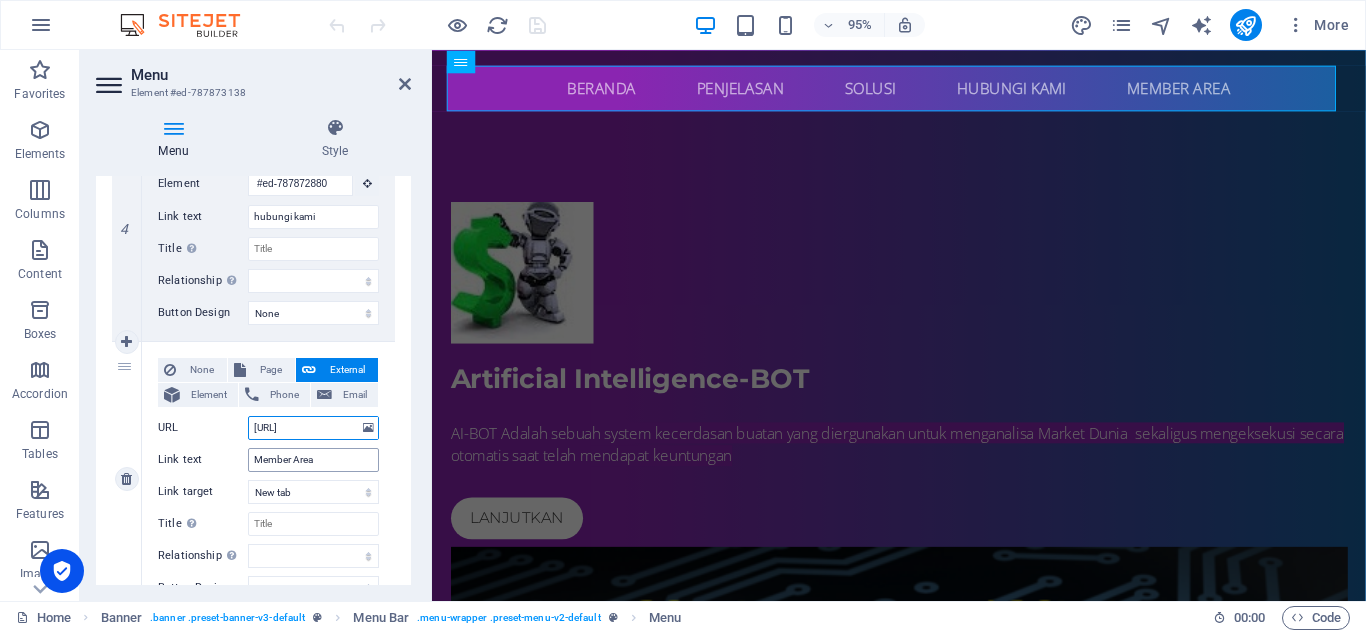 scroll, scrollTop: 0, scrollLeft: 0, axis: both 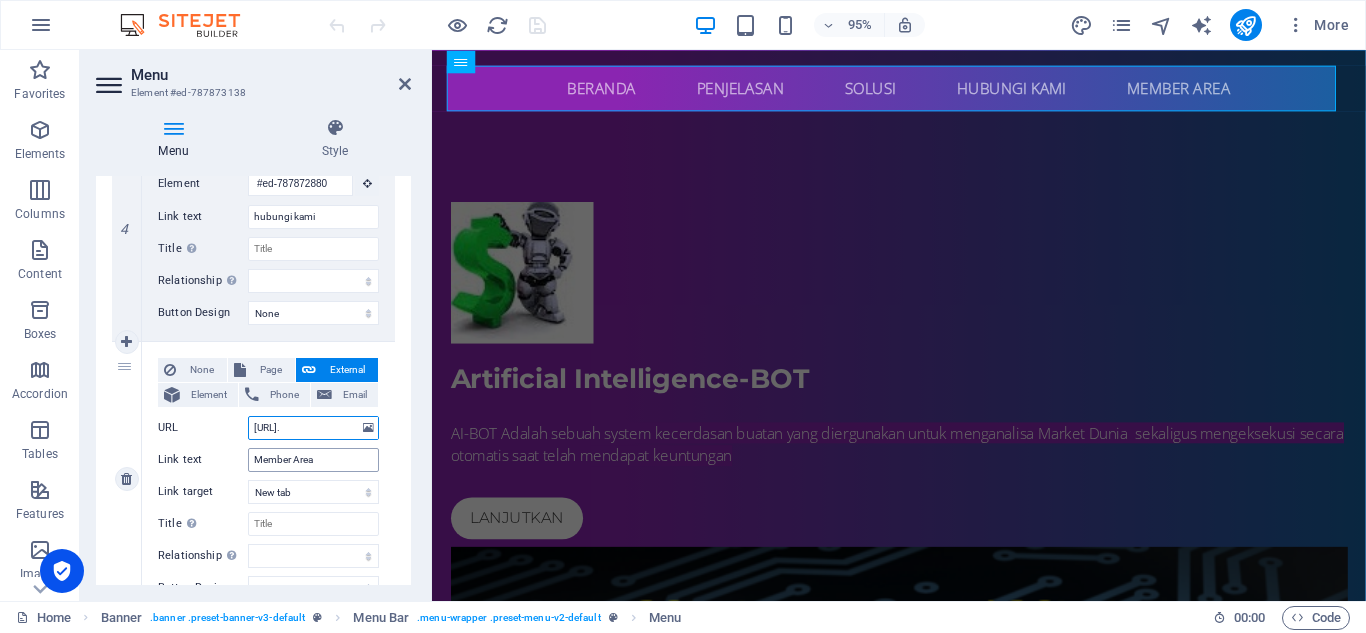 type on "https://autocuan" 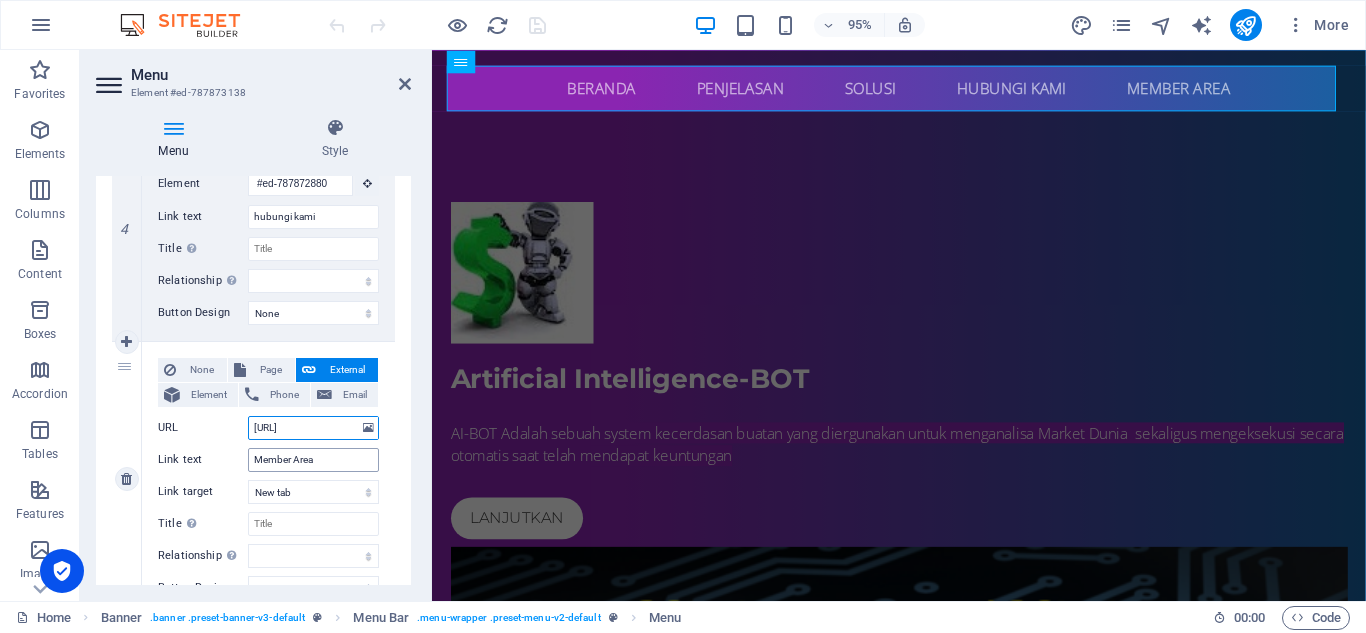 select 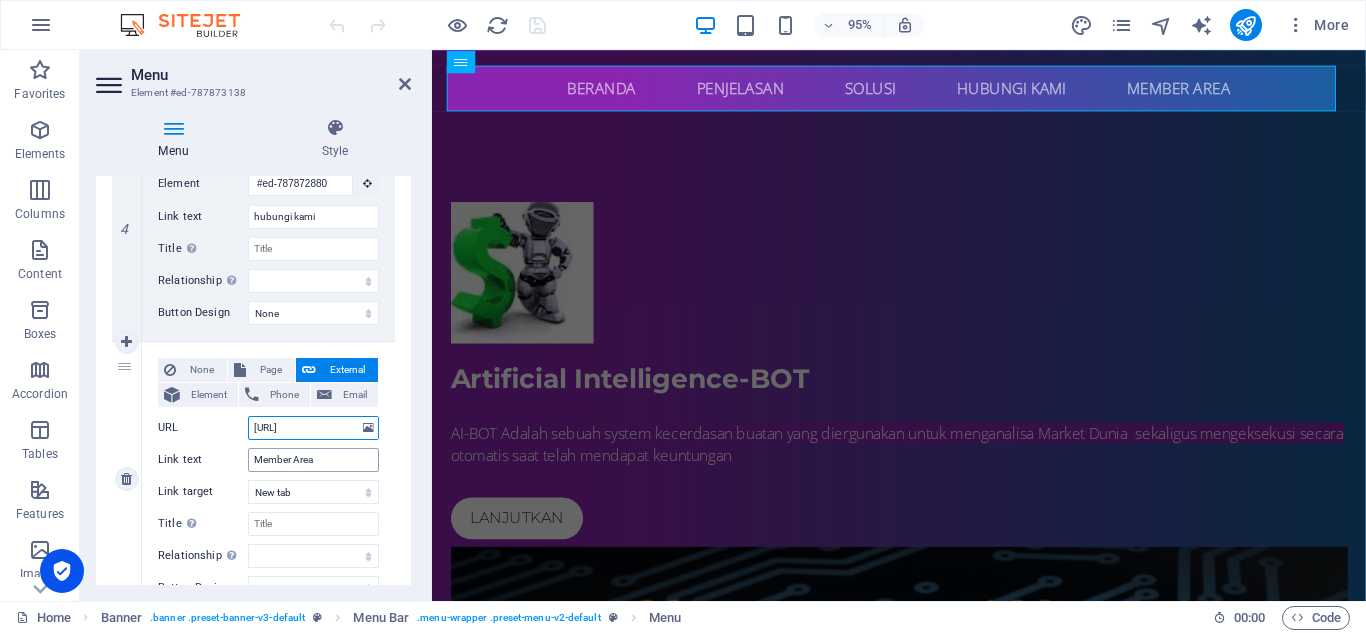select 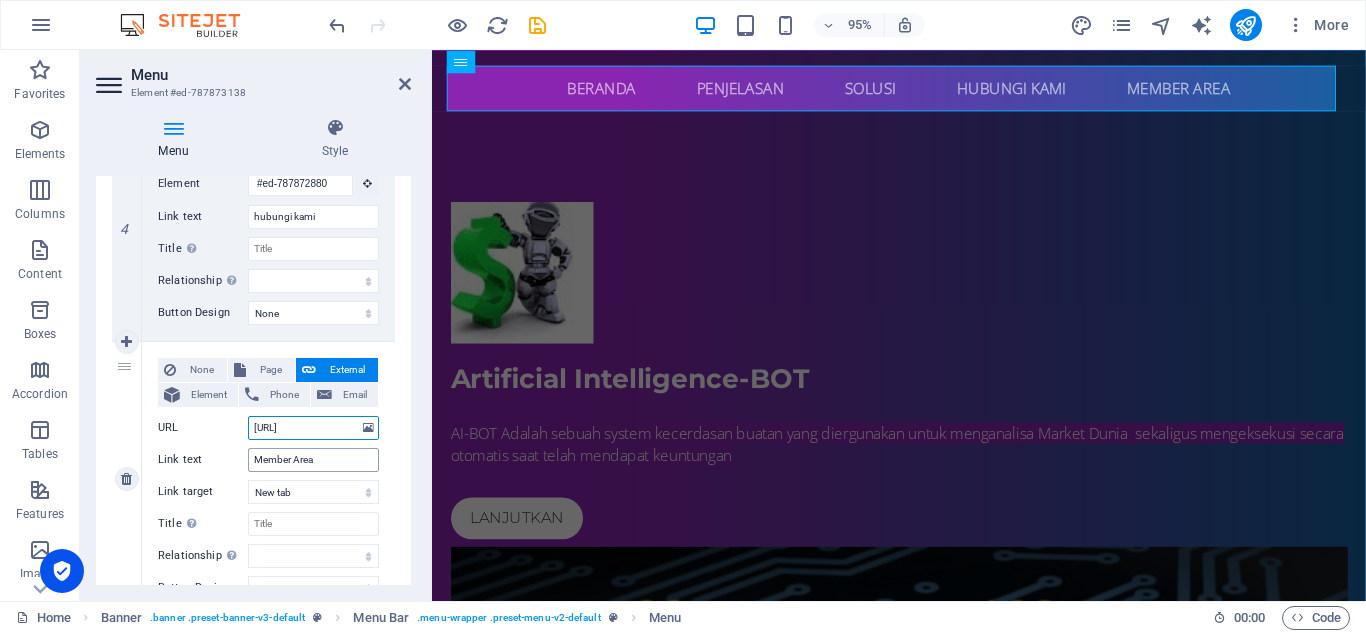 type on "https://a" 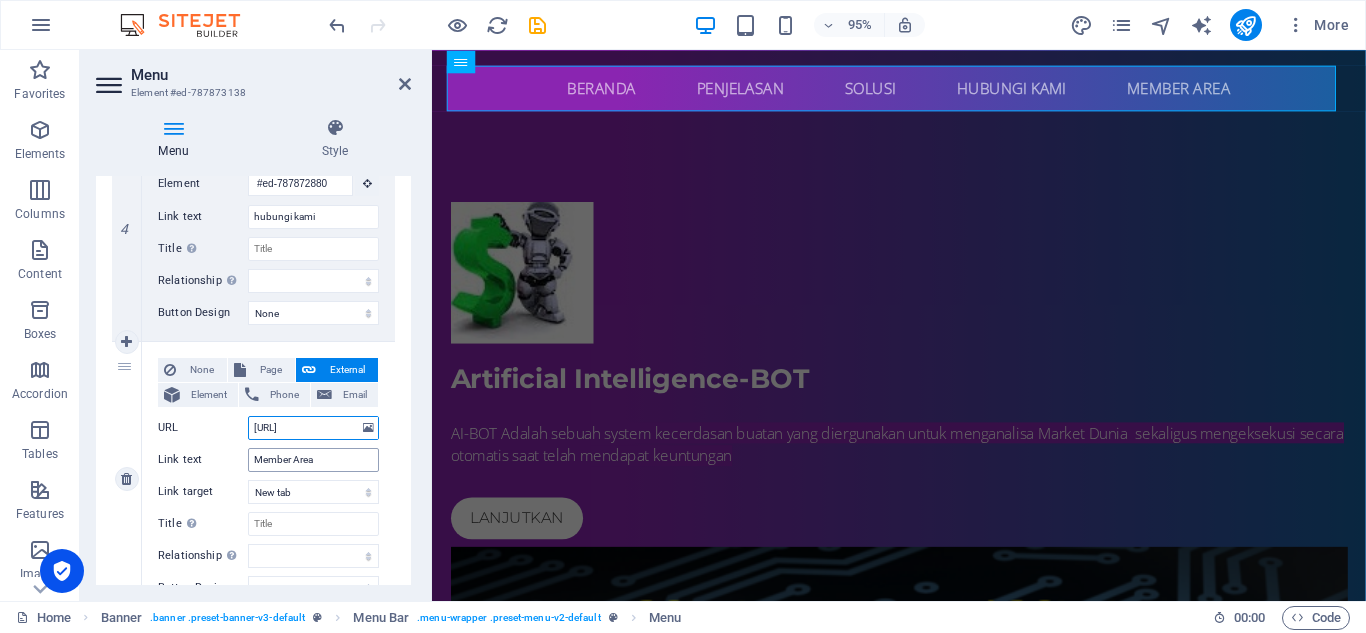 select 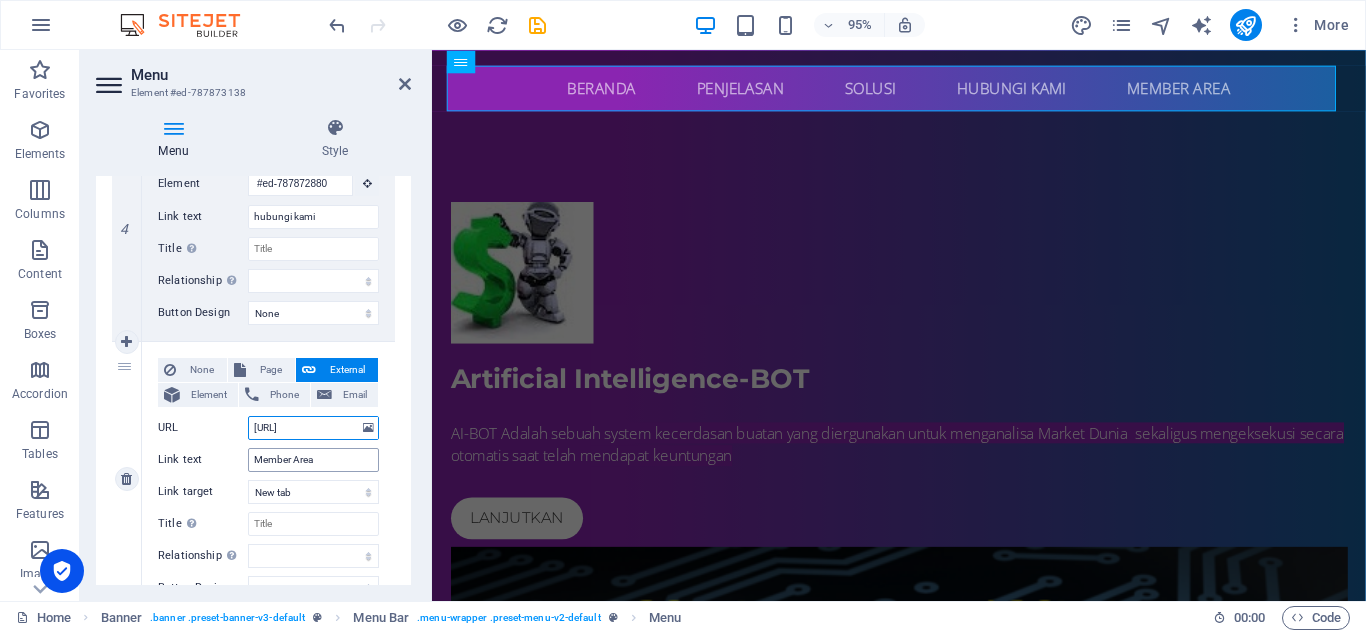 select 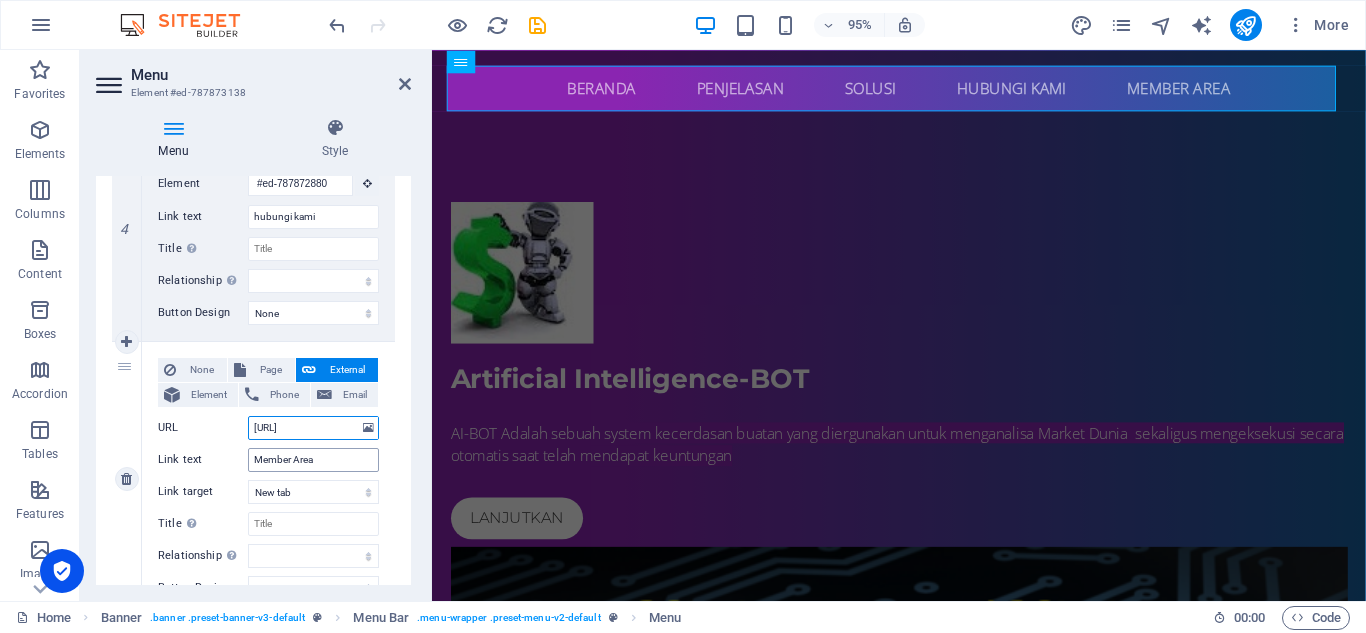 type on "https://ai-bot" 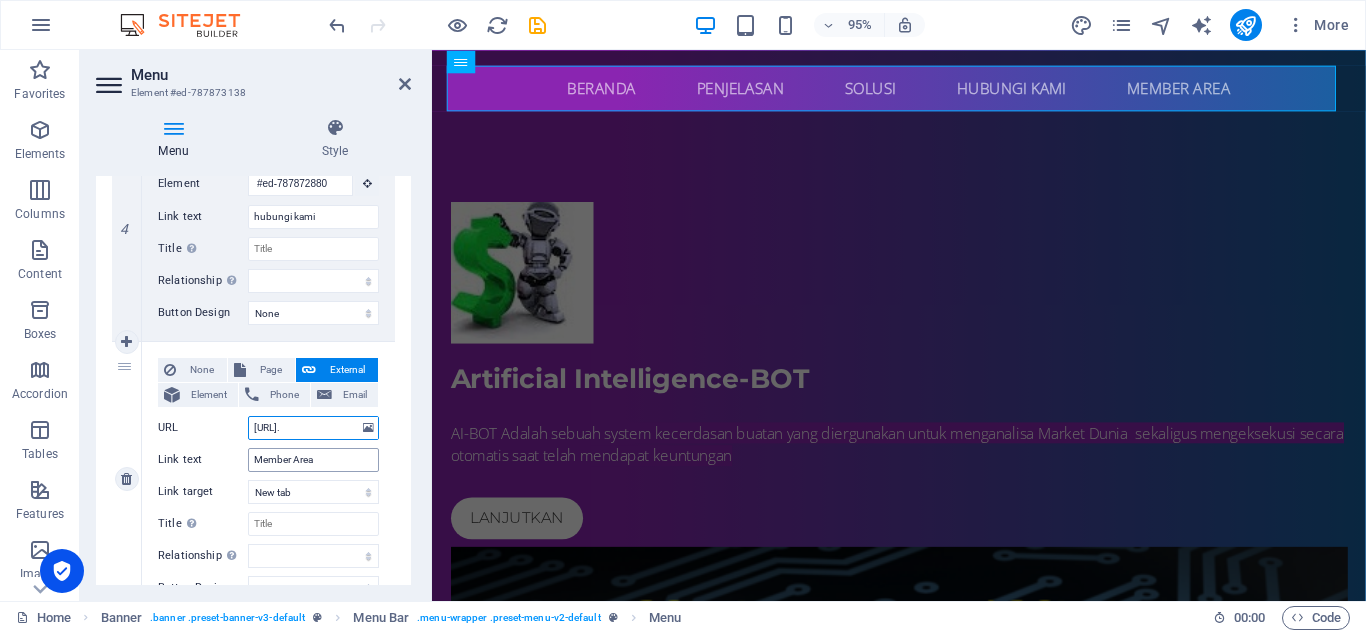 type on "https://ai-bot.m" 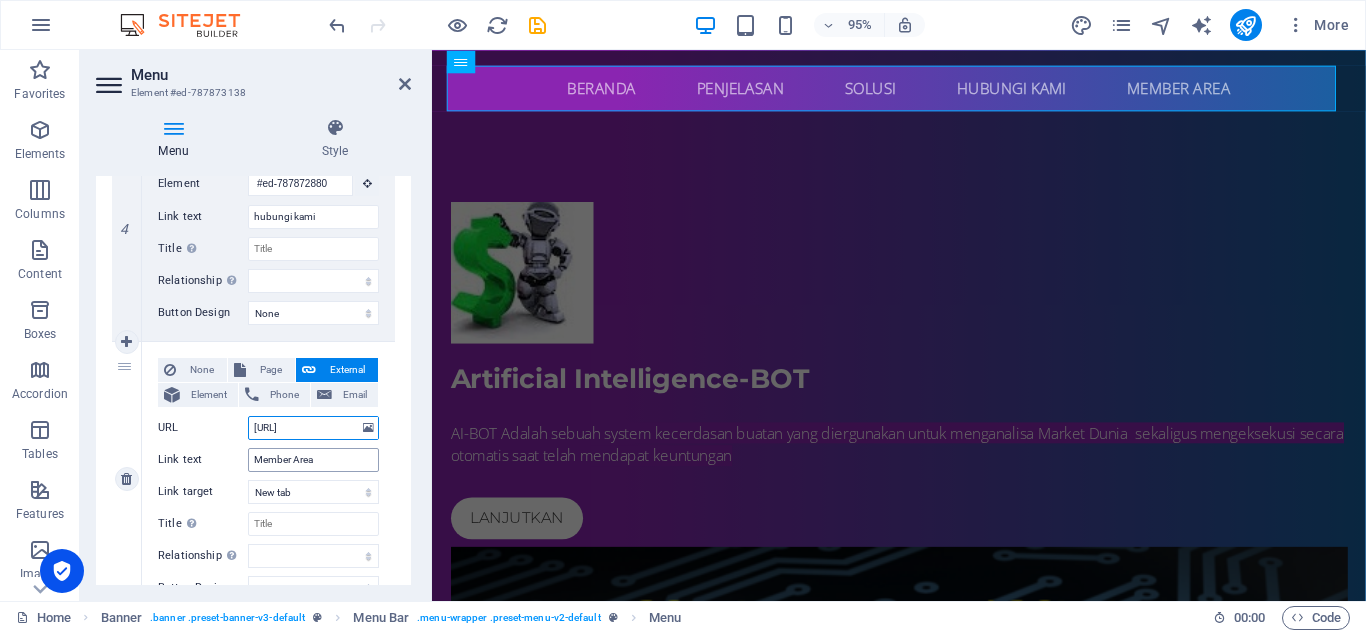 select 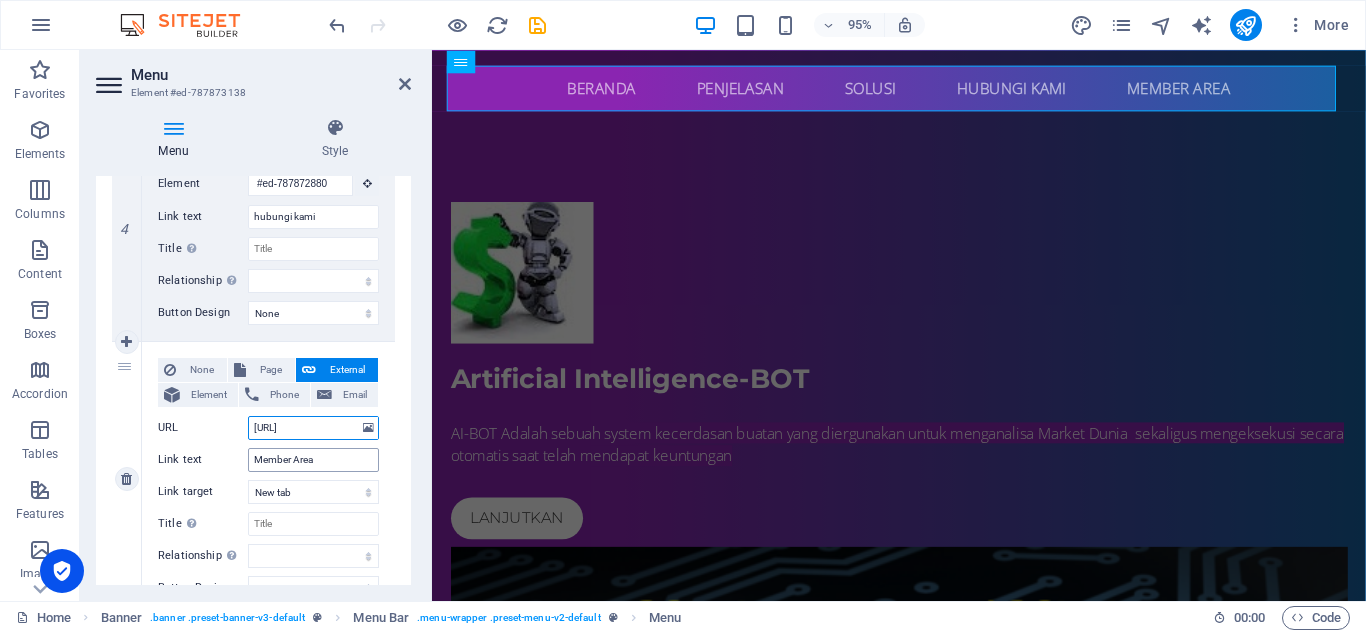 type on "https://ai-bot.my" 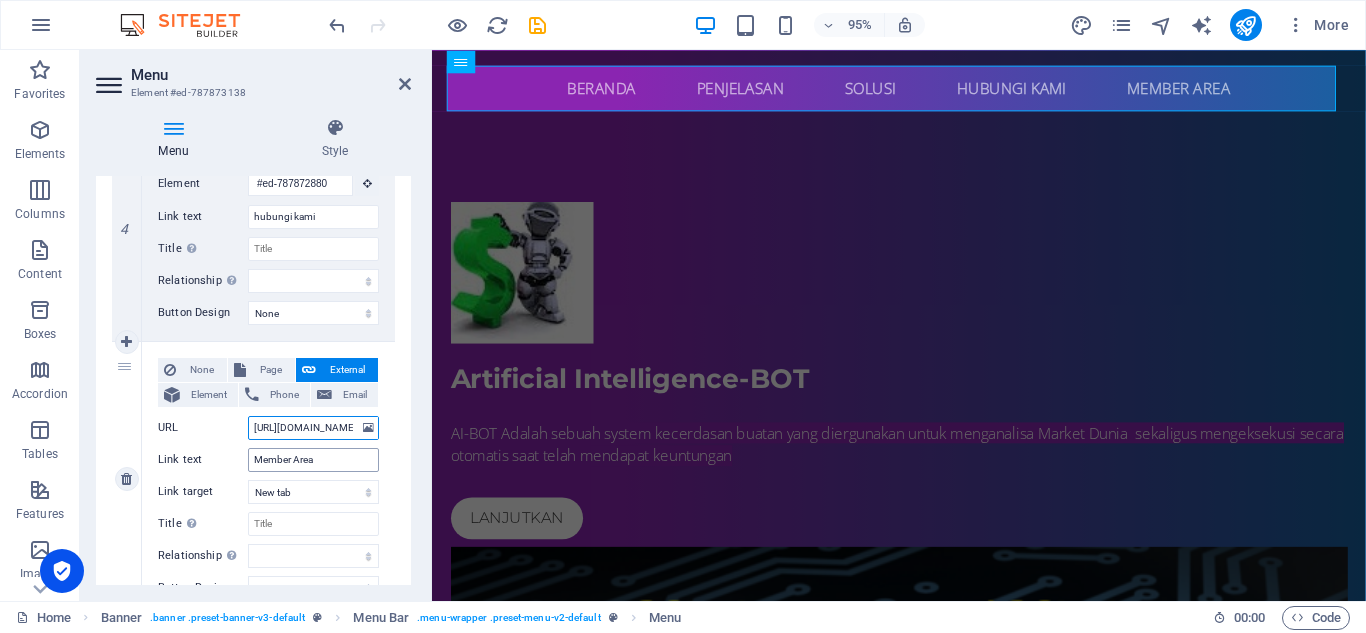 select 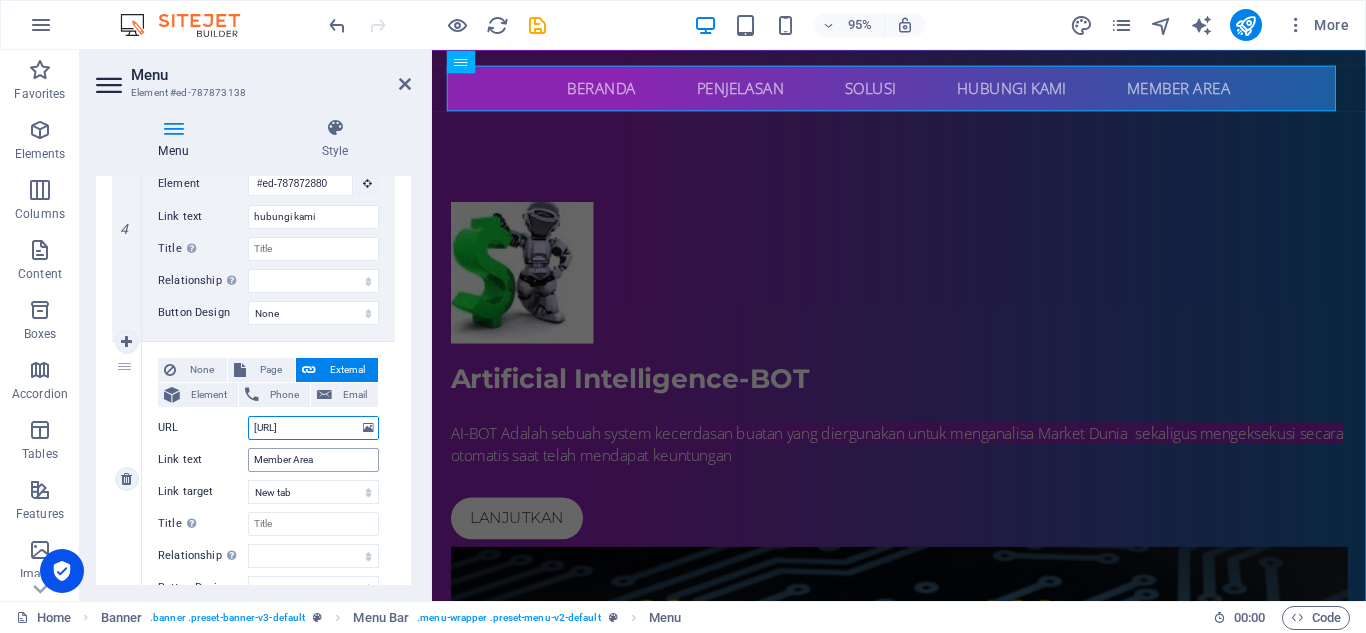 select 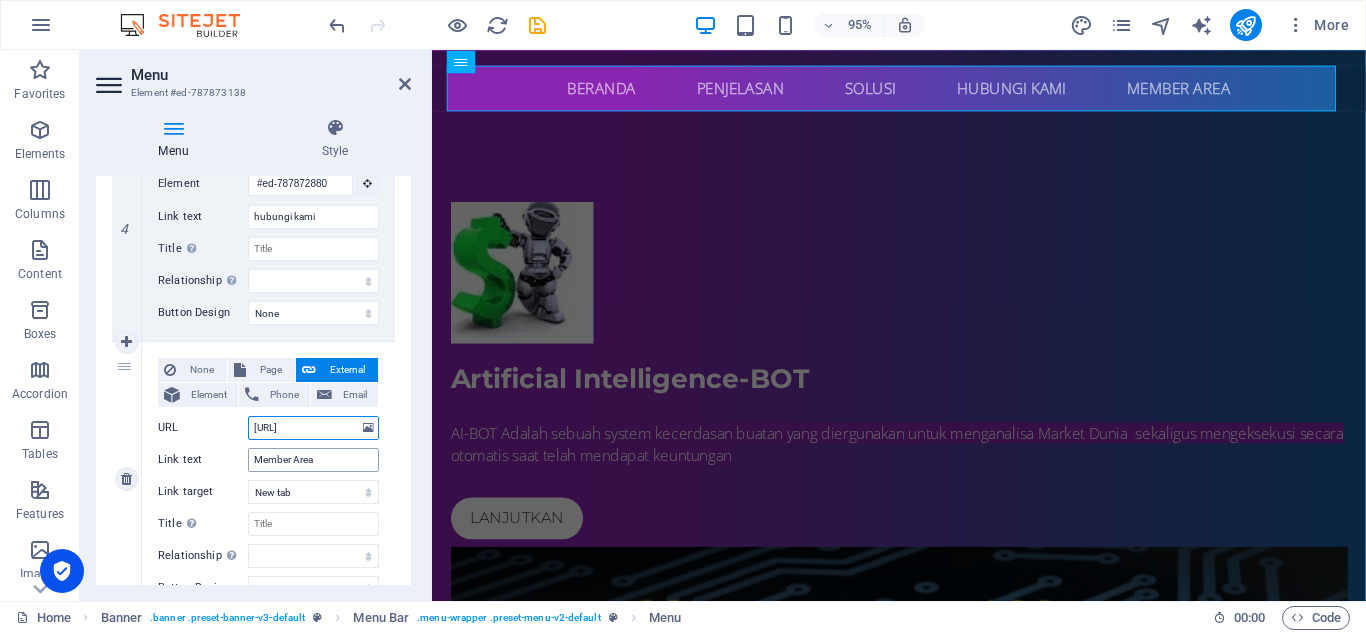 type on "https://ai-bot.my.id" 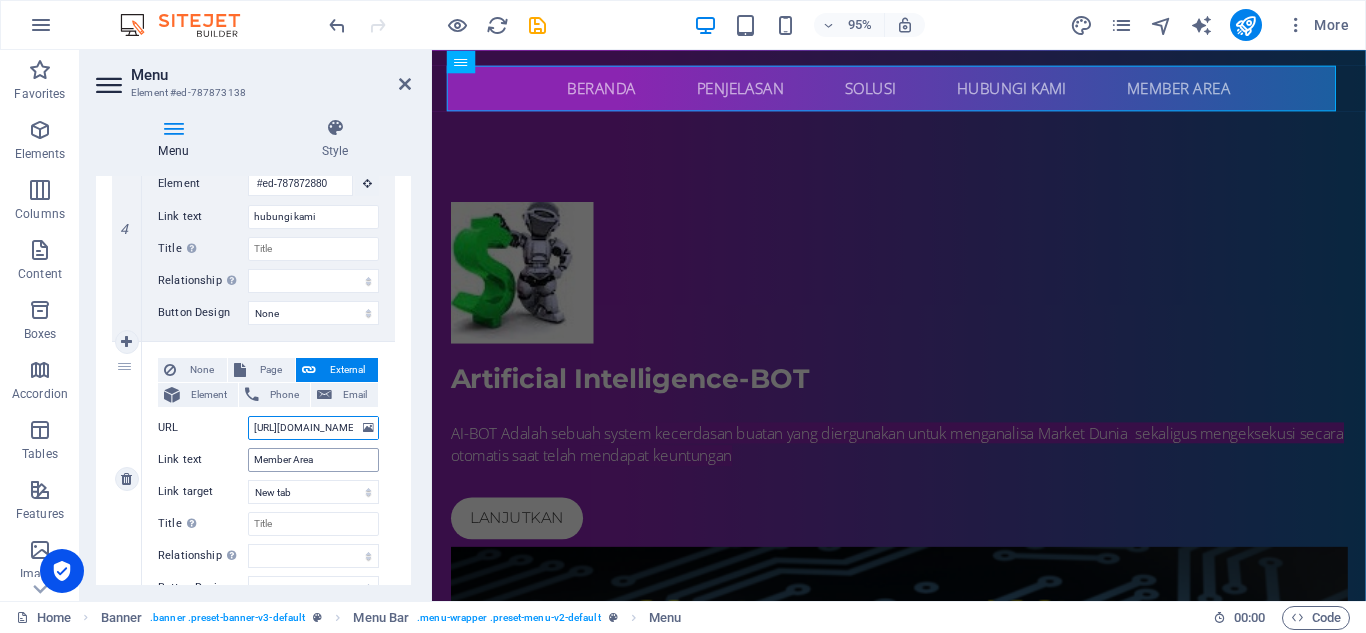 select 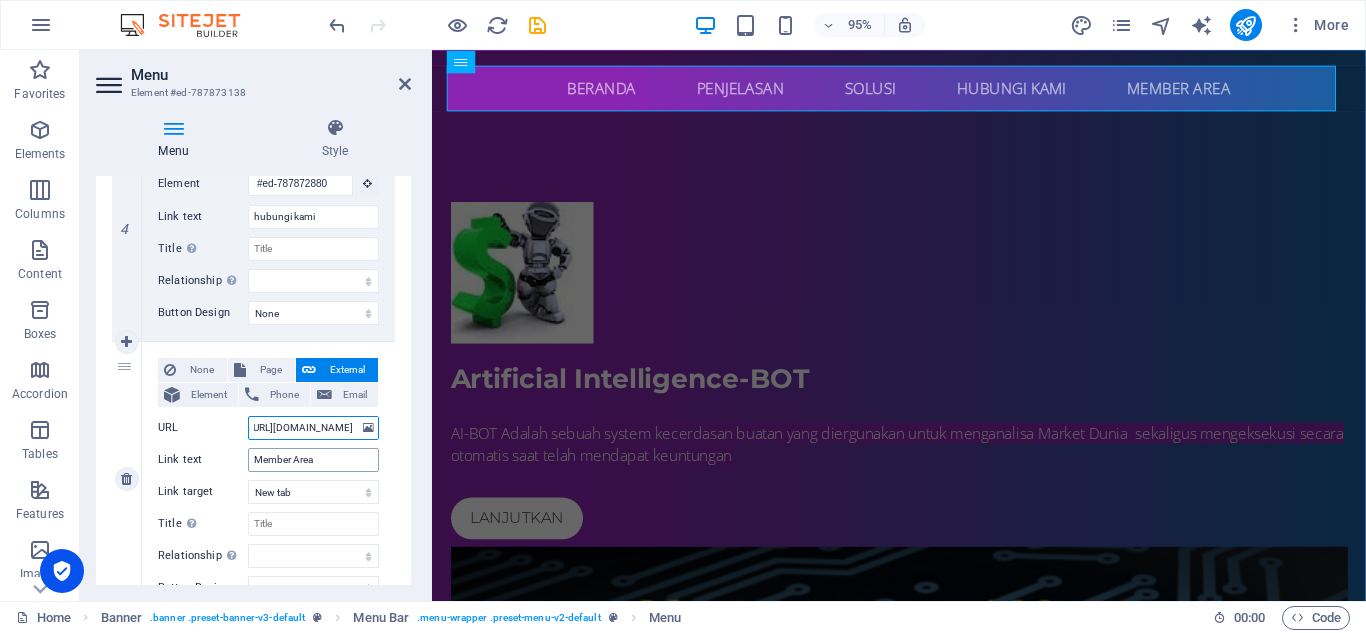 type on "https://ai-bot.my.id/memb" 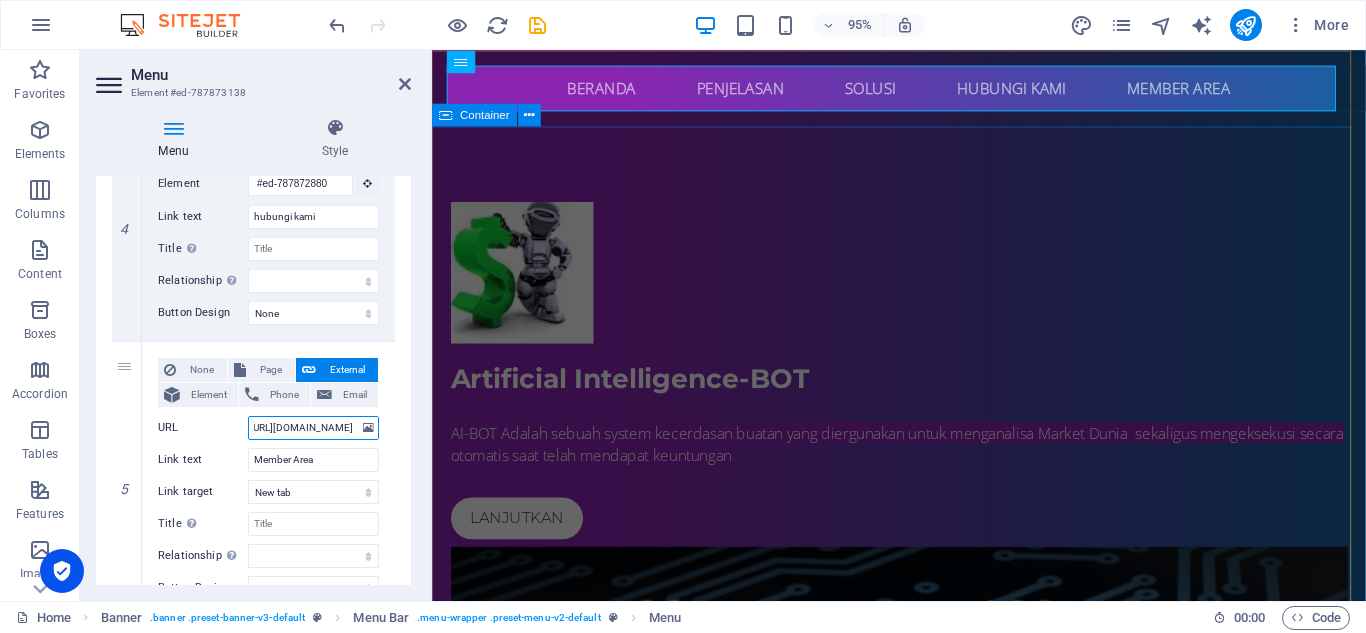 type on "https://ai-bot.my.id/member" 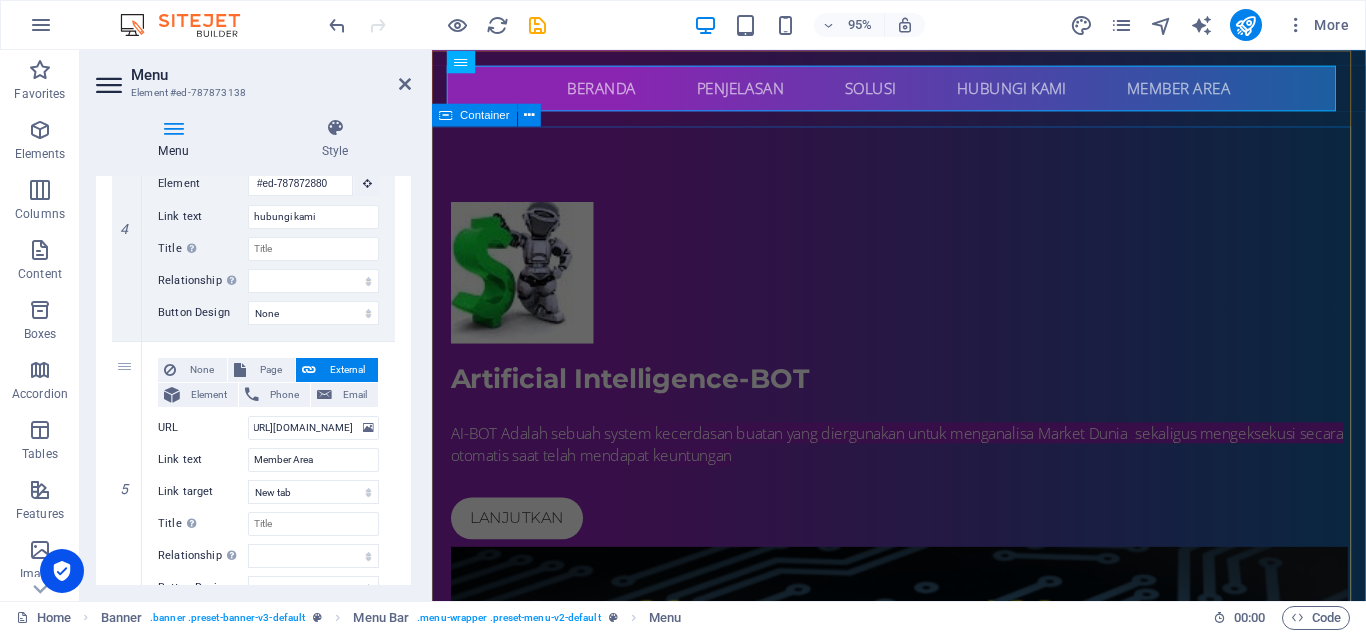click on "Artificial Intelligence-BOT AI-BOT Adalah sebuah system kecerdasan buatan yang diergunakan untuk menganalisa Market Dunia  sekaligus mengeksekusi secara otomatis saat telah mendapat keuntungan Lanjutkan" at bounding box center (923, 765) 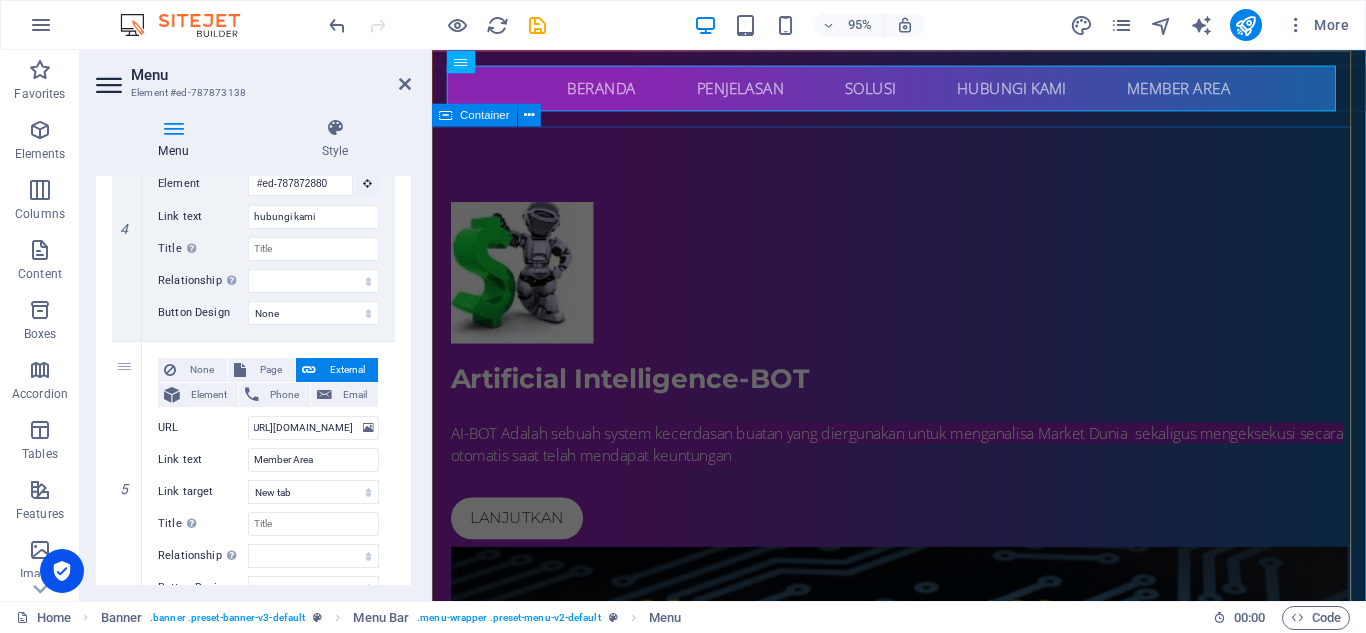 scroll, scrollTop: 0, scrollLeft: 0, axis: both 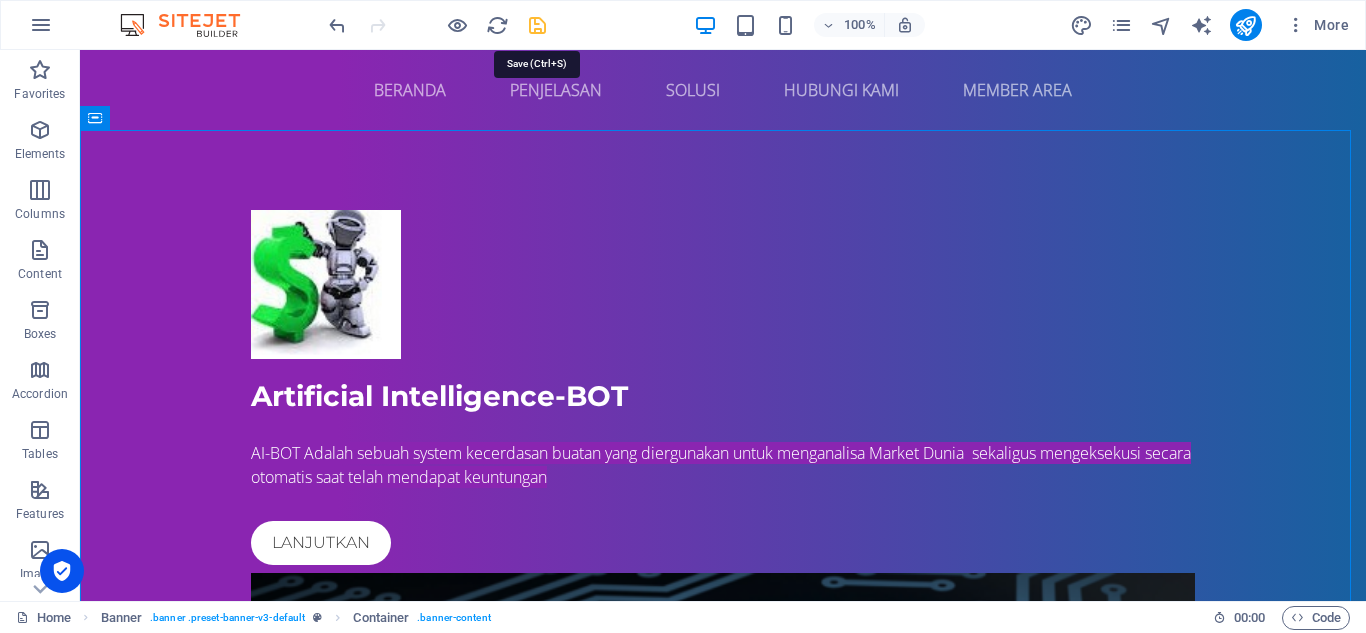 click at bounding box center [537, 25] 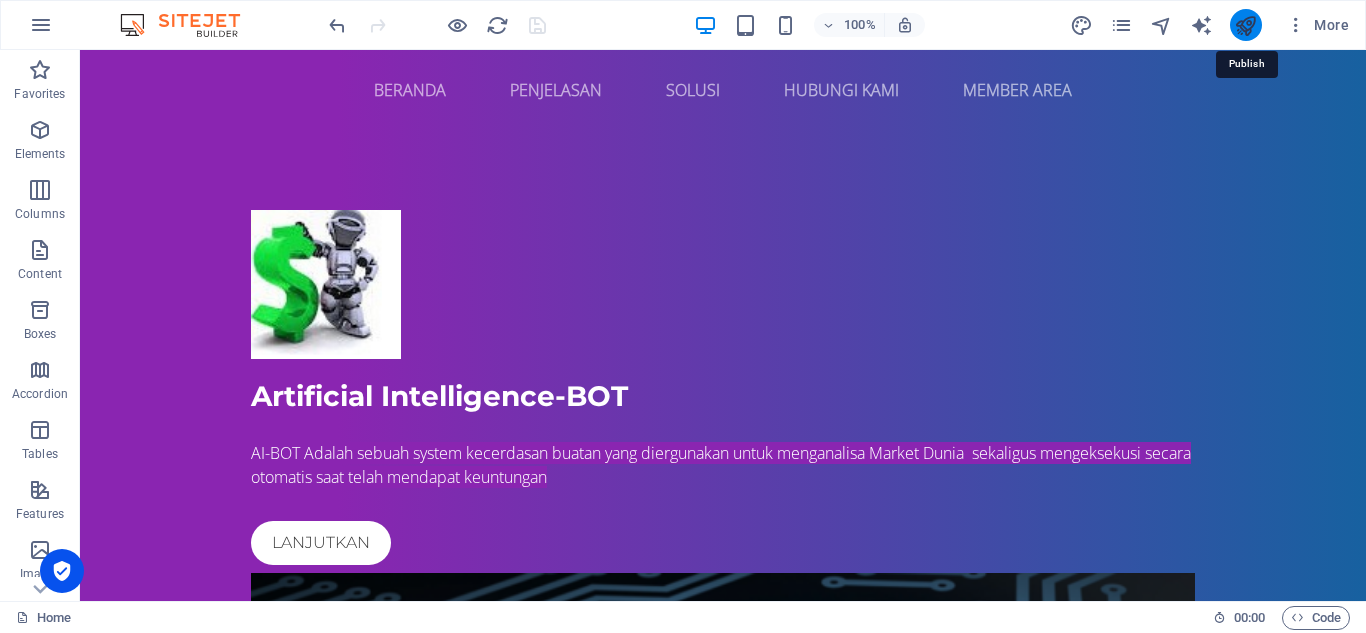 click at bounding box center (1245, 25) 